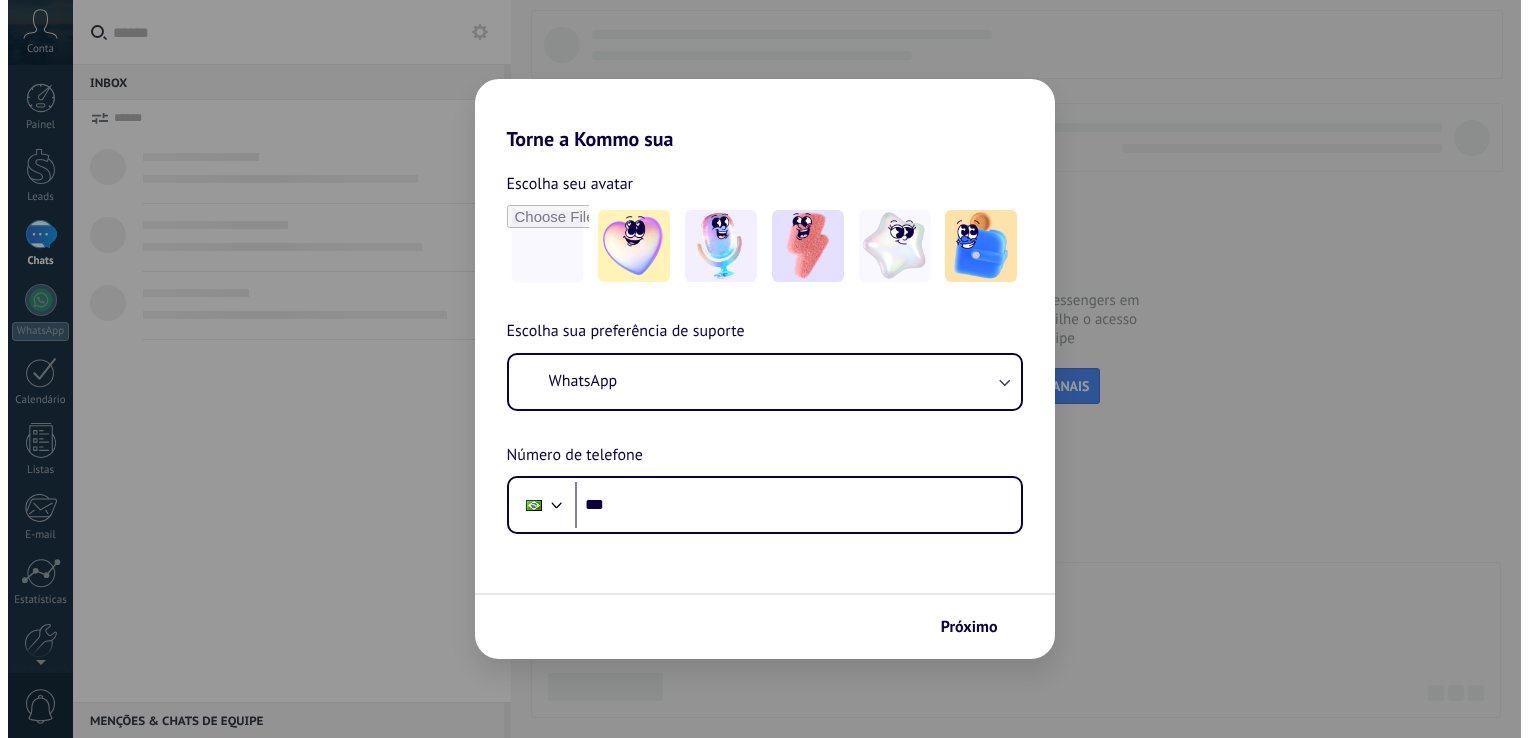 scroll, scrollTop: 0, scrollLeft: 0, axis: both 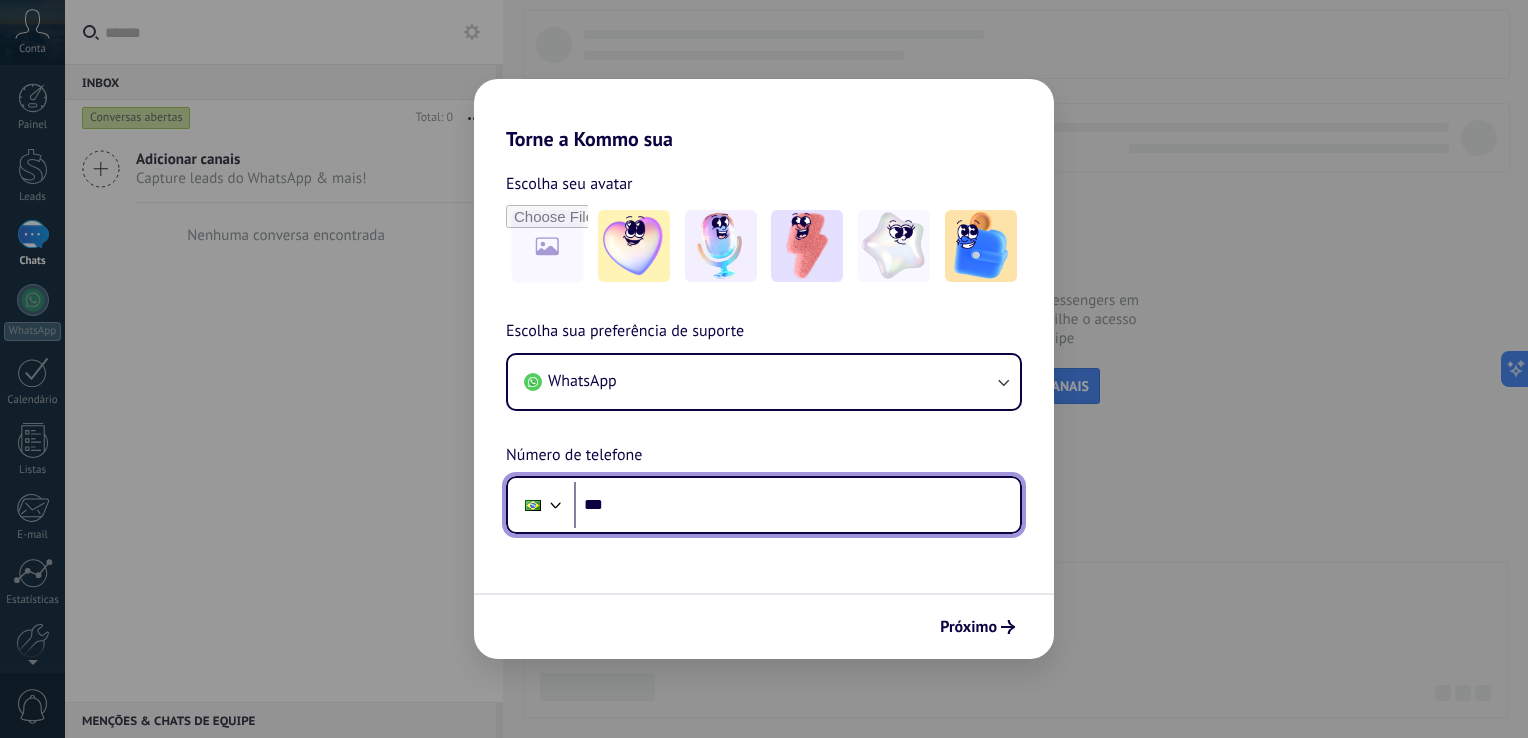 click on "***" at bounding box center (797, 505) 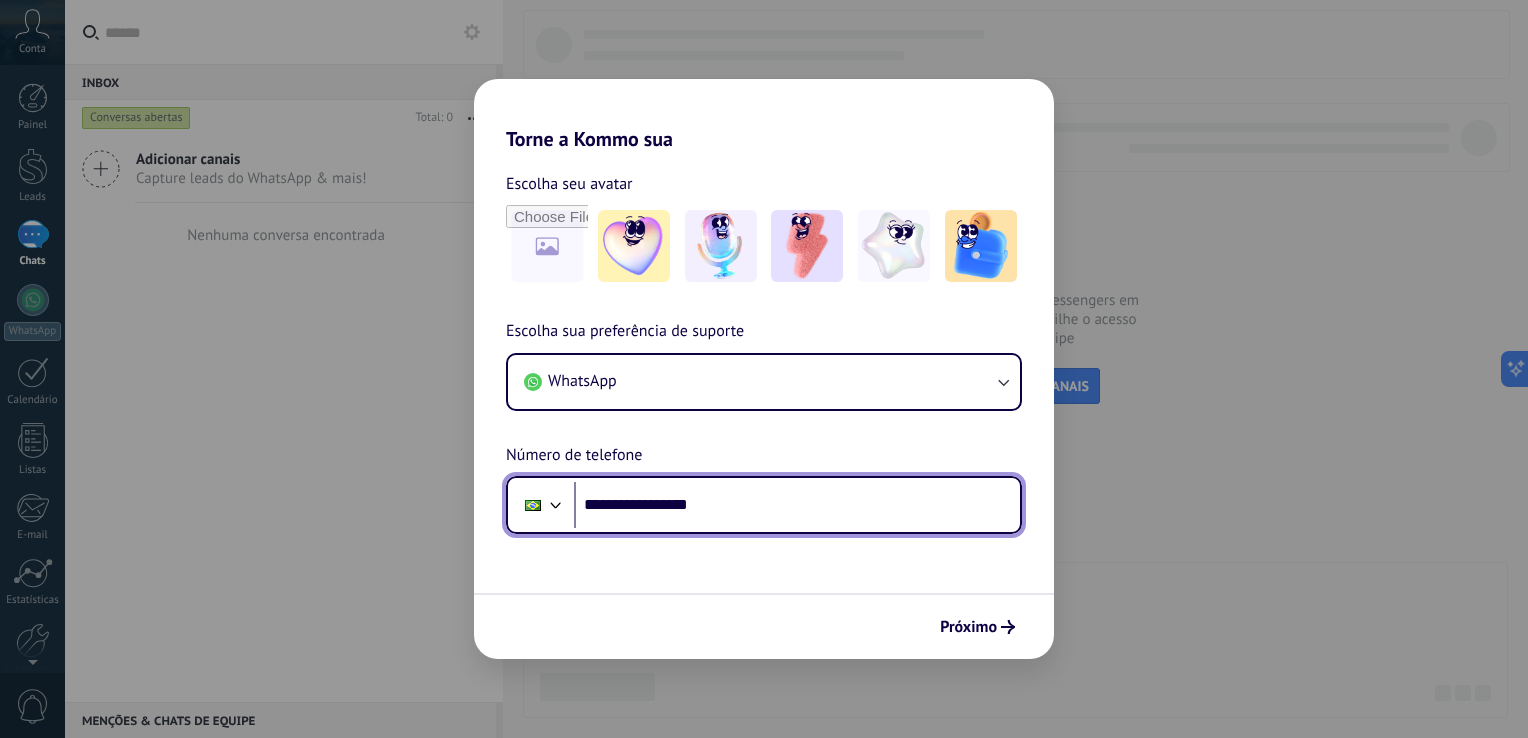 type on "**********" 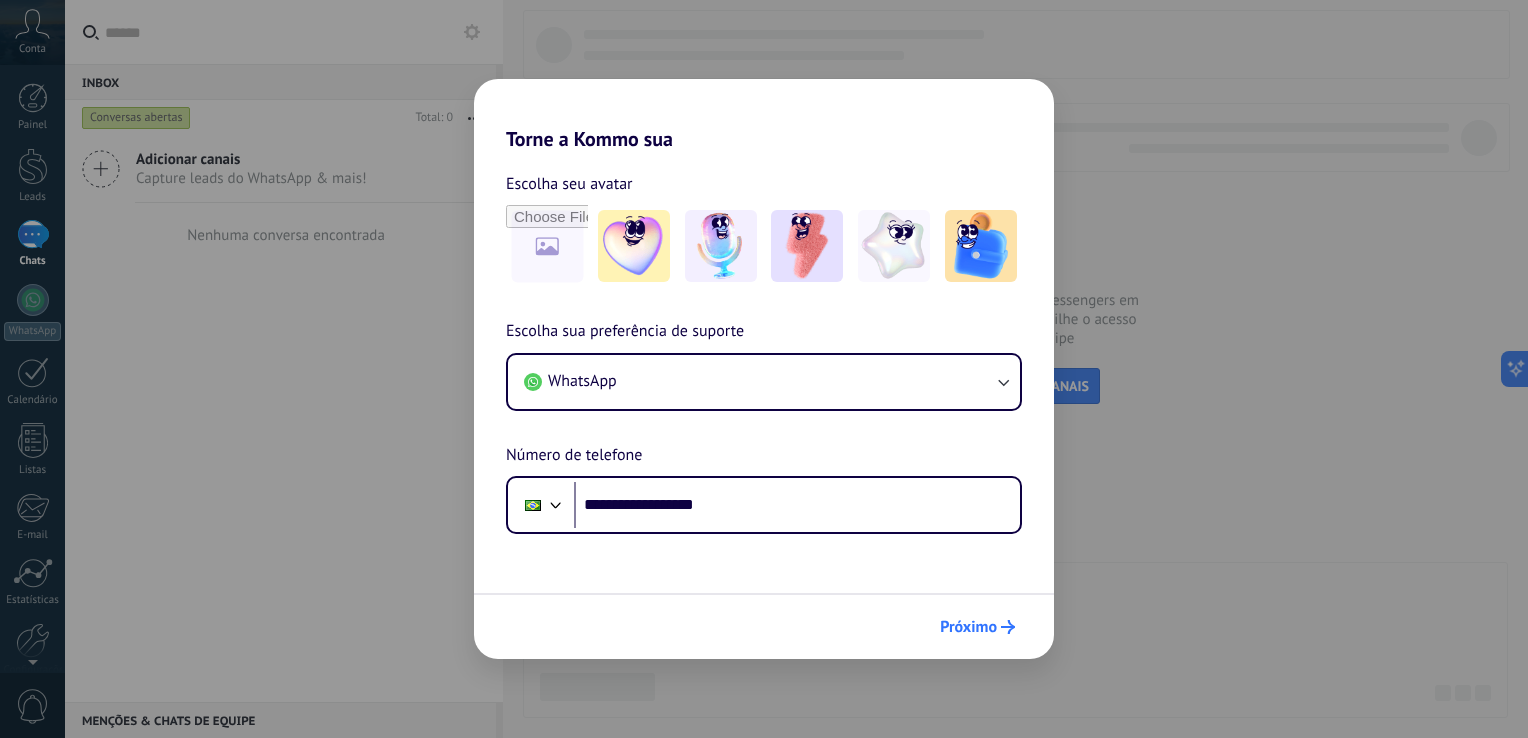 click on "Próximo" at bounding box center [968, 627] 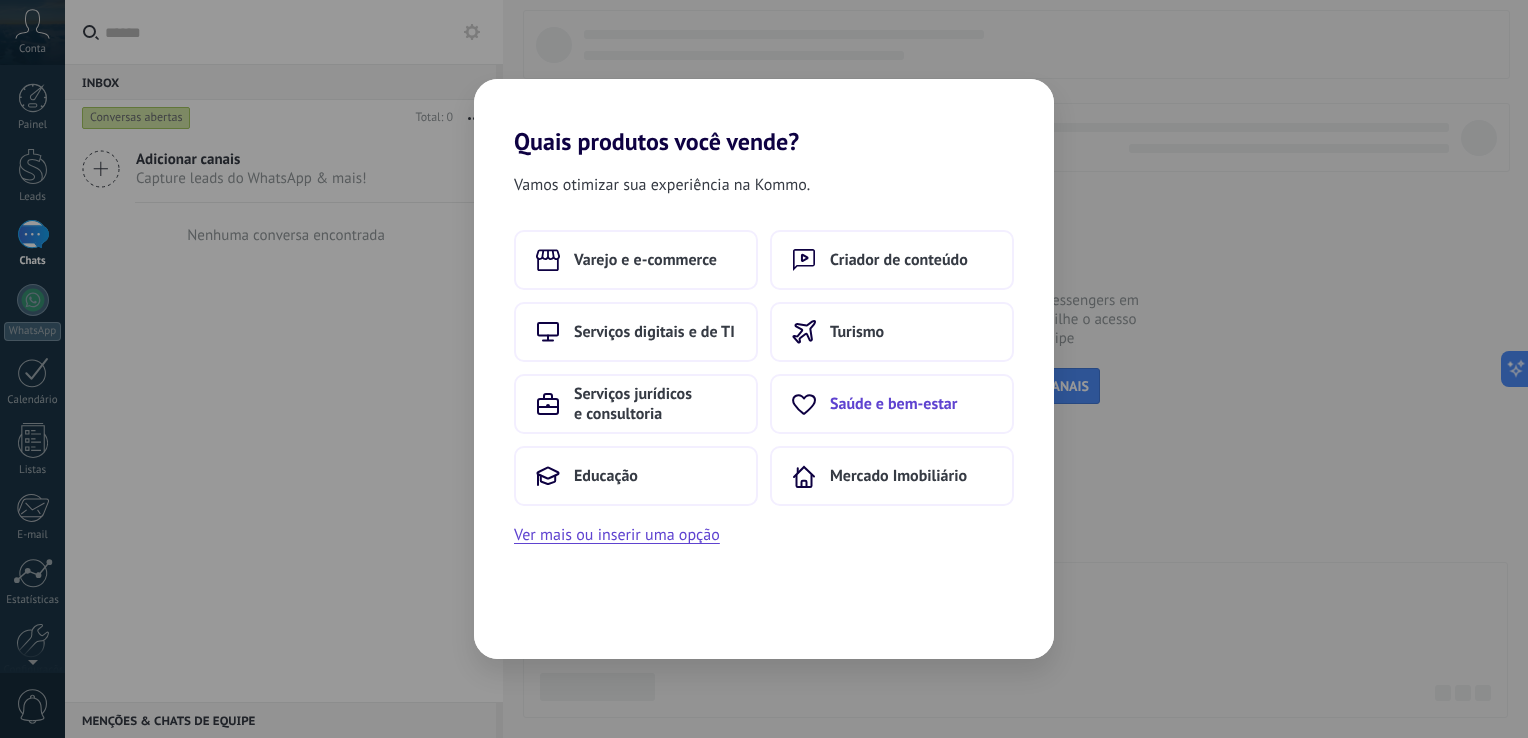 click on "Saúde e bem-estar" at bounding box center (893, 404) 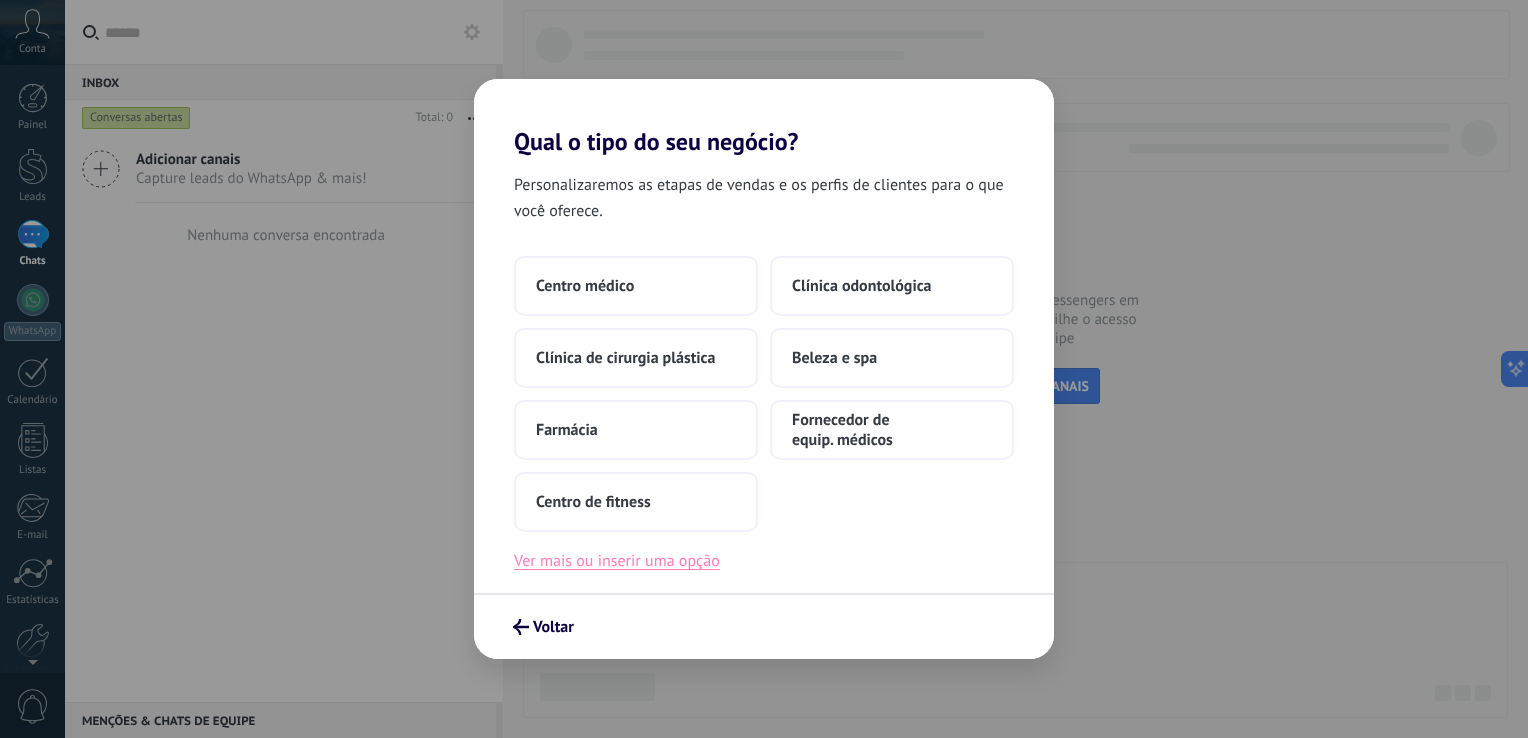 click on "Ver mais ou inserir uma opção" at bounding box center (617, 561) 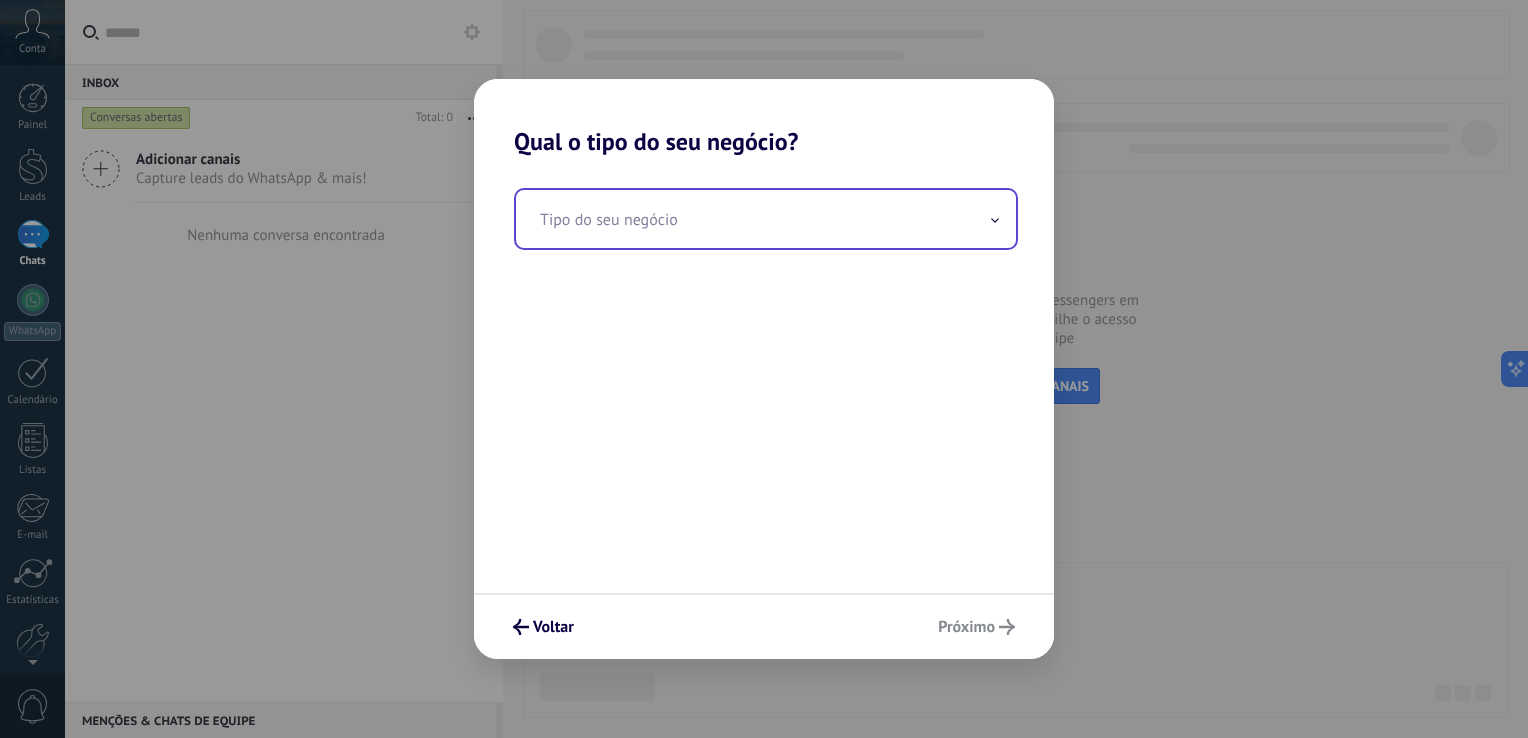 click at bounding box center (766, 219) 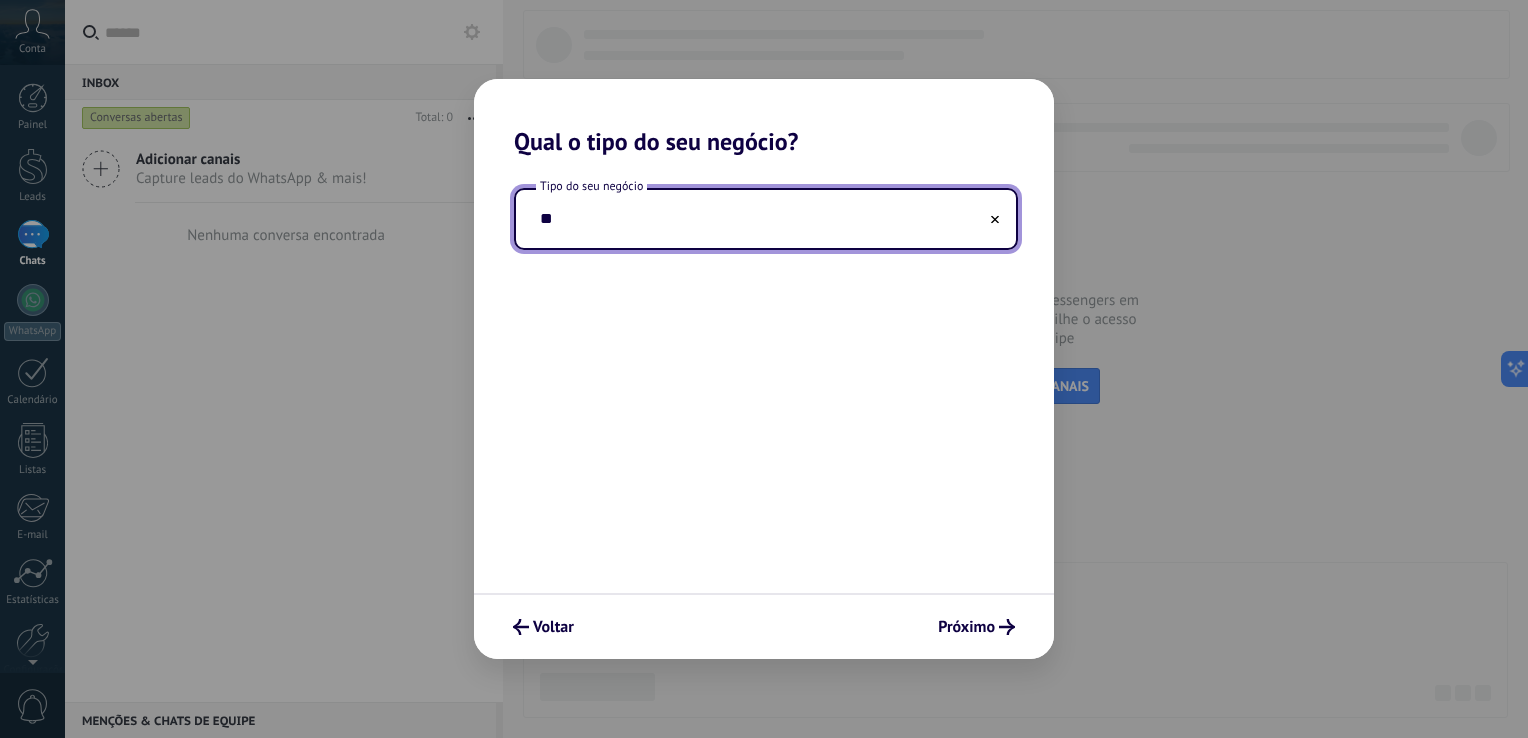 type on "*" 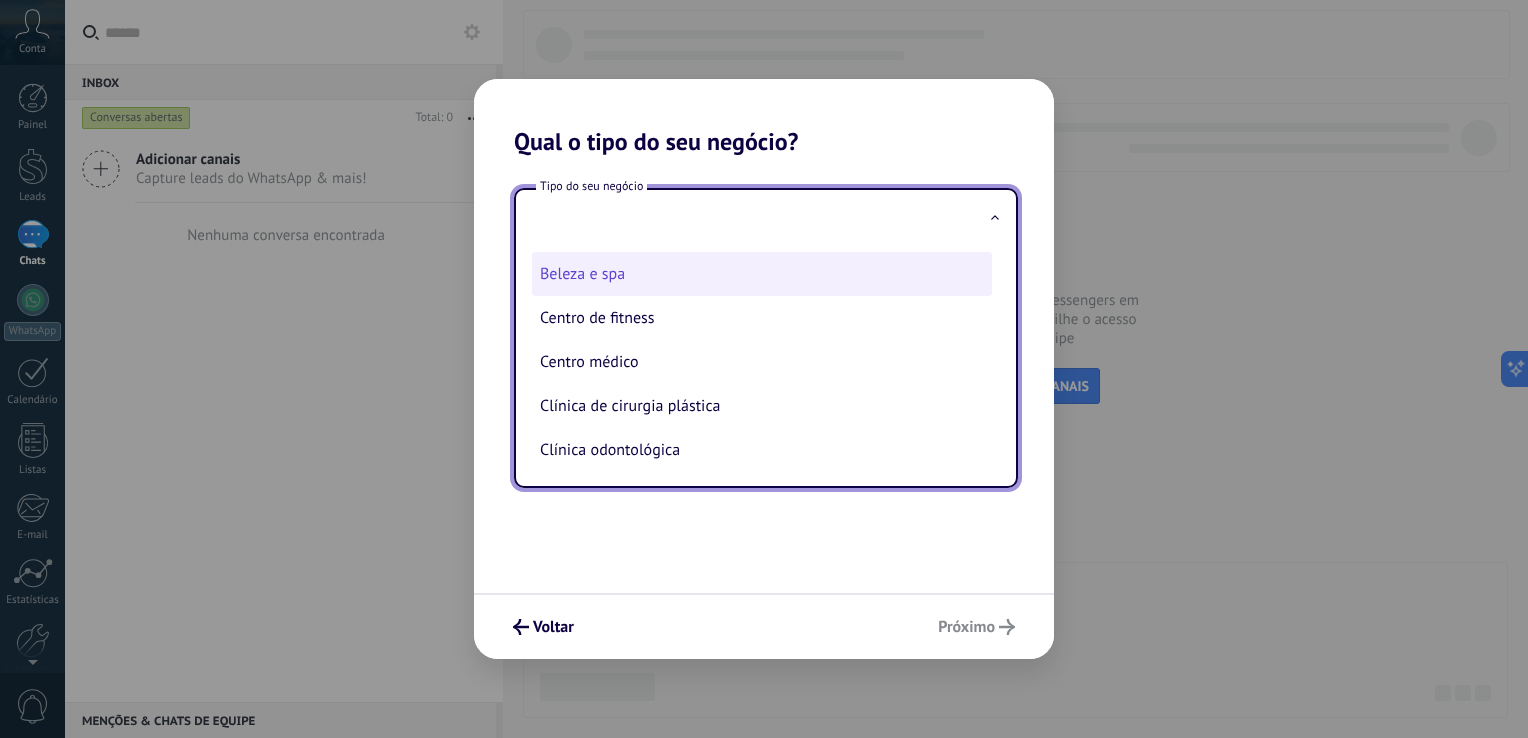 click on "Beleza e spa" at bounding box center [762, 274] 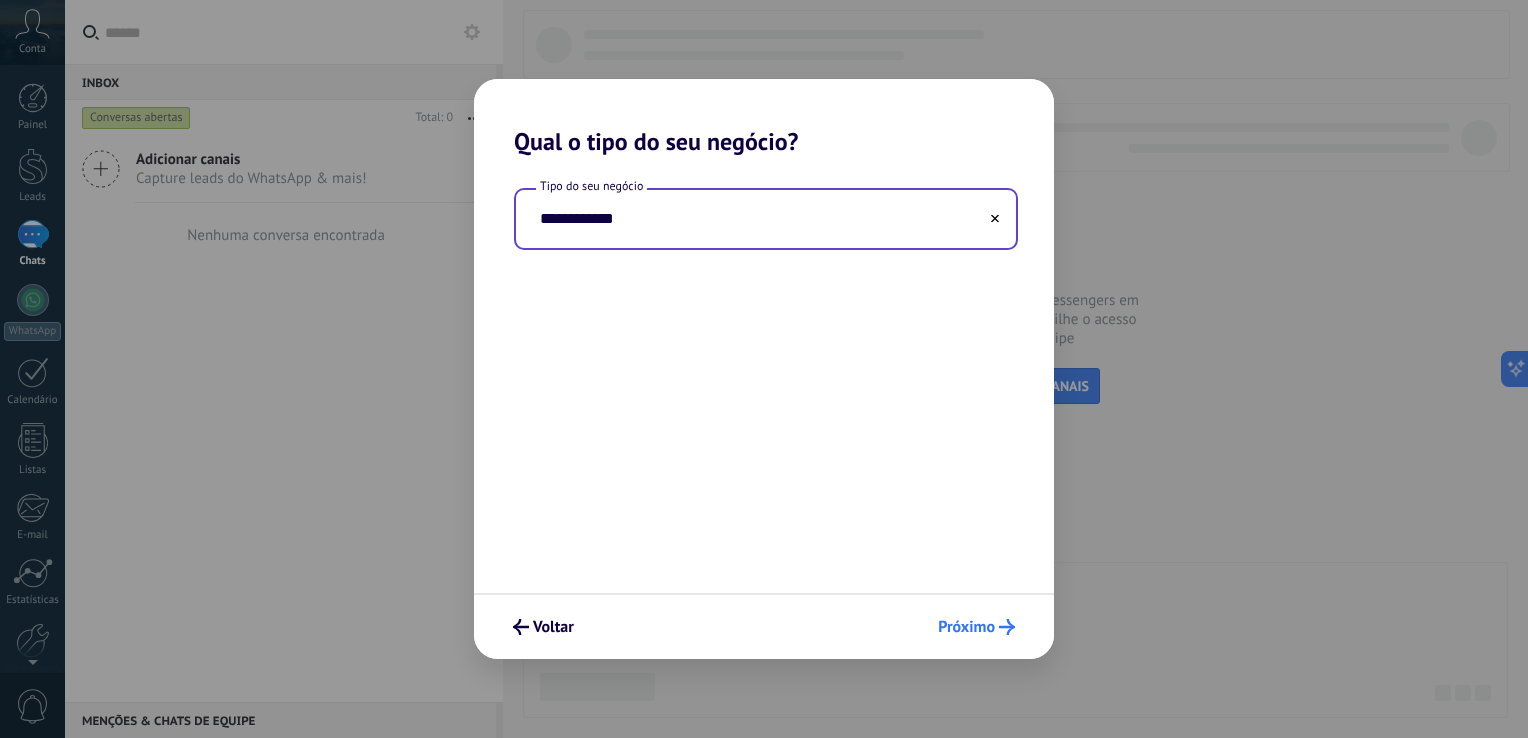 click on "Próximo" at bounding box center [966, 627] 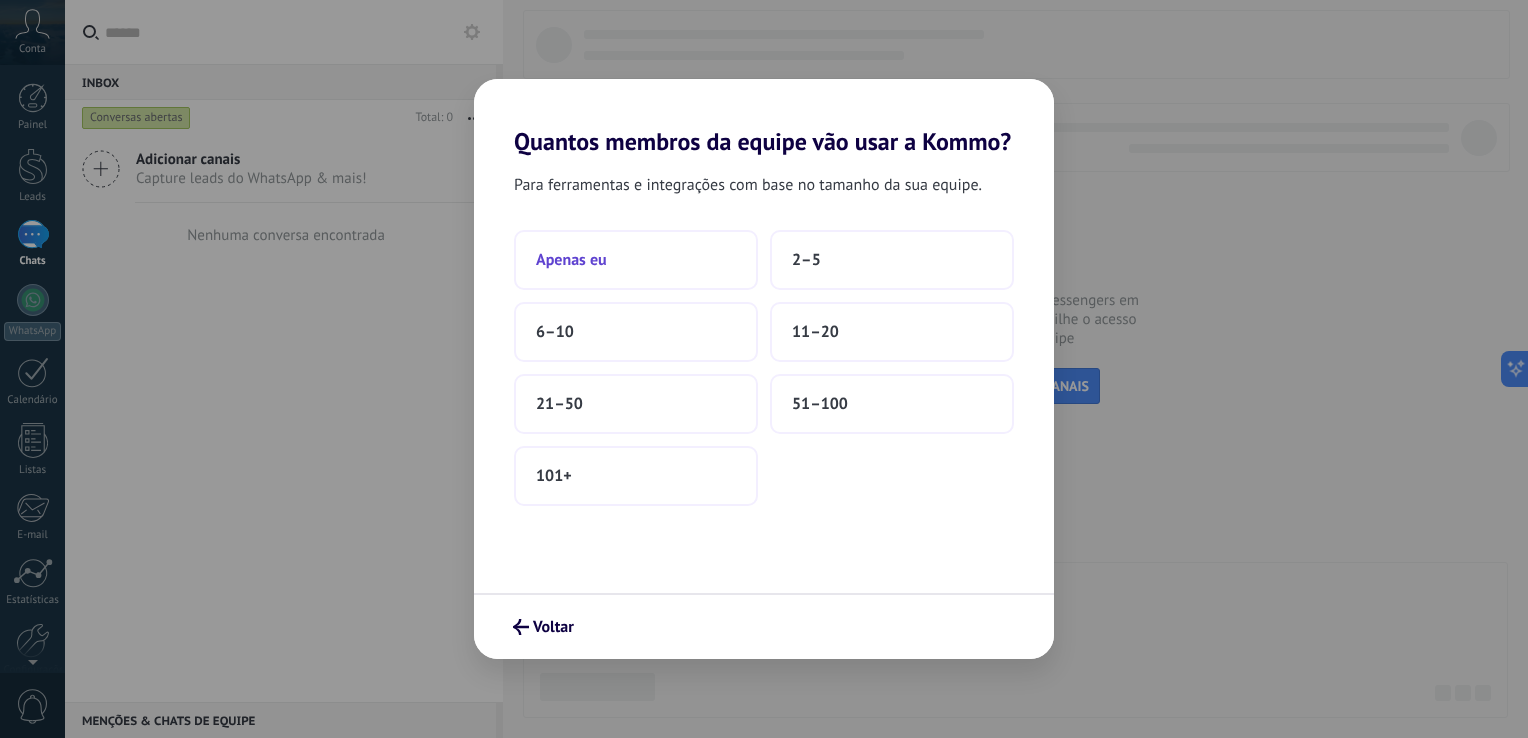 click on "Apenas eu" at bounding box center (636, 260) 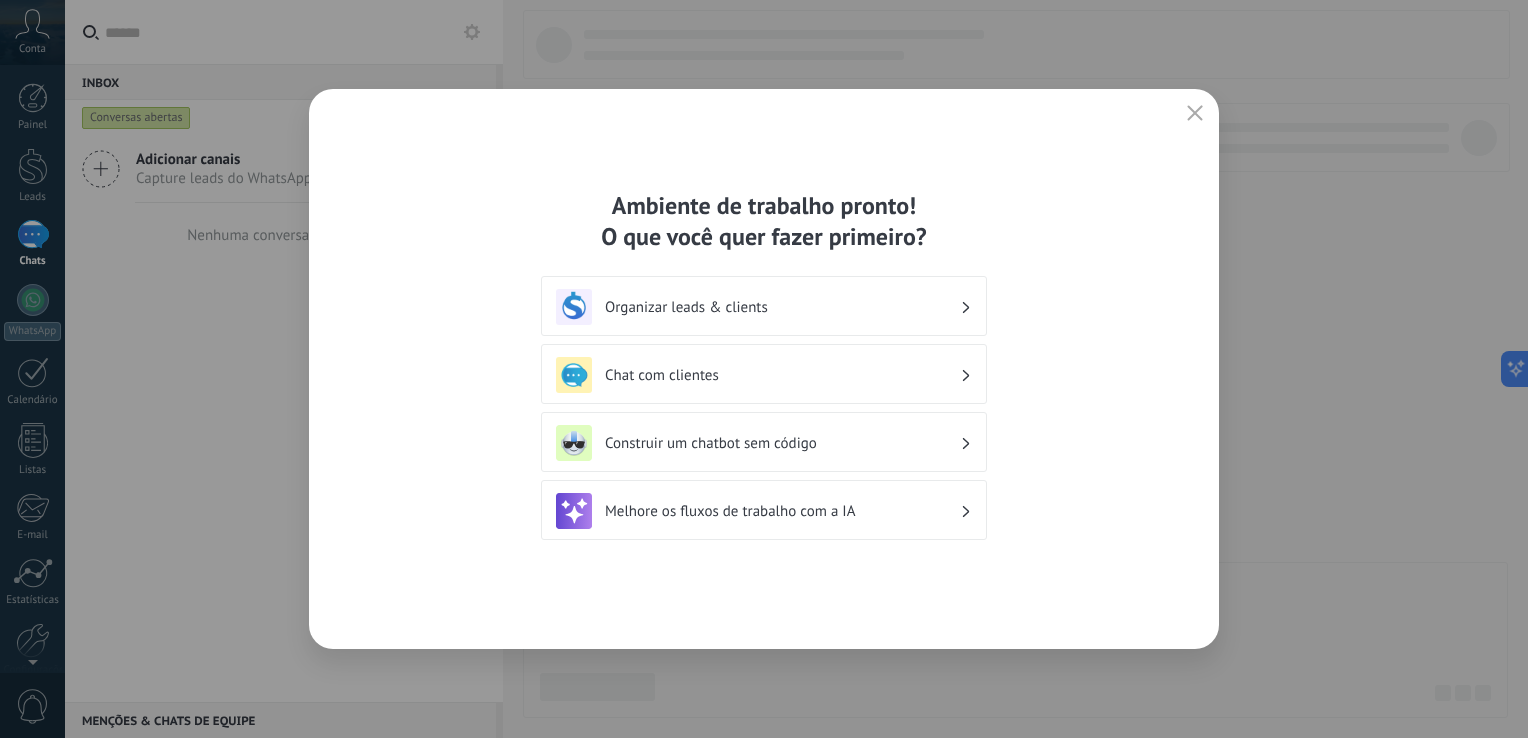 click on "Organizar leads & clients" at bounding box center (782, 307) 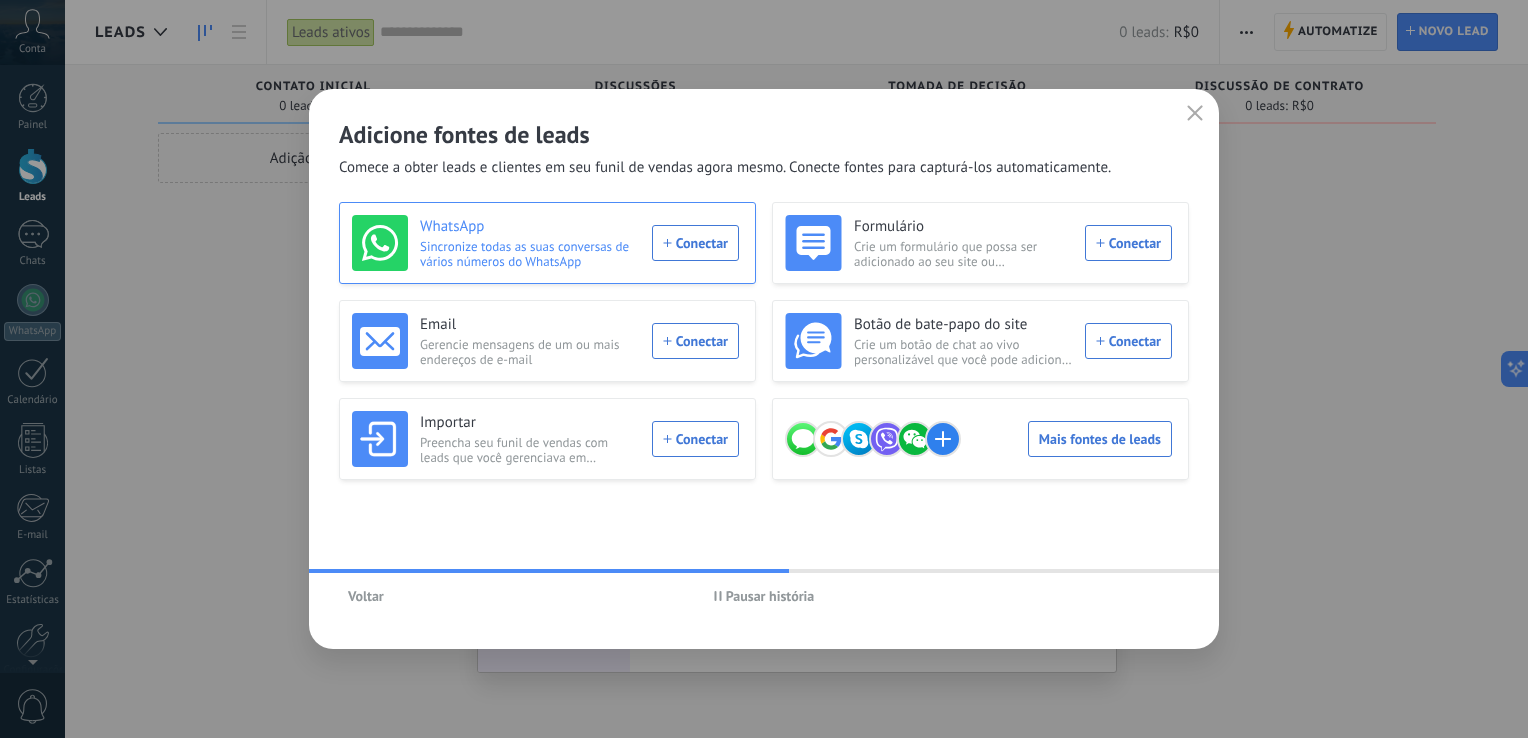click on "WhatsApp Sincronize todas as suas conversas de vários números do WhatsApp Conectar" at bounding box center (545, 243) 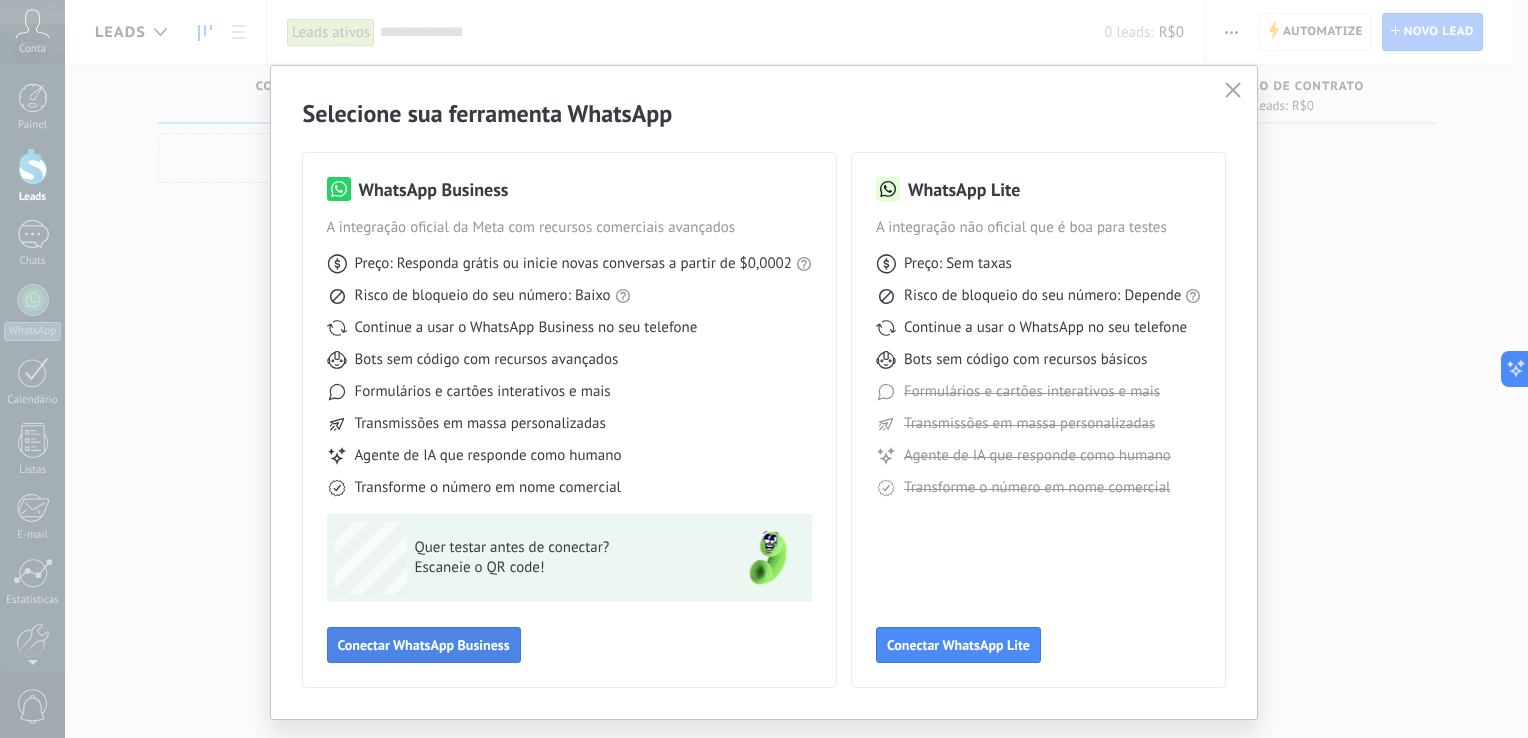 click on "Conectar WhatsApp Business" at bounding box center [424, 645] 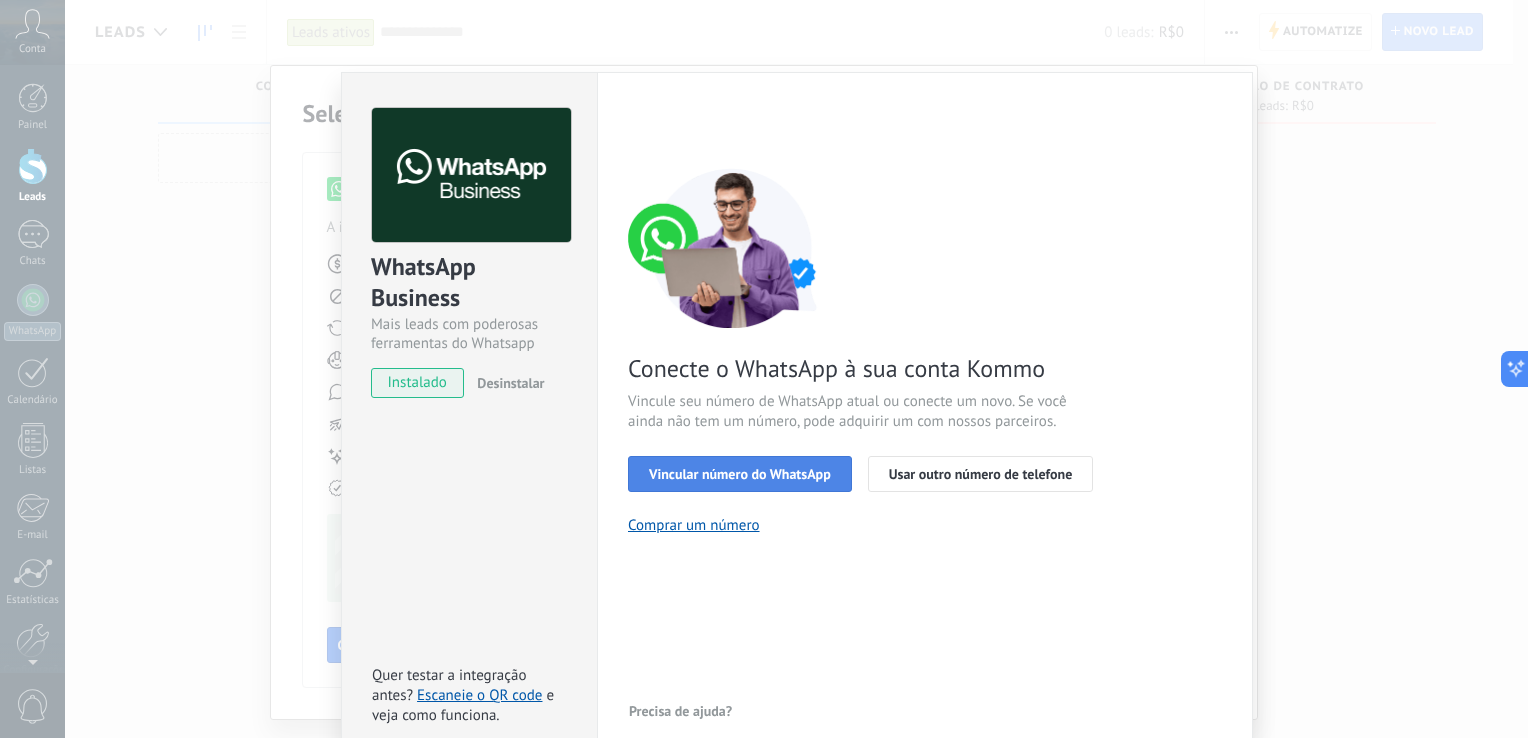 click on "Vincular número do WhatsApp" at bounding box center [740, 474] 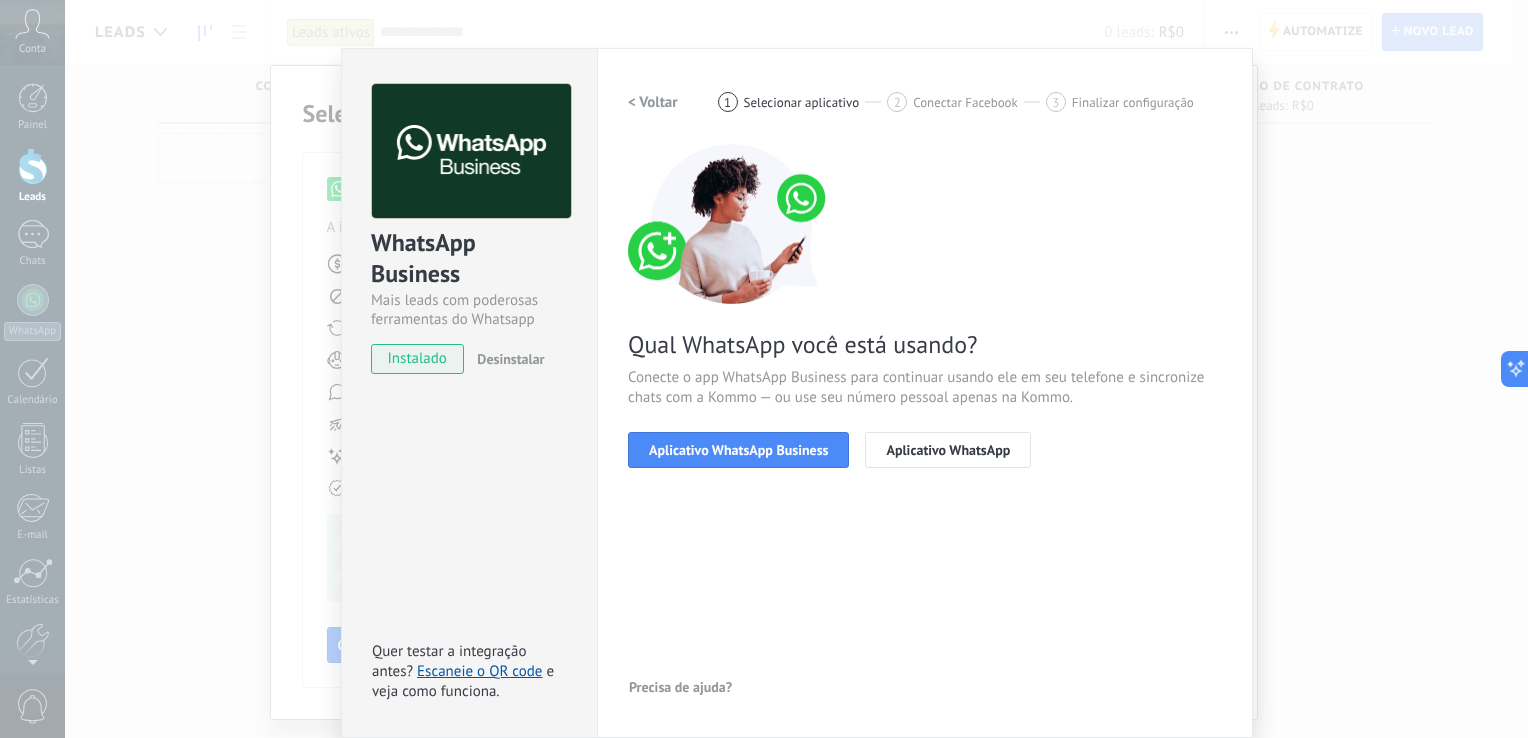scroll, scrollTop: 0, scrollLeft: 0, axis: both 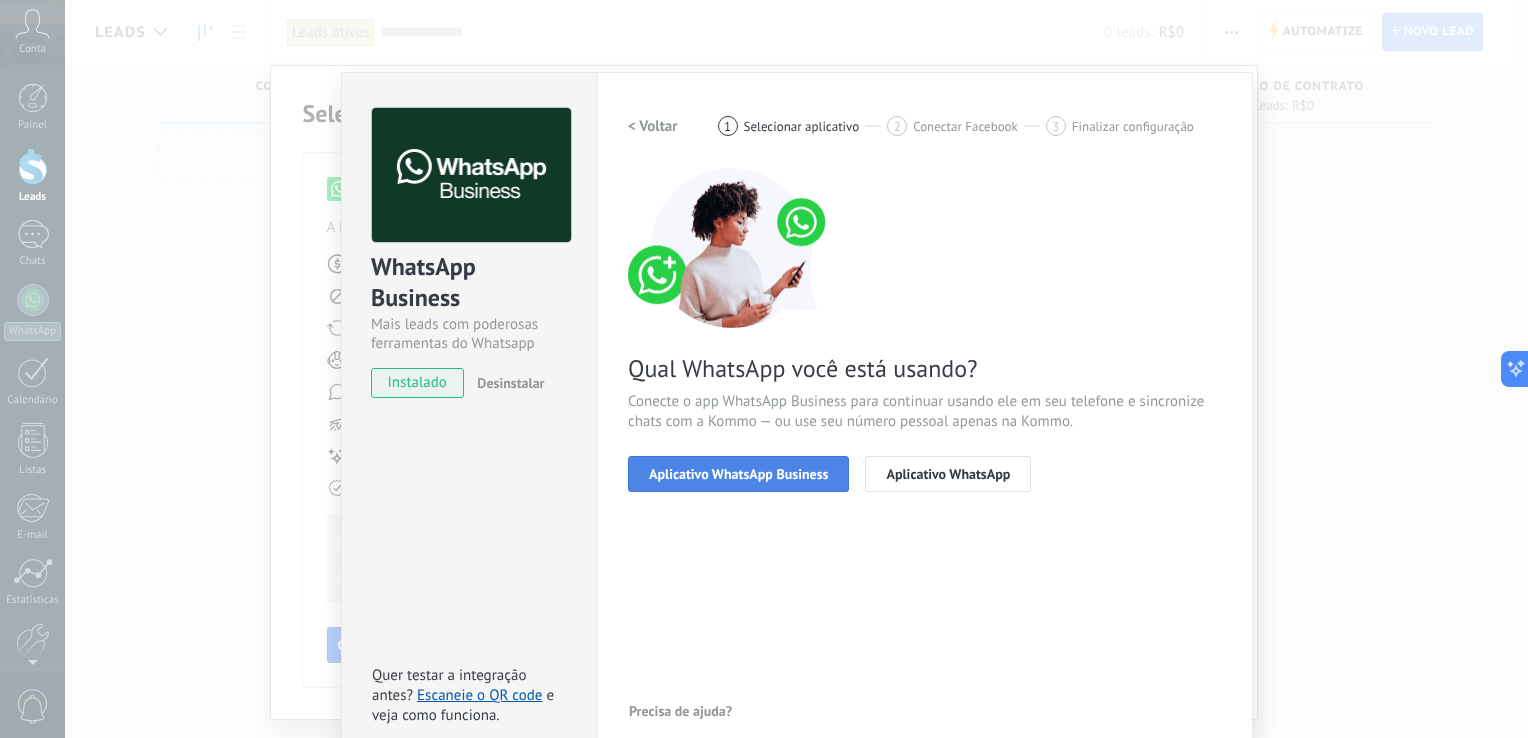 click on "Aplicativo WhatsApp Business" at bounding box center (738, 474) 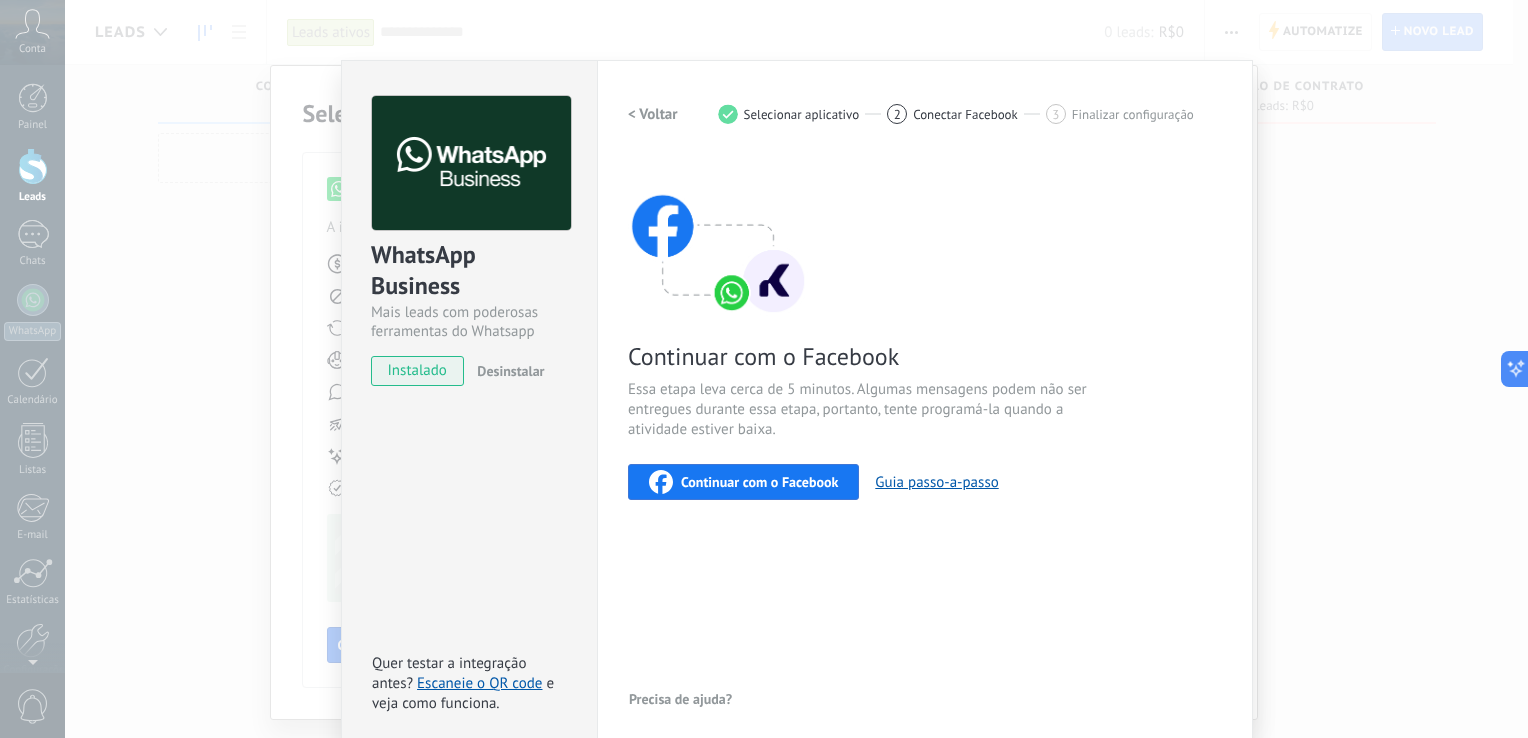 scroll, scrollTop: 0, scrollLeft: 0, axis: both 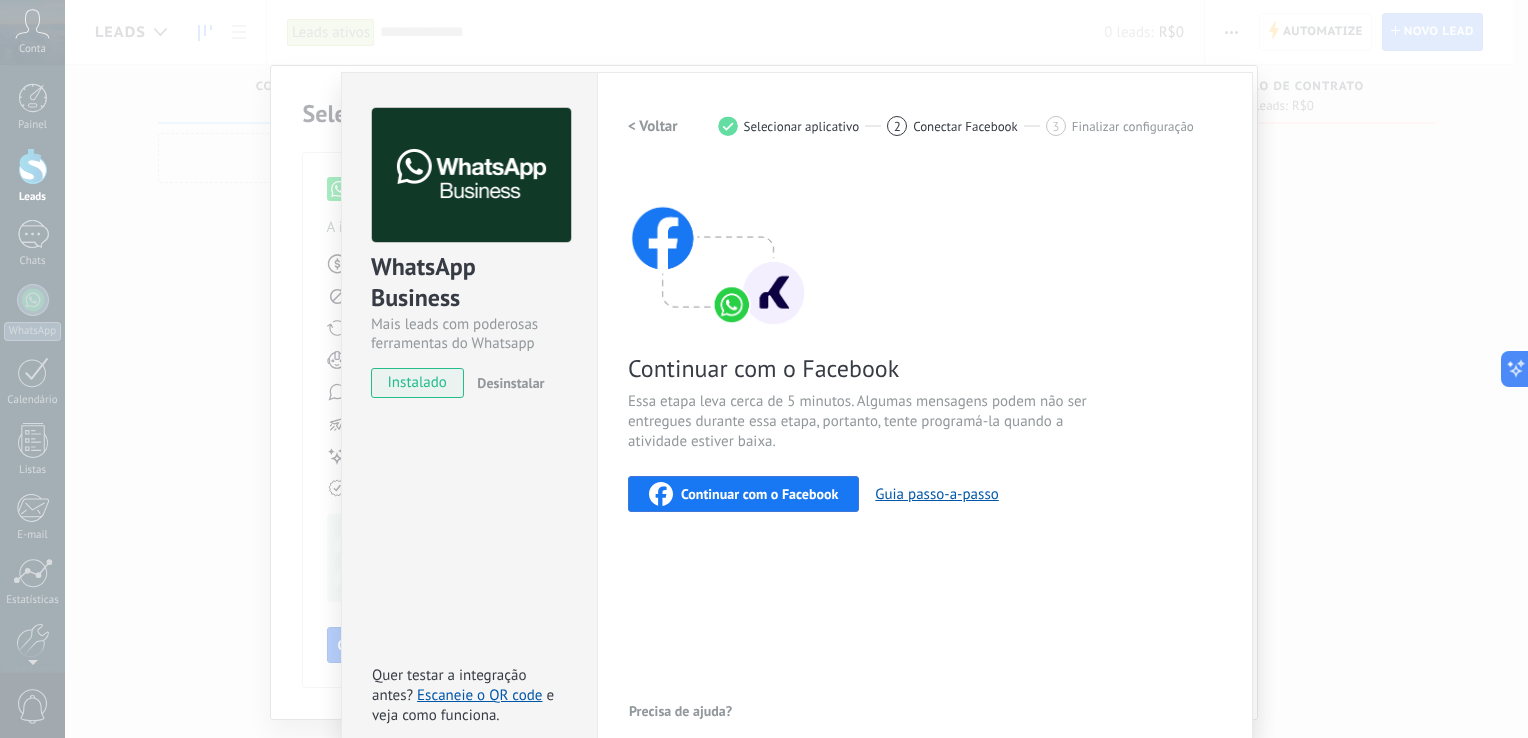 click on "Continuar com o Facebook" at bounding box center [759, 494] 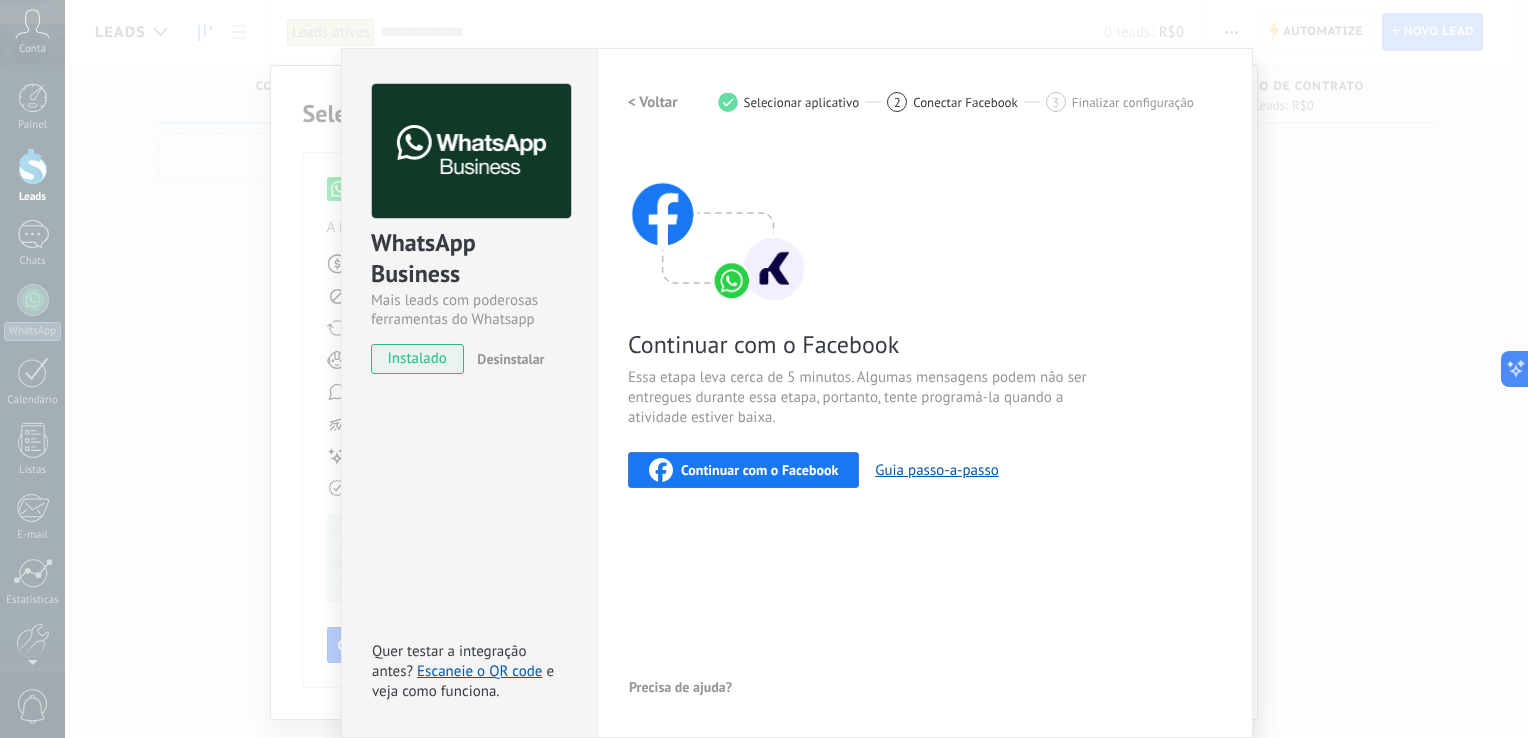 click on "Continuar com o Facebook" at bounding box center [759, 470] 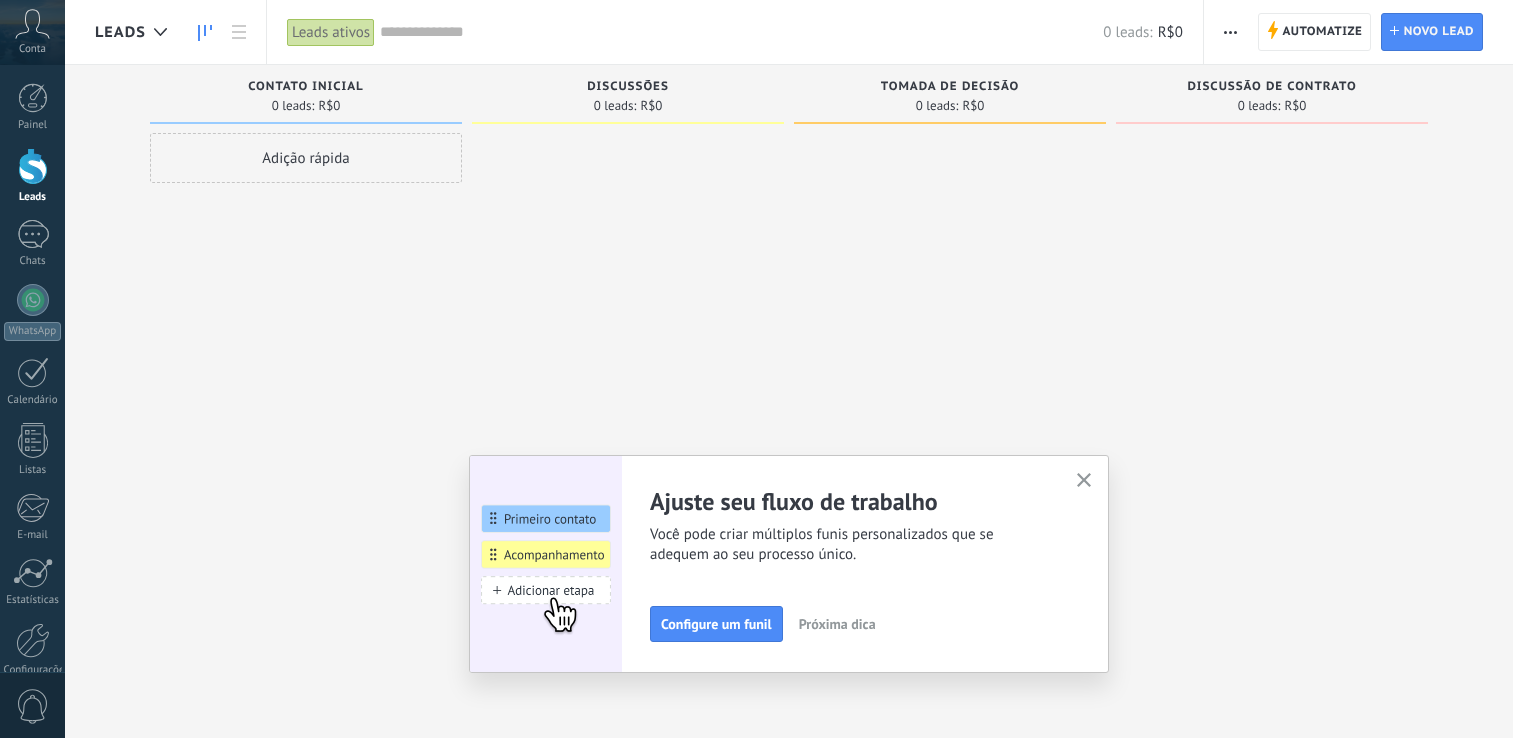scroll, scrollTop: 0, scrollLeft: 0, axis: both 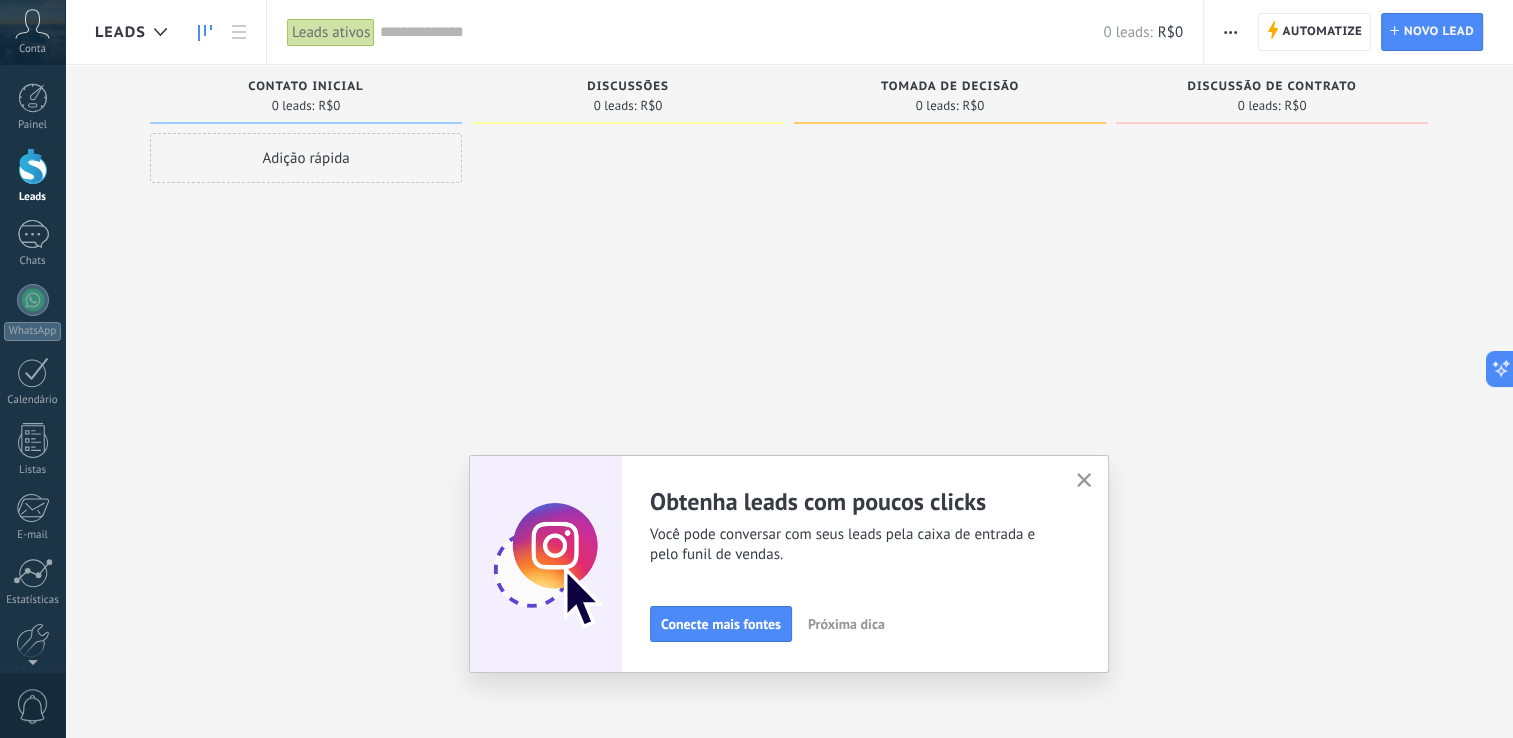 click 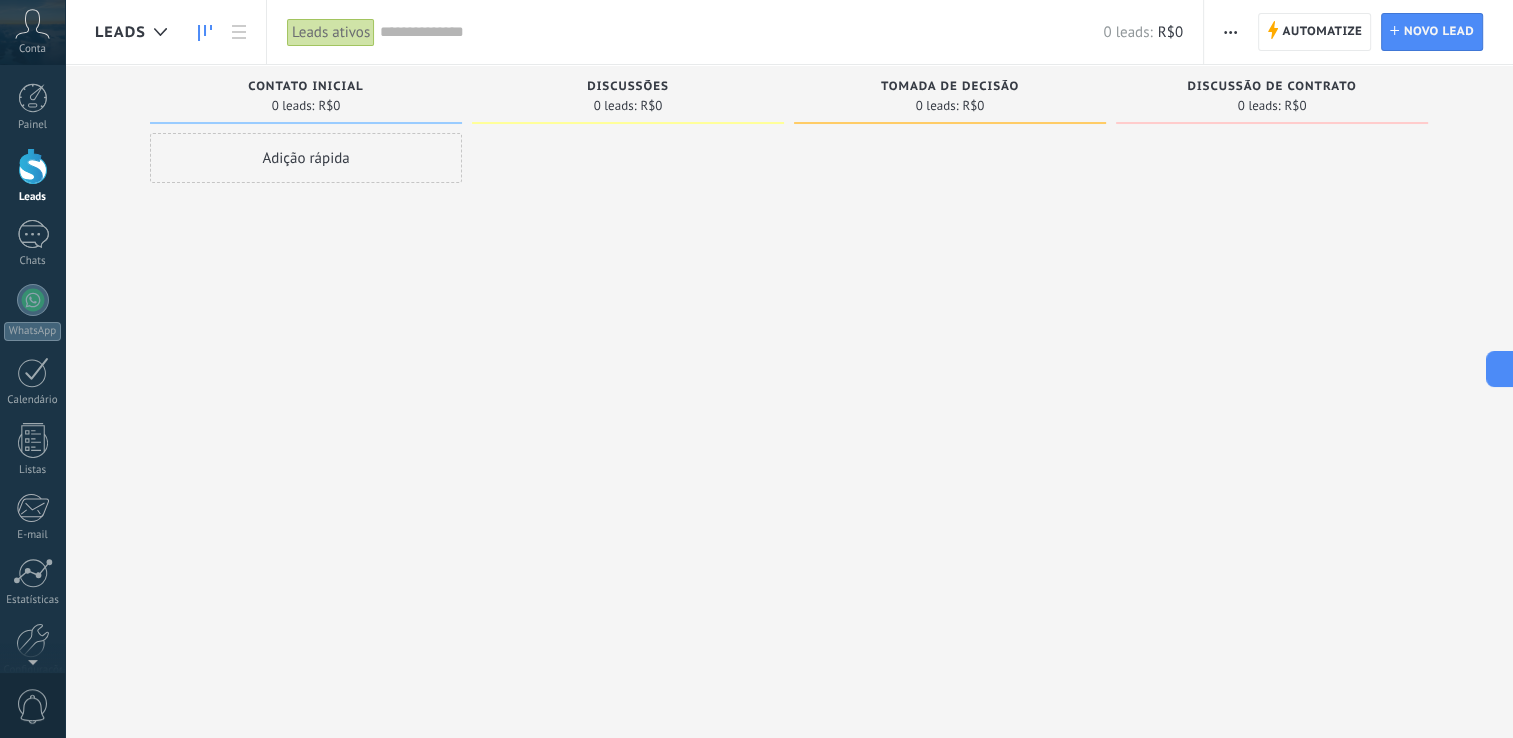 click on "Conta" at bounding box center (32, 49) 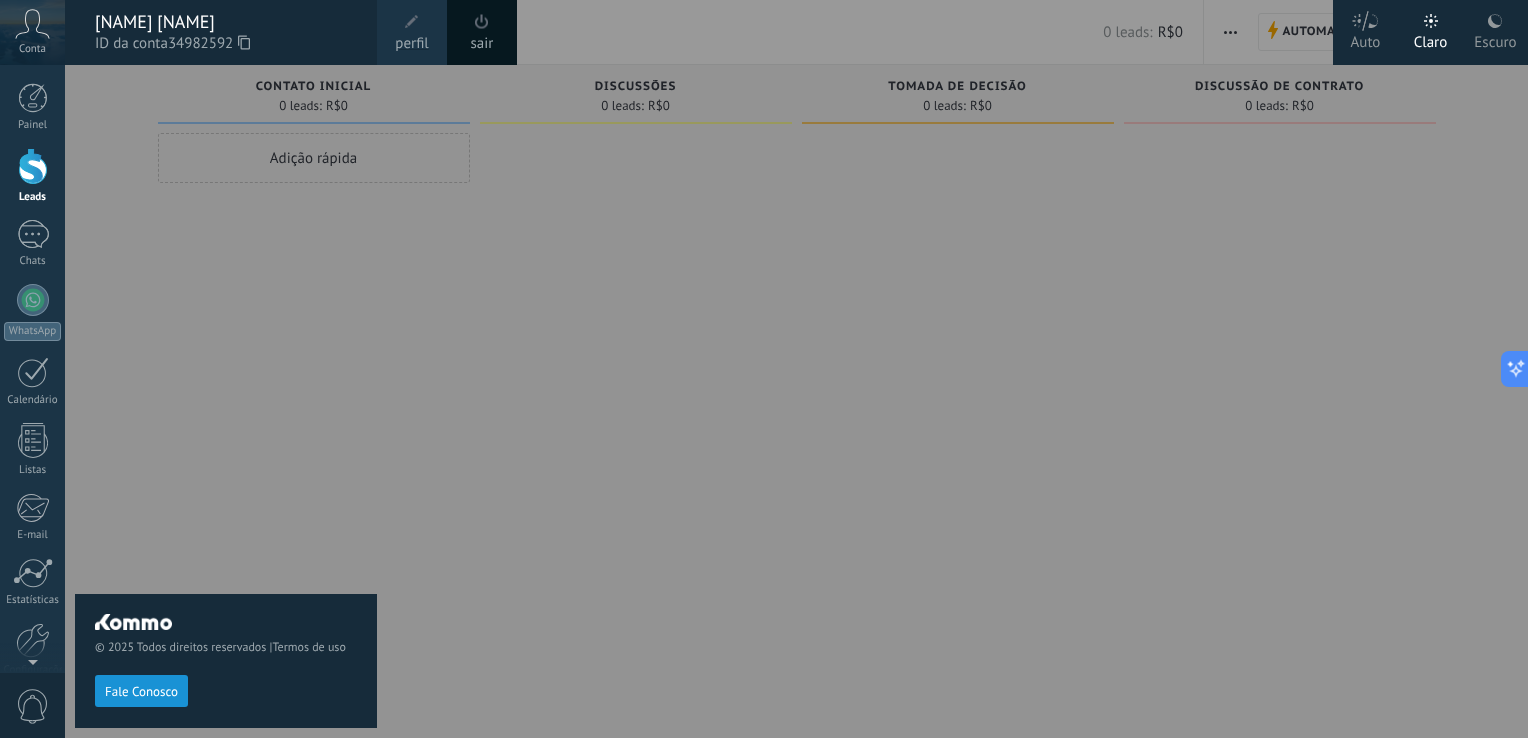 click at bounding box center [829, 369] 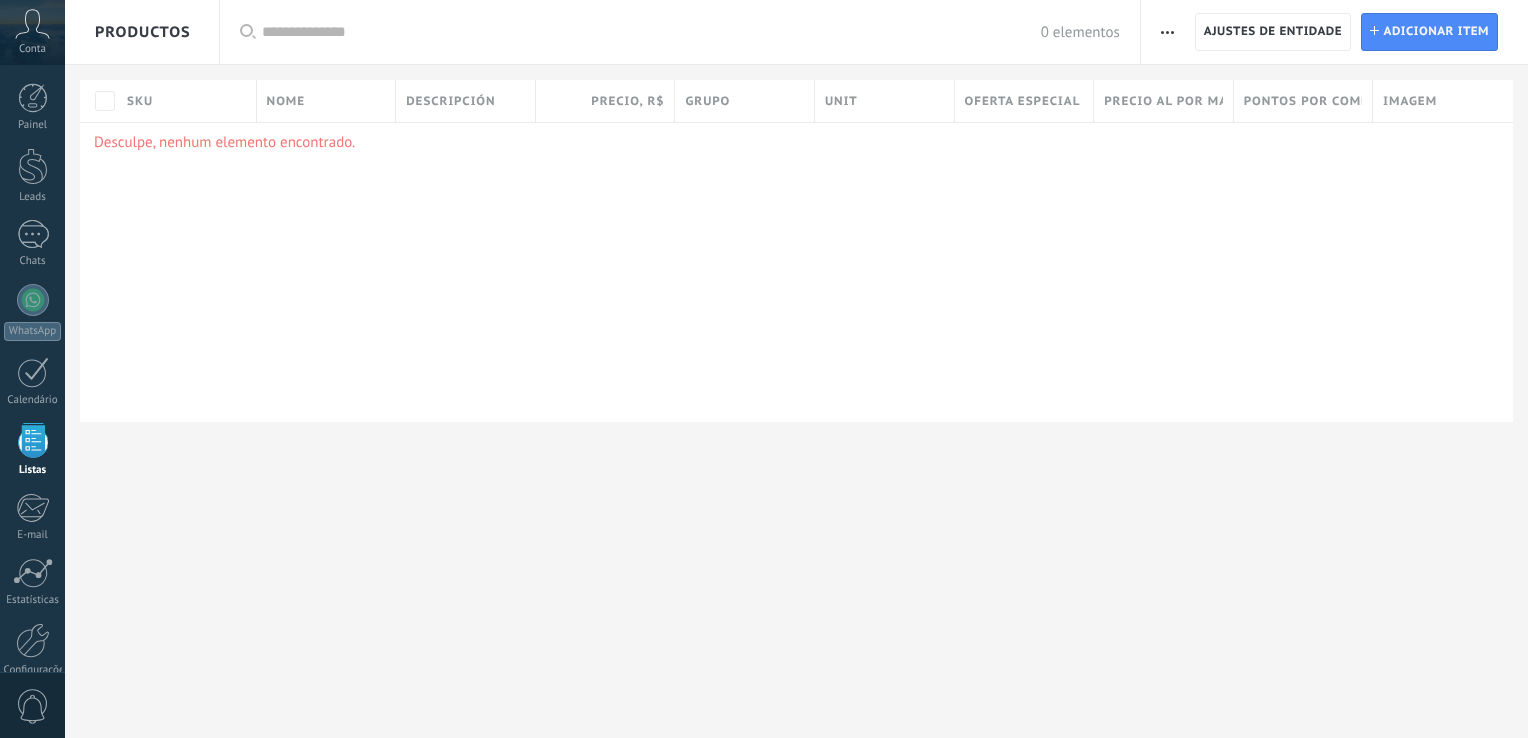 scroll, scrollTop: 0, scrollLeft: 0, axis: both 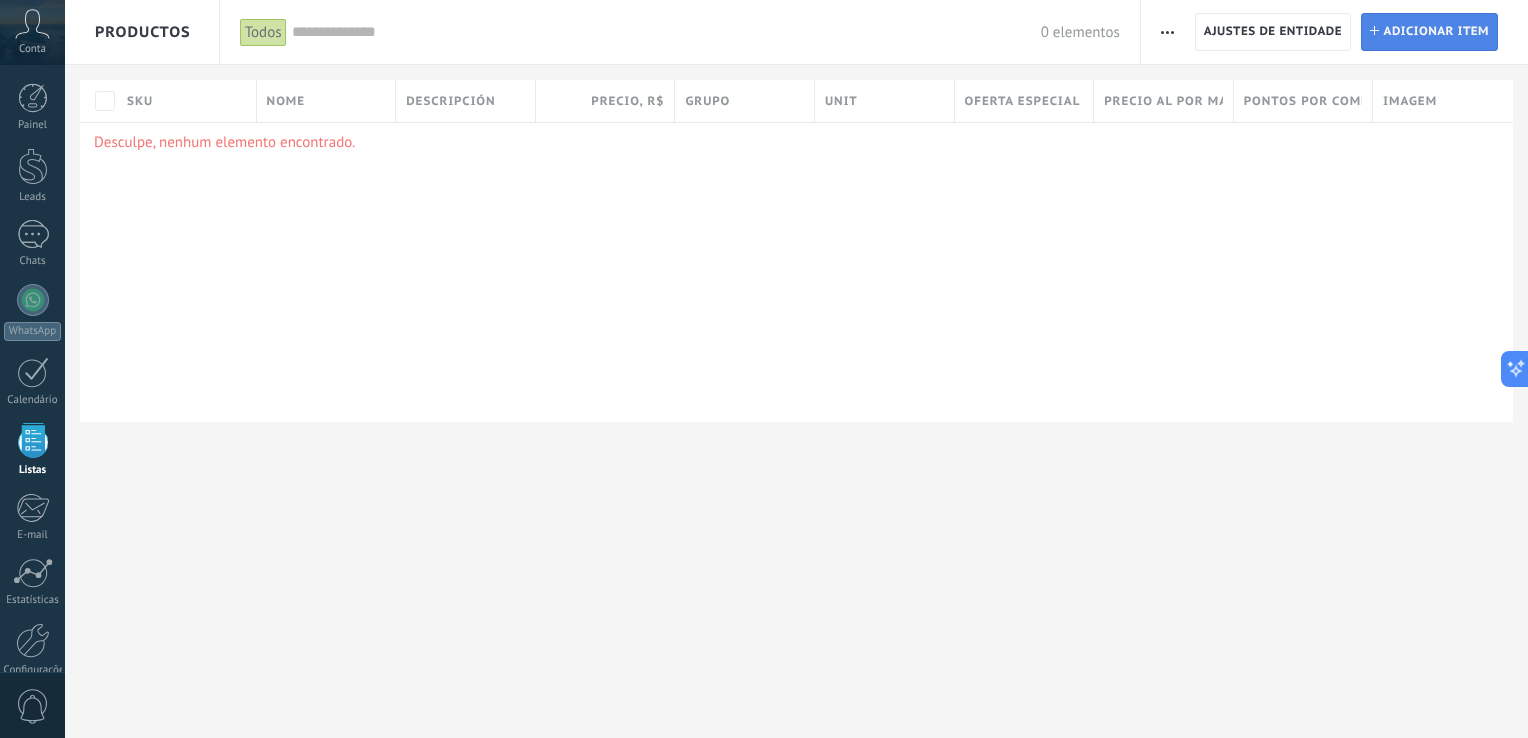 click on "Adicionar item" at bounding box center [1437, 32] 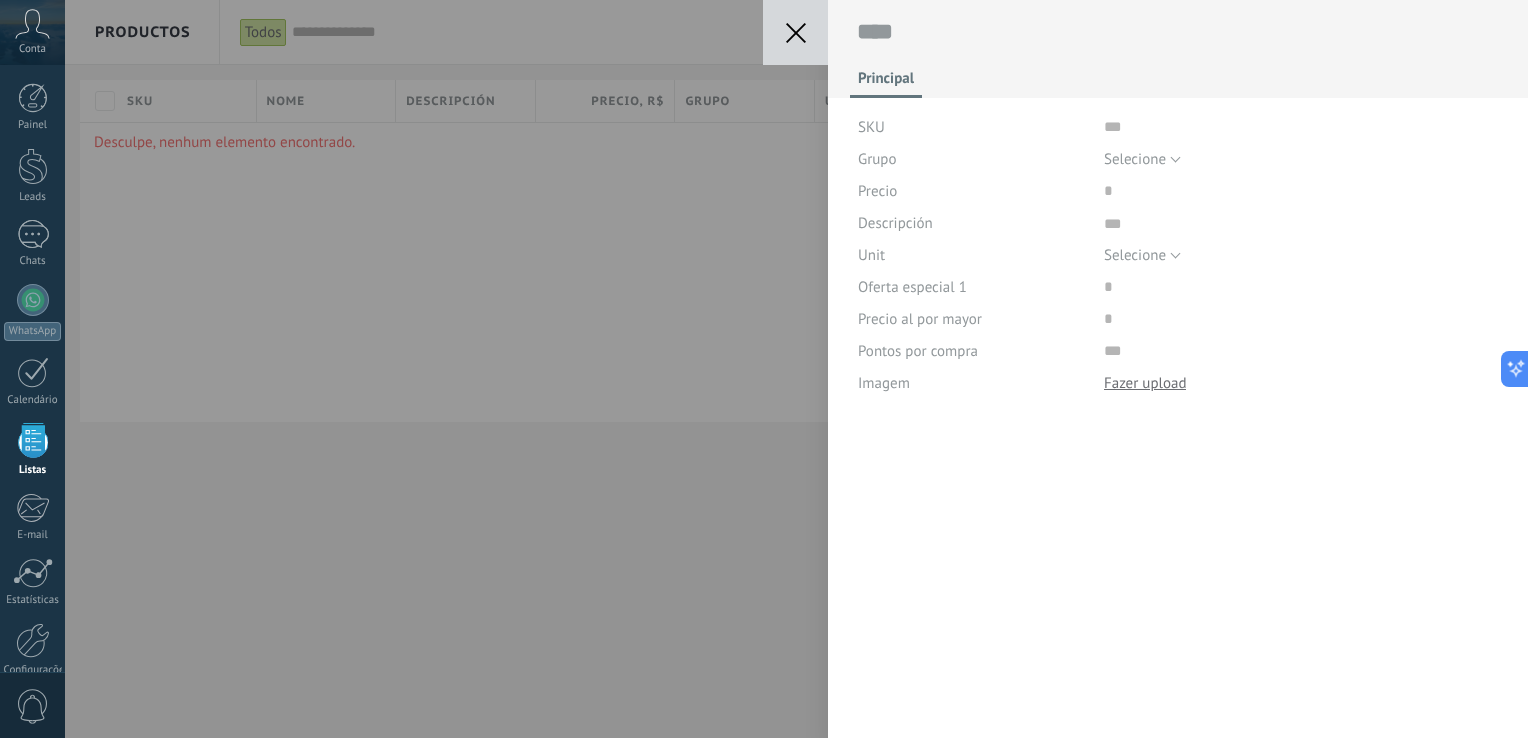 scroll, scrollTop: 20, scrollLeft: 0, axis: vertical 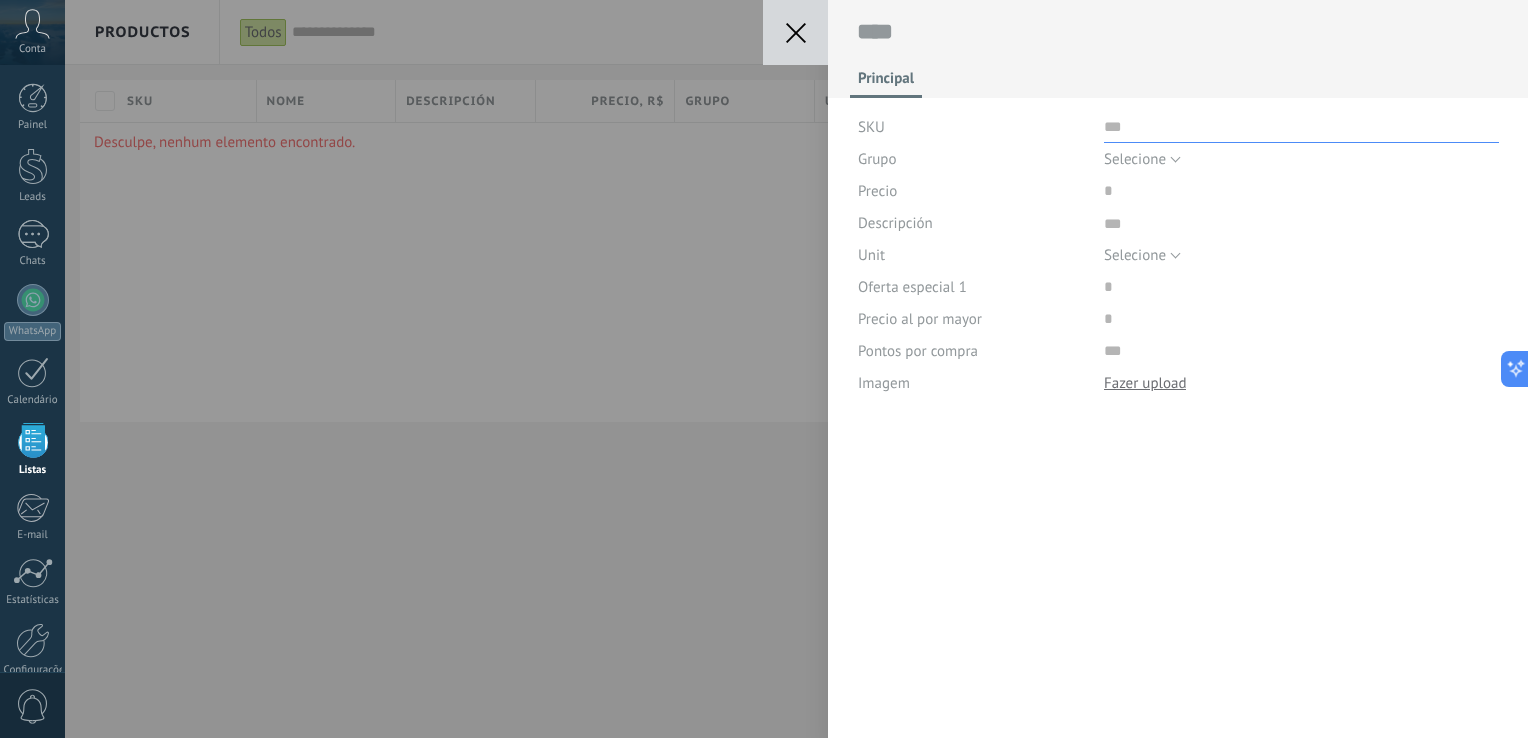 click at bounding box center [1301, 127] 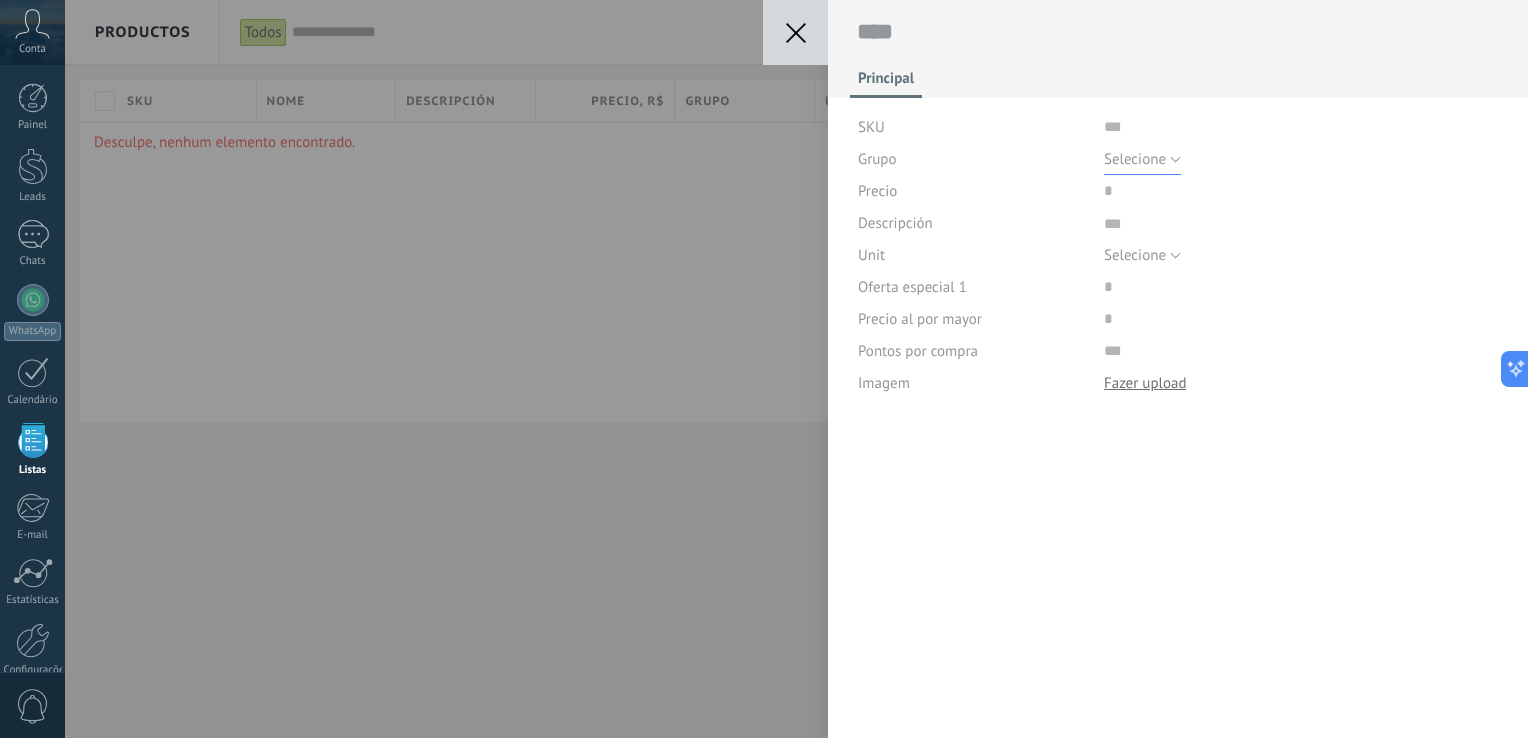 click on "Selecione" at bounding box center [1135, 159] 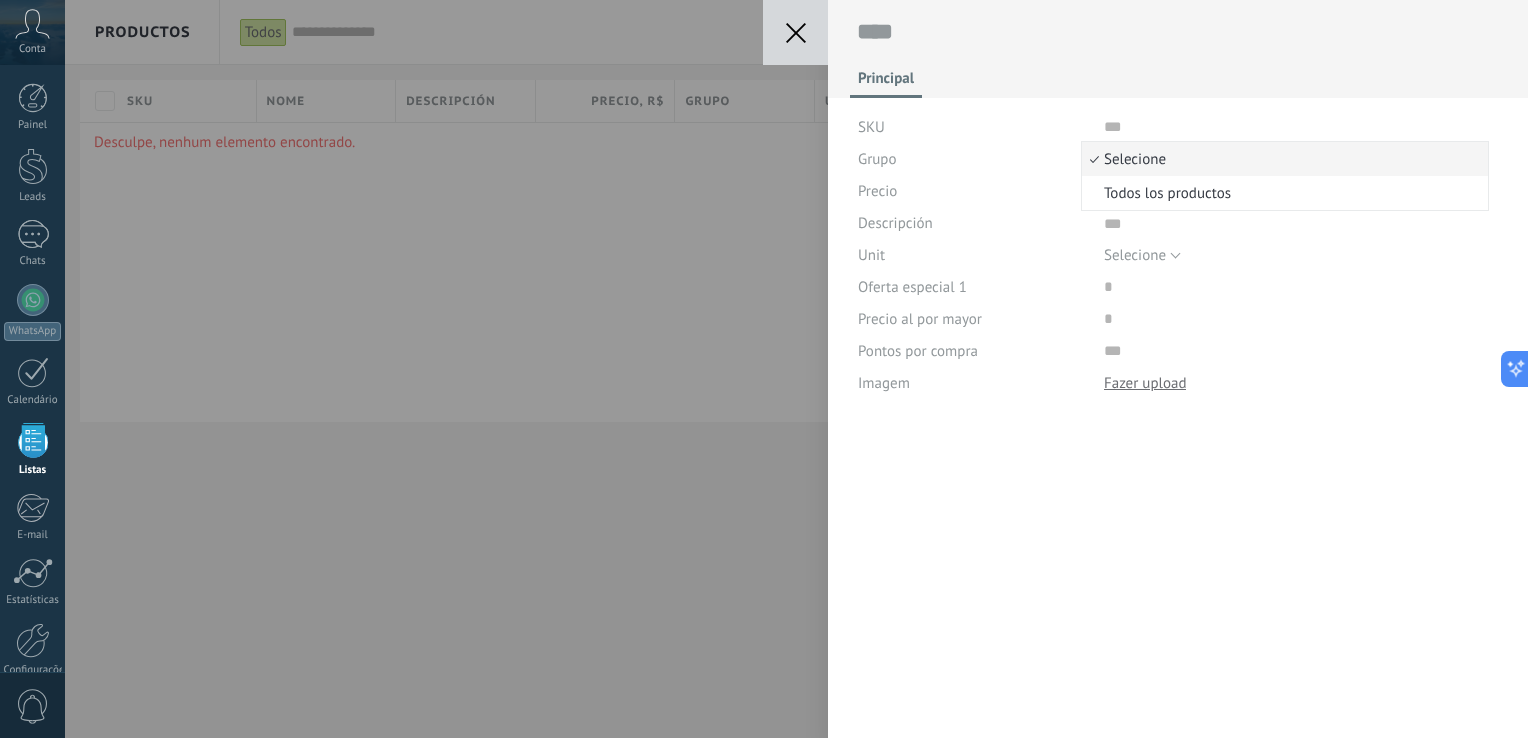 click on "Selecione" at bounding box center (1282, 159) 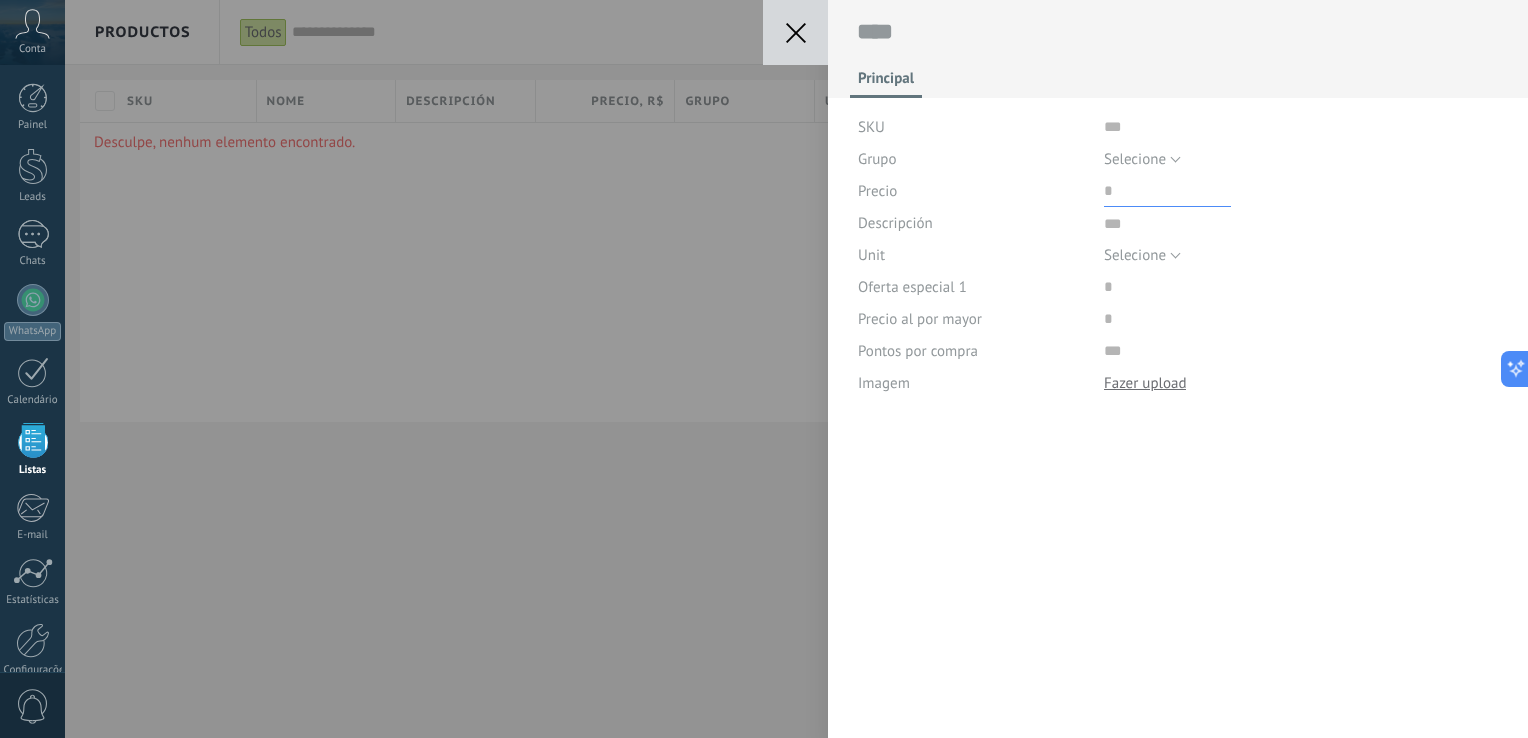 click at bounding box center (1167, 191) 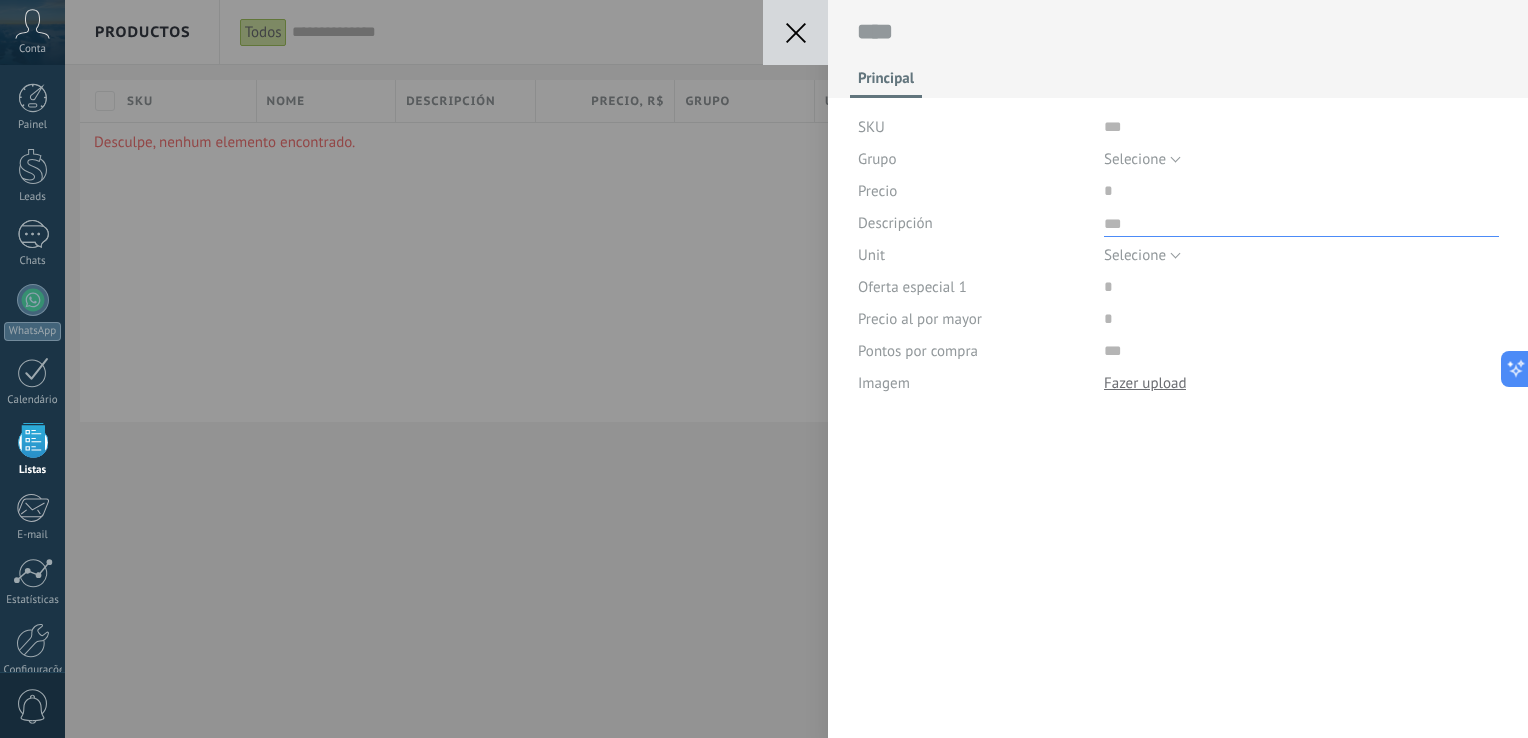 click at bounding box center (1301, 222) 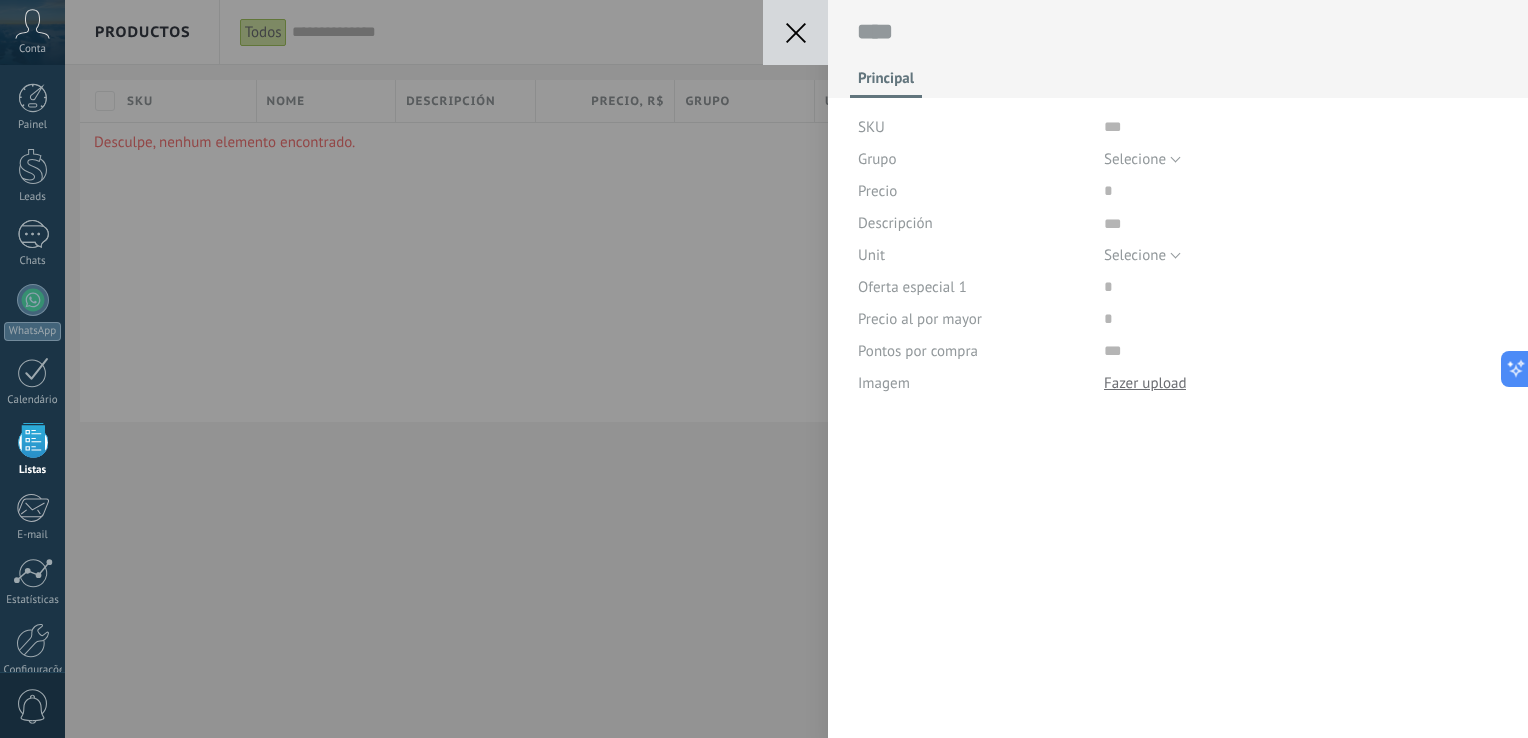 click 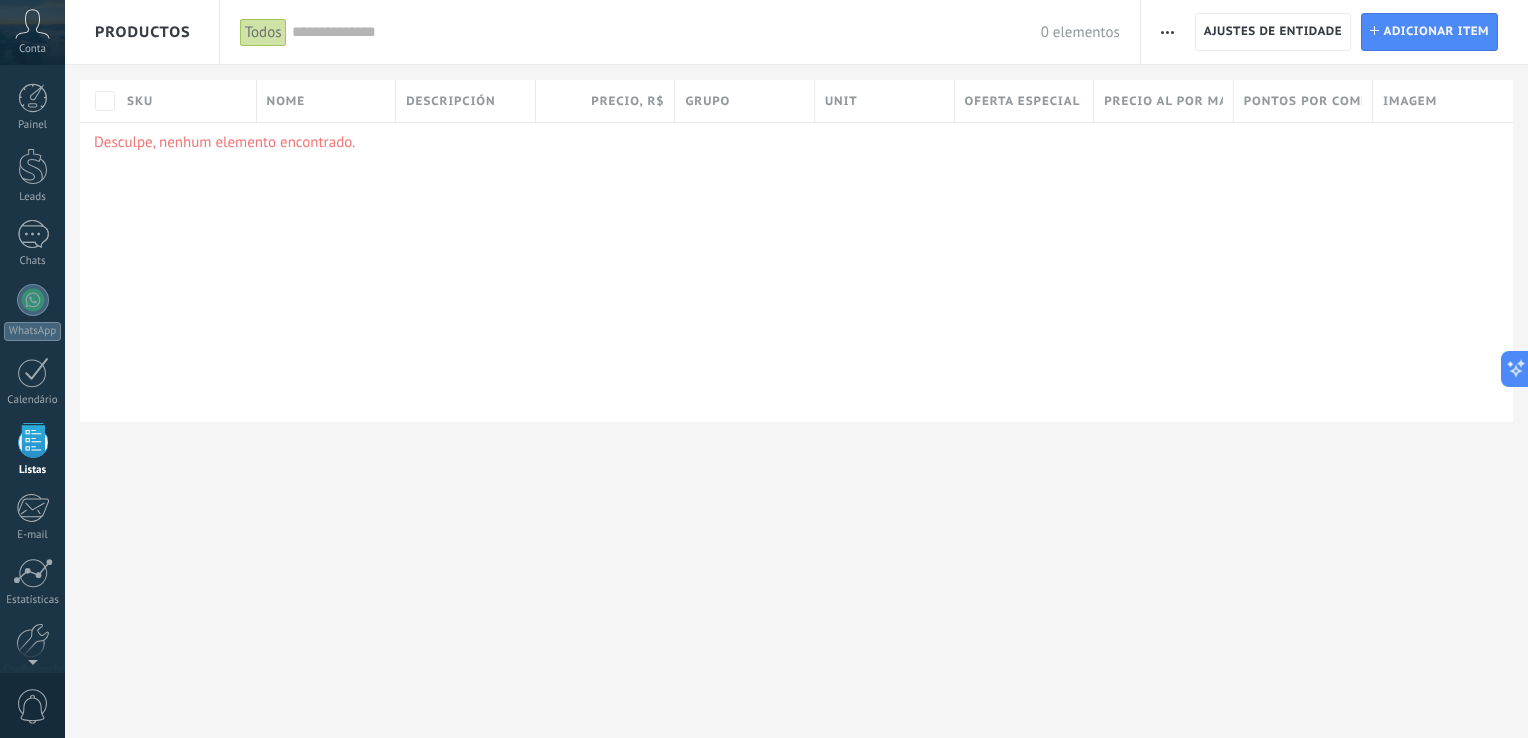 scroll, scrollTop: 51, scrollLeft: 0, axis: vertical 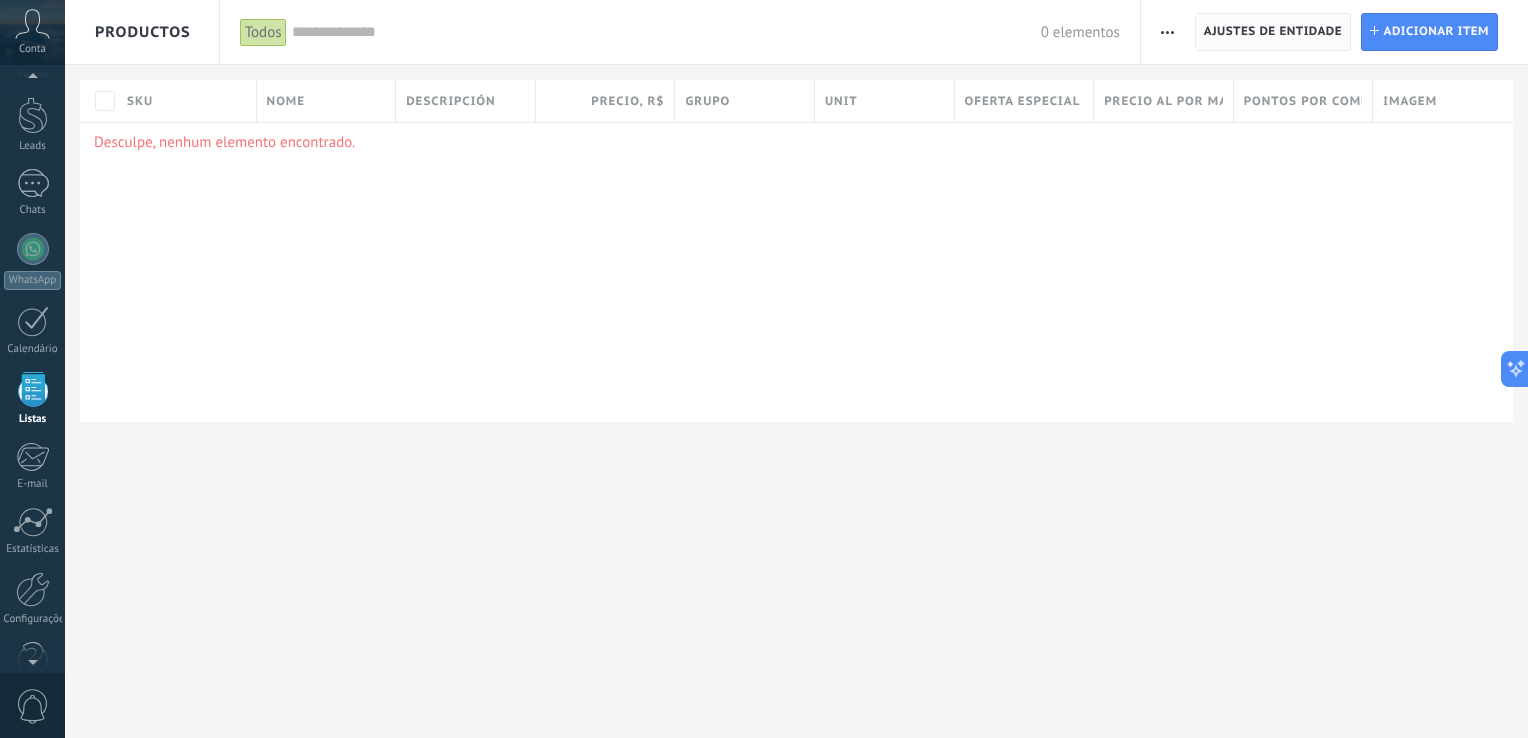 click on "Ajustes de entidade" at bounding box center (1273, 32) 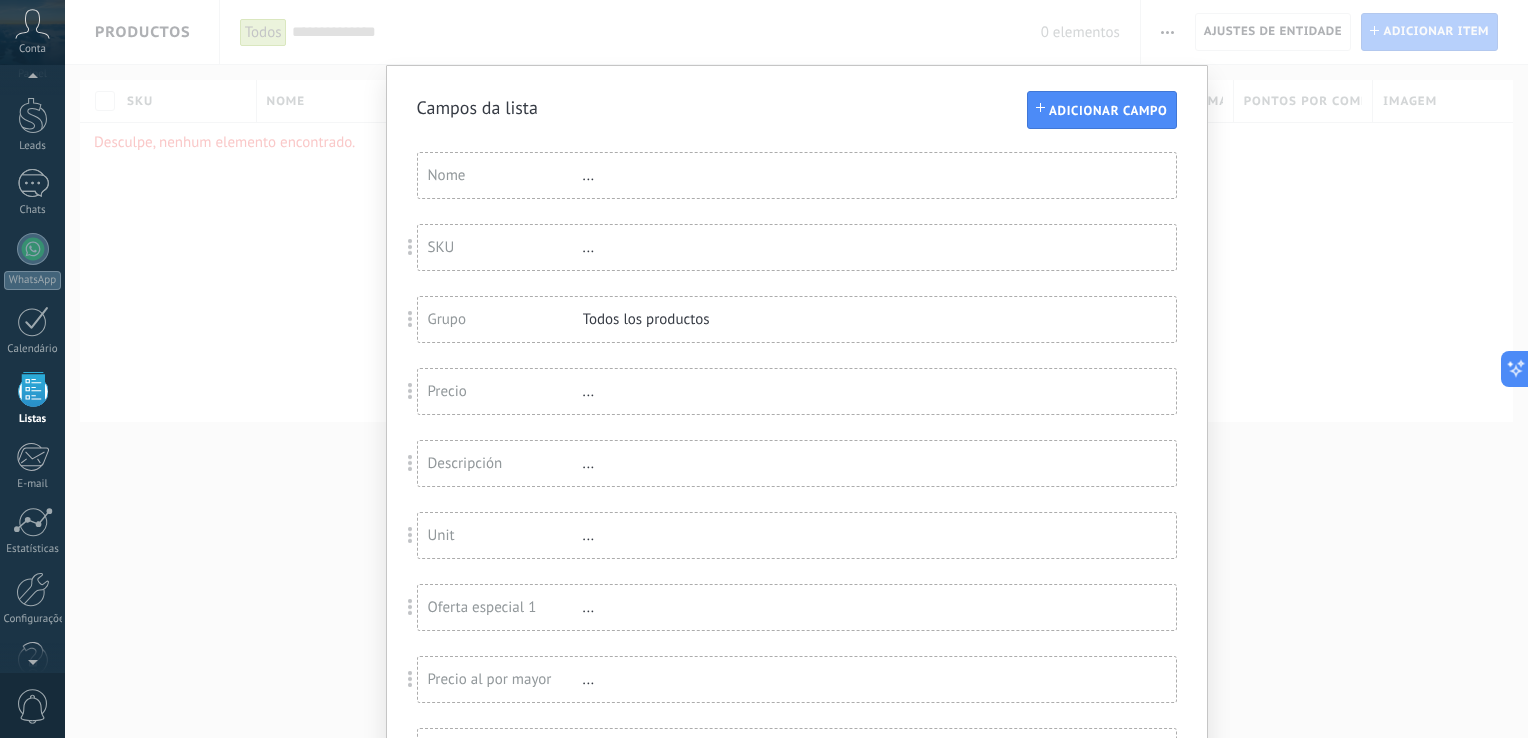 click on "..." at bounding box center (648, 175) 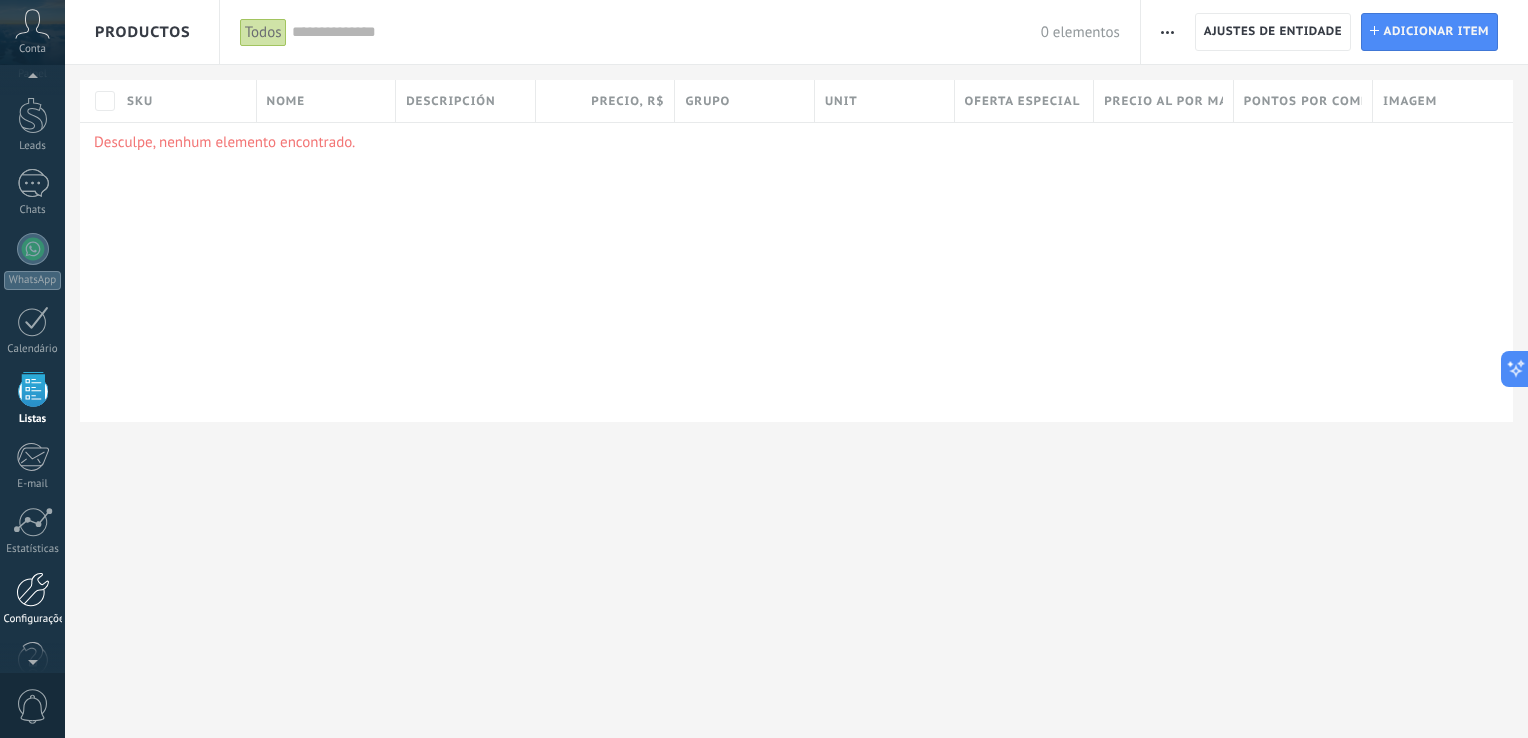 click at bounding box center [33, 589] 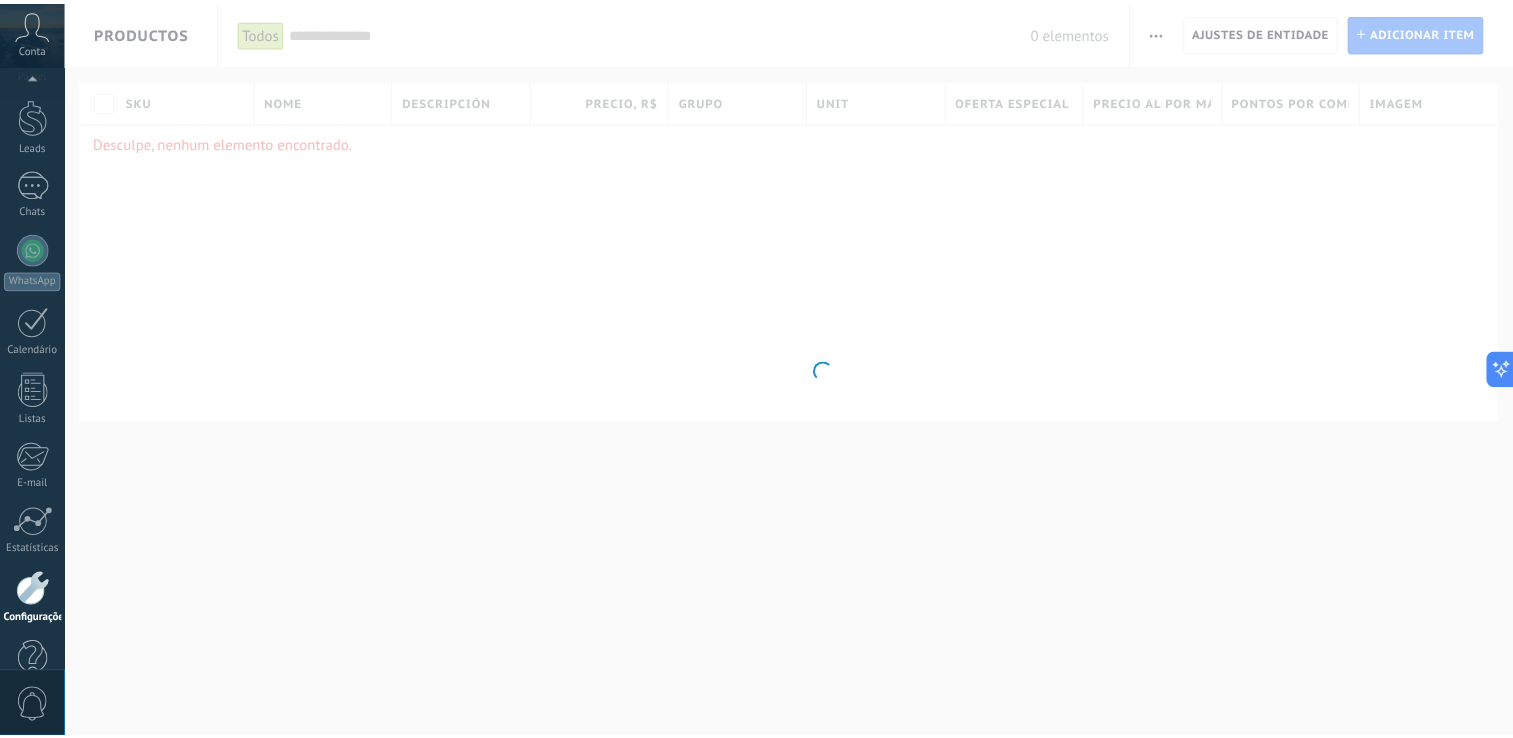 scroll, scrollTop: 92, scrollLeft: 0, axis: vertical 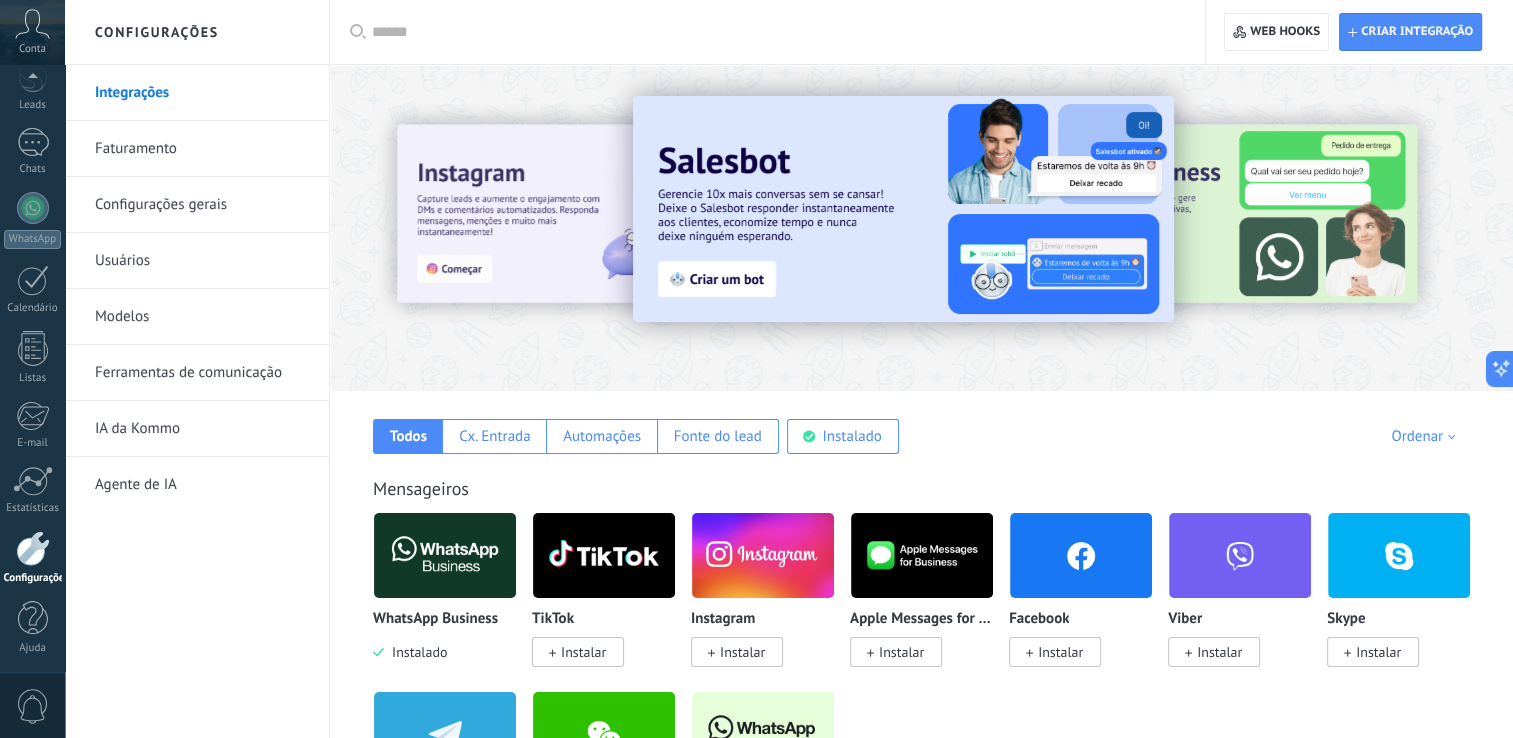 click on "Configurações gerais" at bounding box center [202, 205] 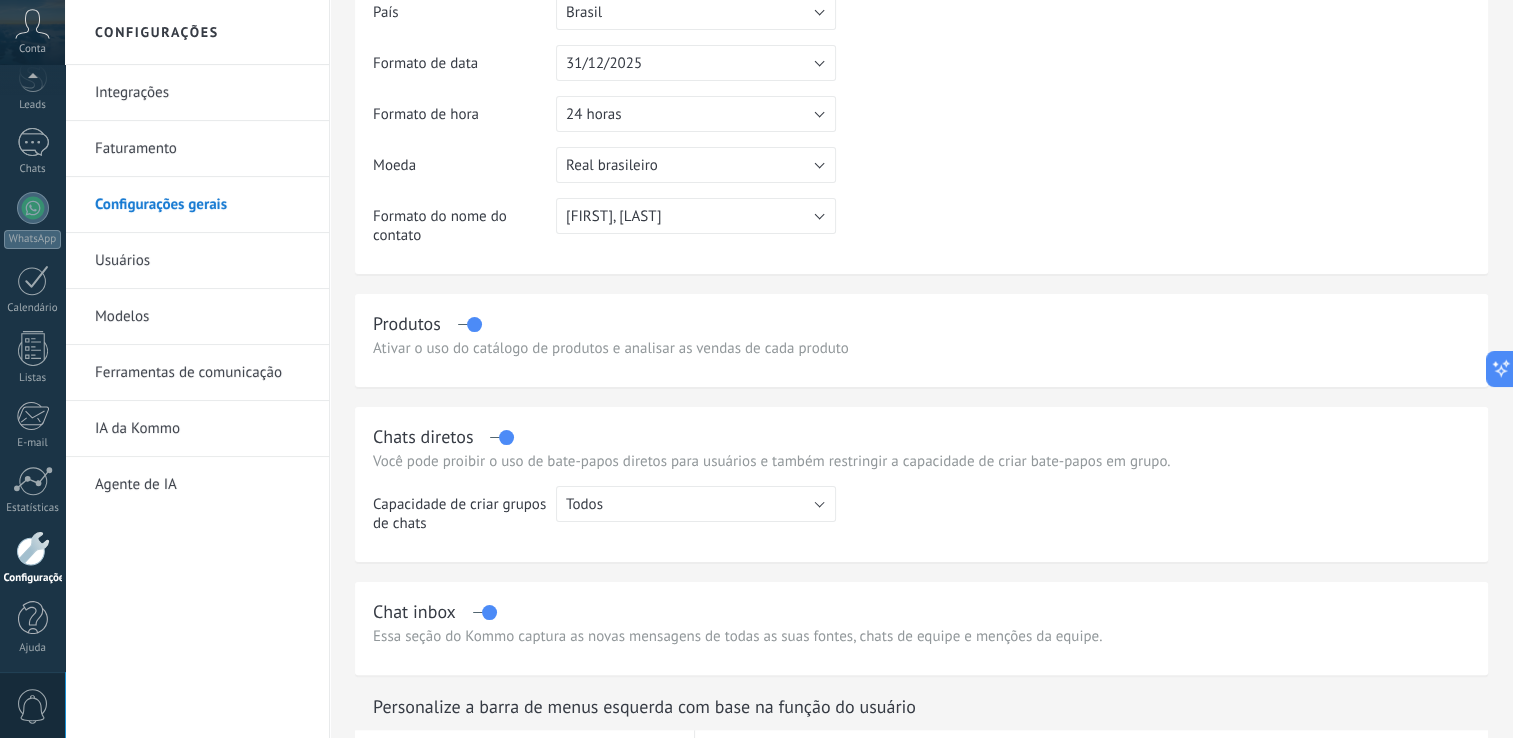 scroll, scrollTop: 248, scrollLeft: 0, axis: vertical 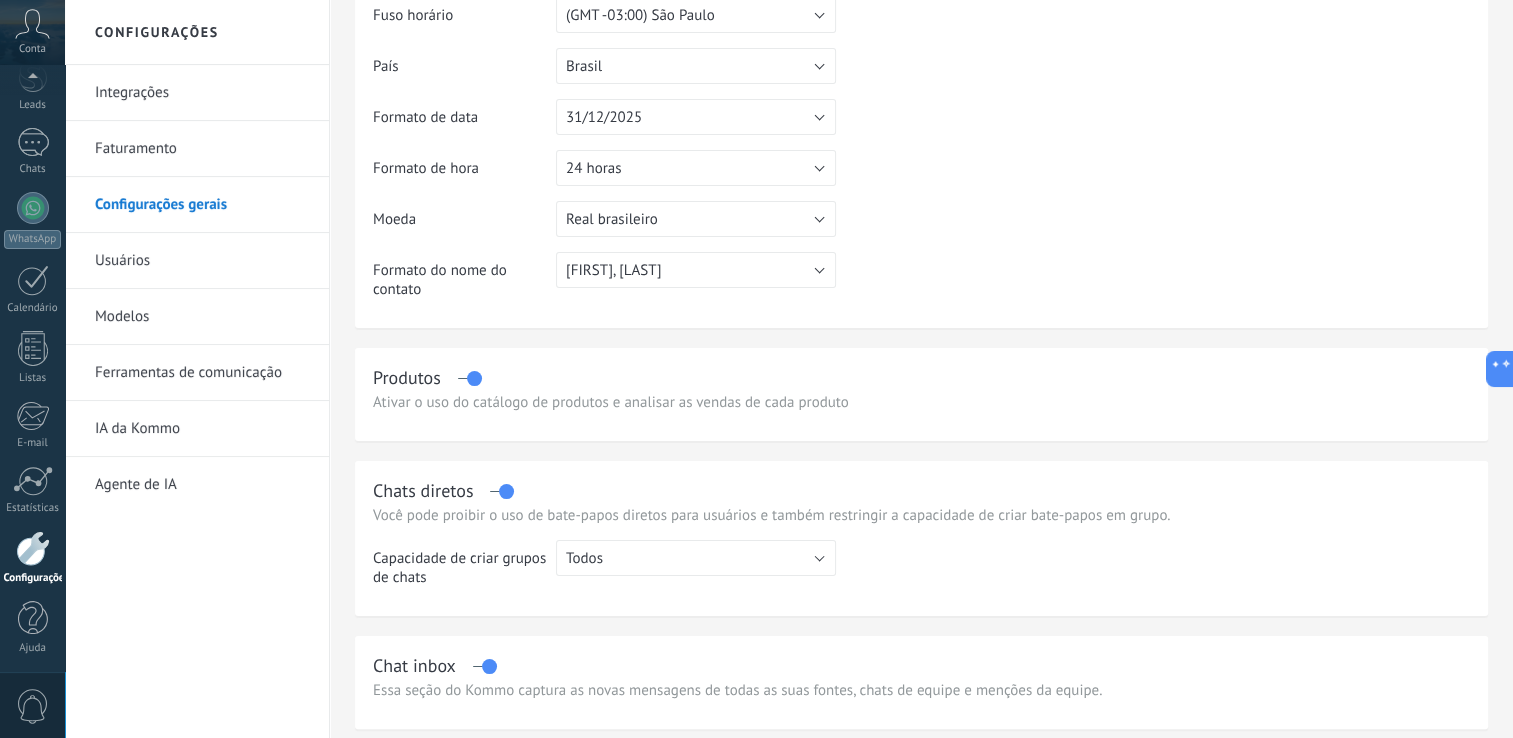 click on "Modelos" at bounding box center [202, 317] 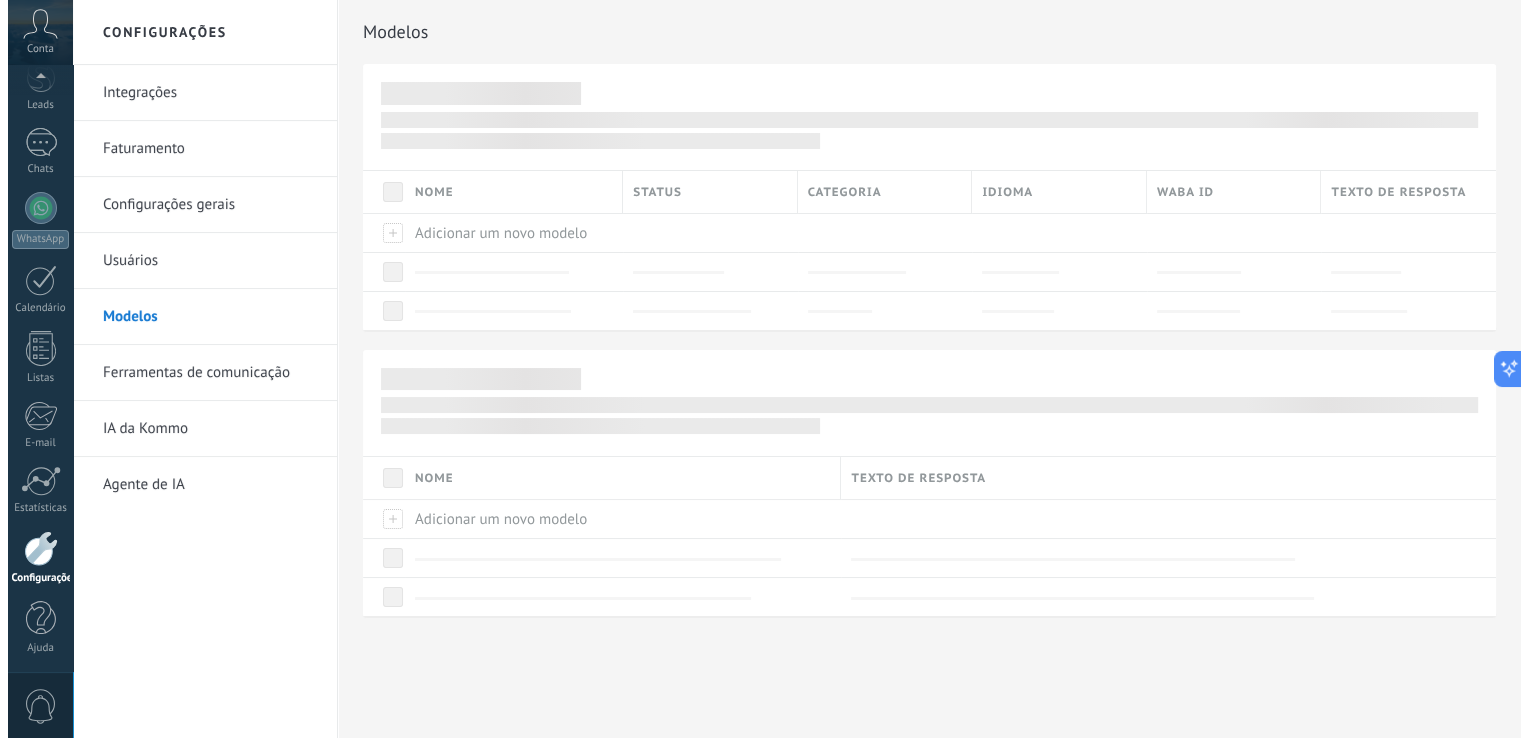 scroll, scrollTop: 0, scrollLeft: 0, axis: both 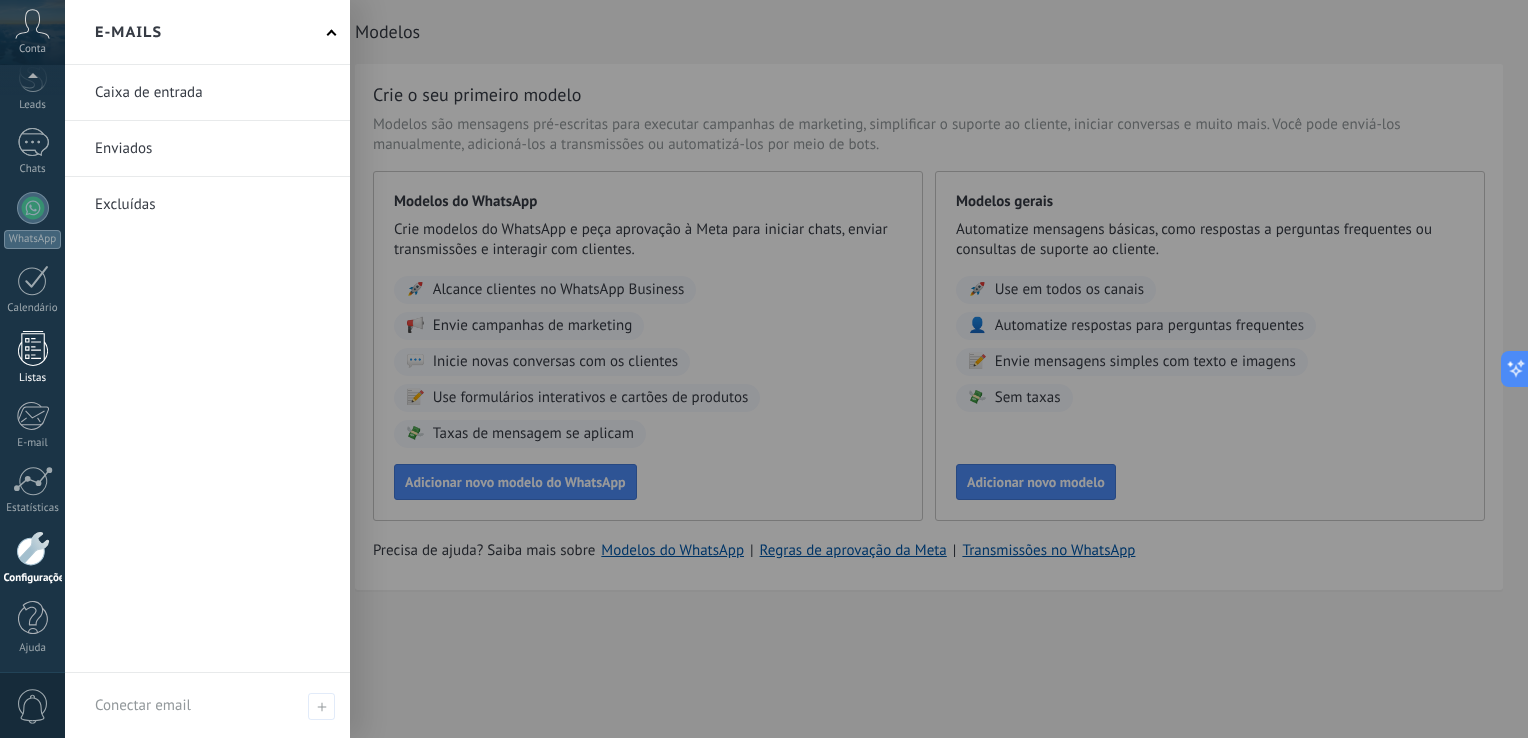 click at bounding box center (33, 348) 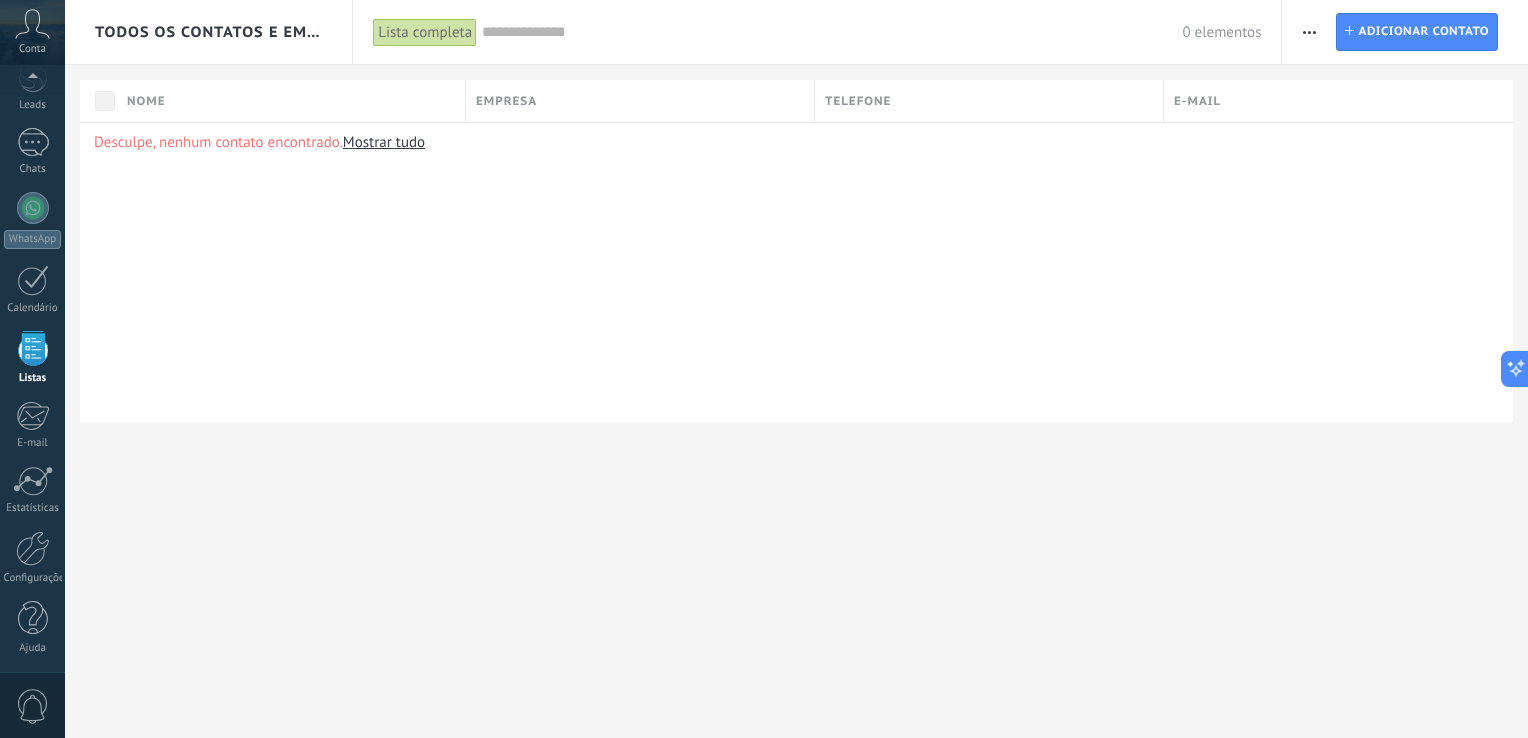 scroll, scrollTop: 51, scrollLeft: 0, axis: vertical 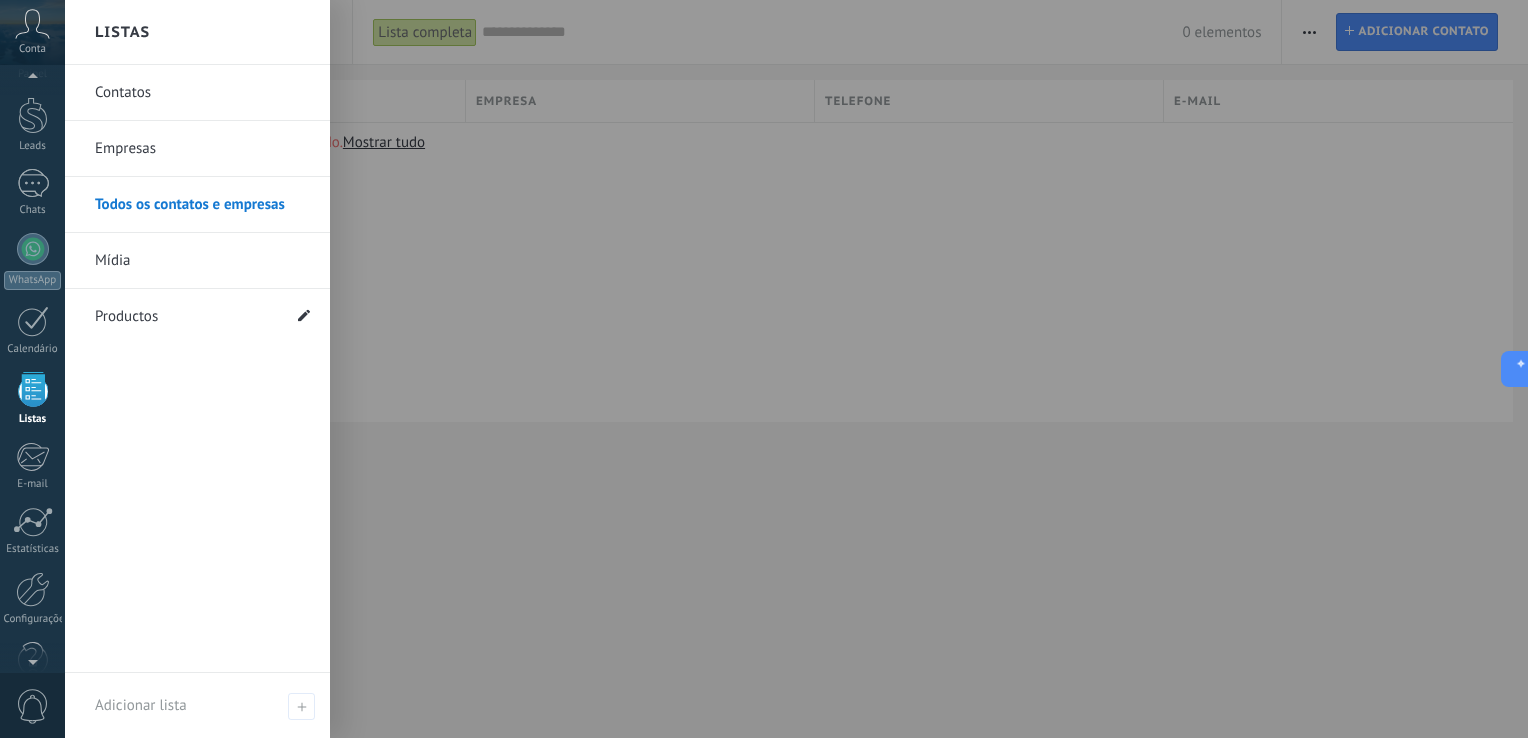click 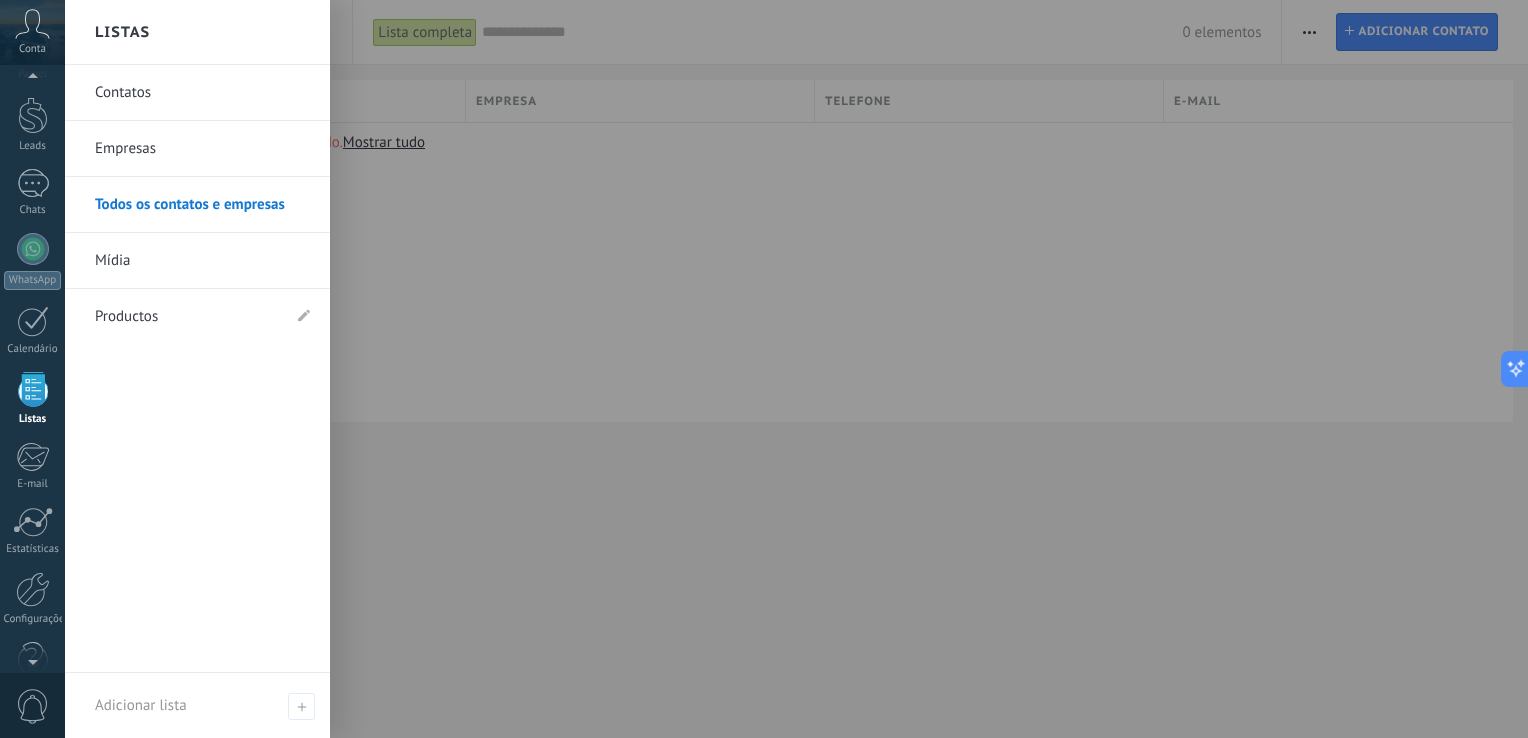 click on "Productos" at bounding box center [187, 317] 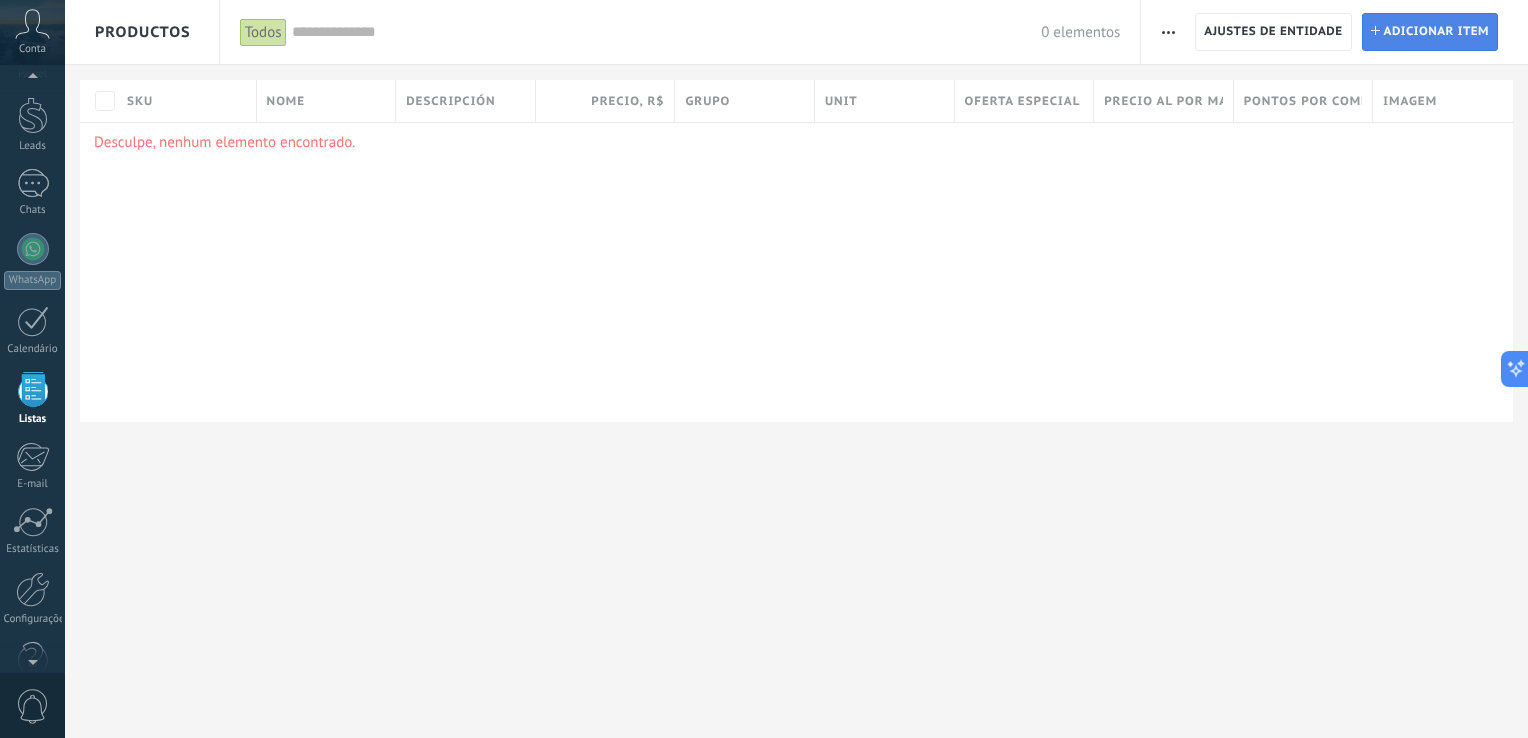 click on "Adicionar item" at bounding box center (1437, 32) 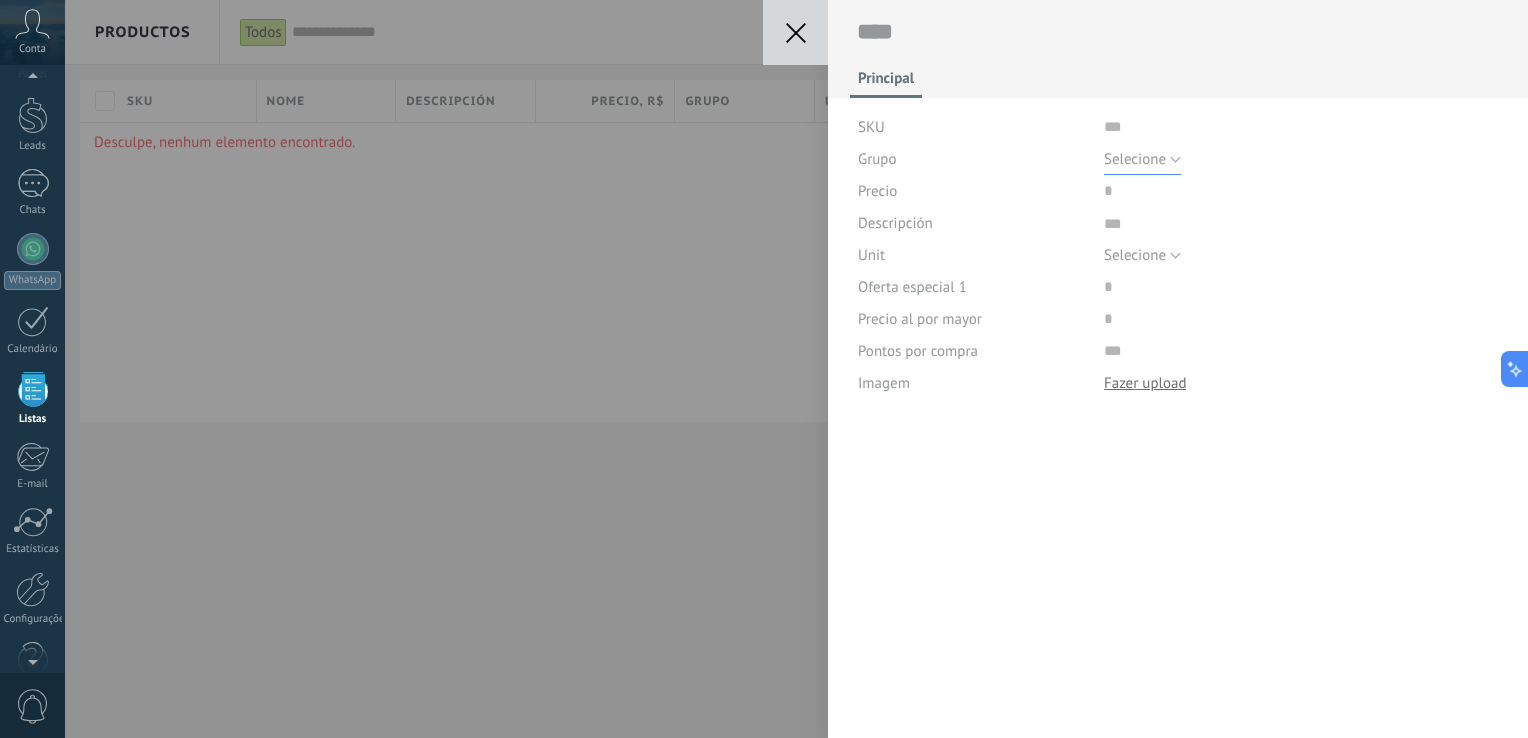 click on "Selecione" at bounding box center (1142, 159) 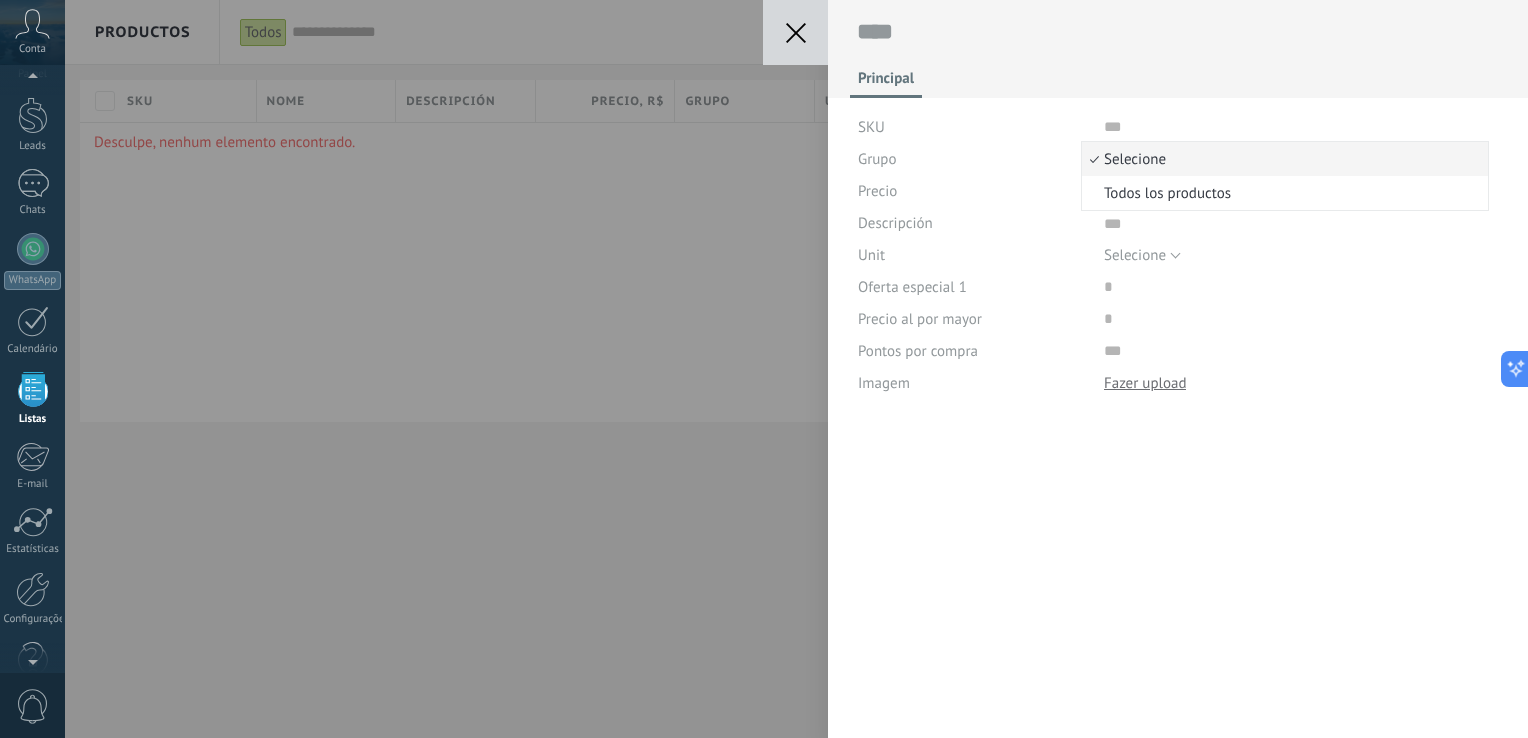 click on "Selecione" at bounding box center [1282, 159] 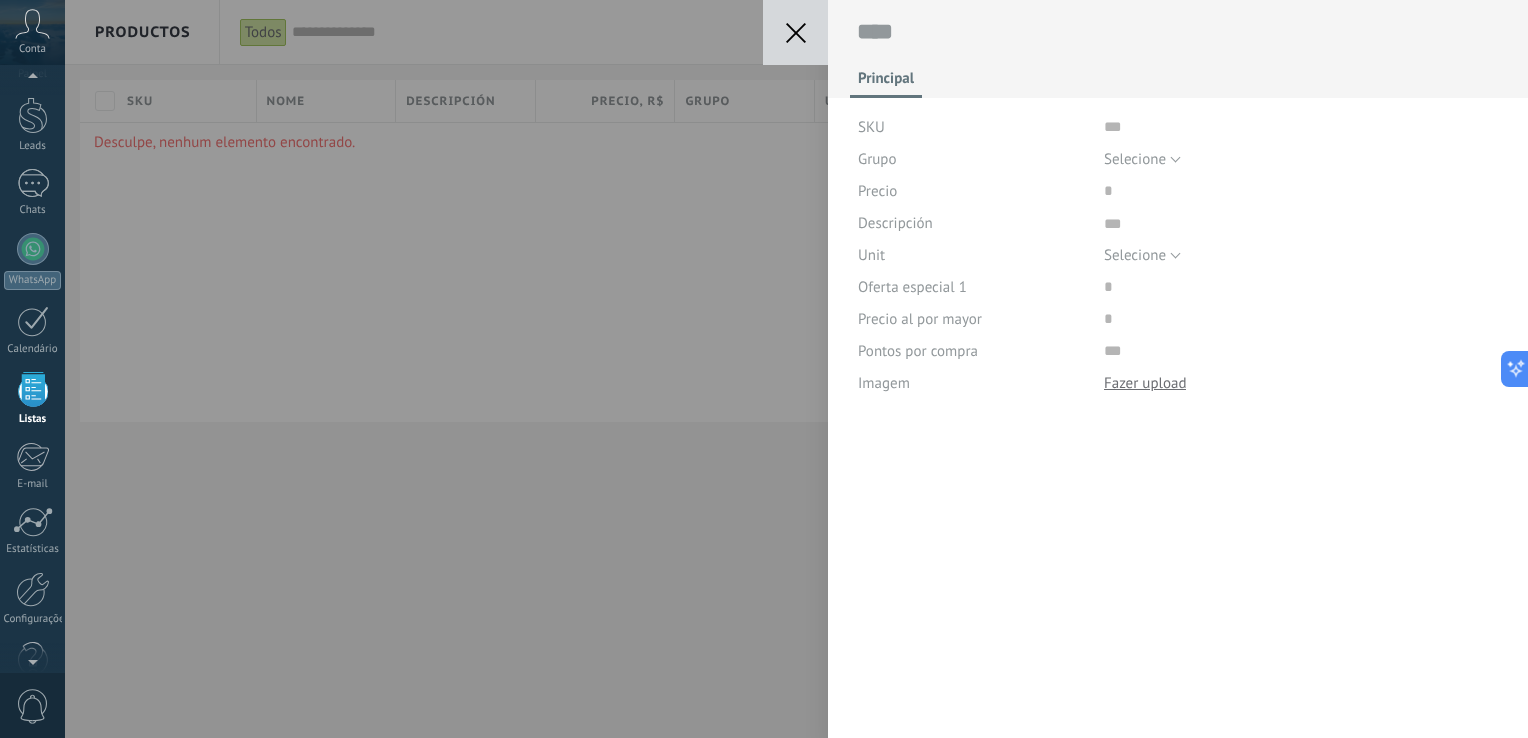 click on "Salvar Cancelar Principal SKU Grupo Selecione Todos los productos Selecione Precio Descripción Unit Selecione pc l m3 kg t gal cu ft lb Selecione Oferta especial 1 Precio al por mayor Pontos por compra Imagem Download   Substituir Download Versões Excluir" at bounding box center [796, 369] 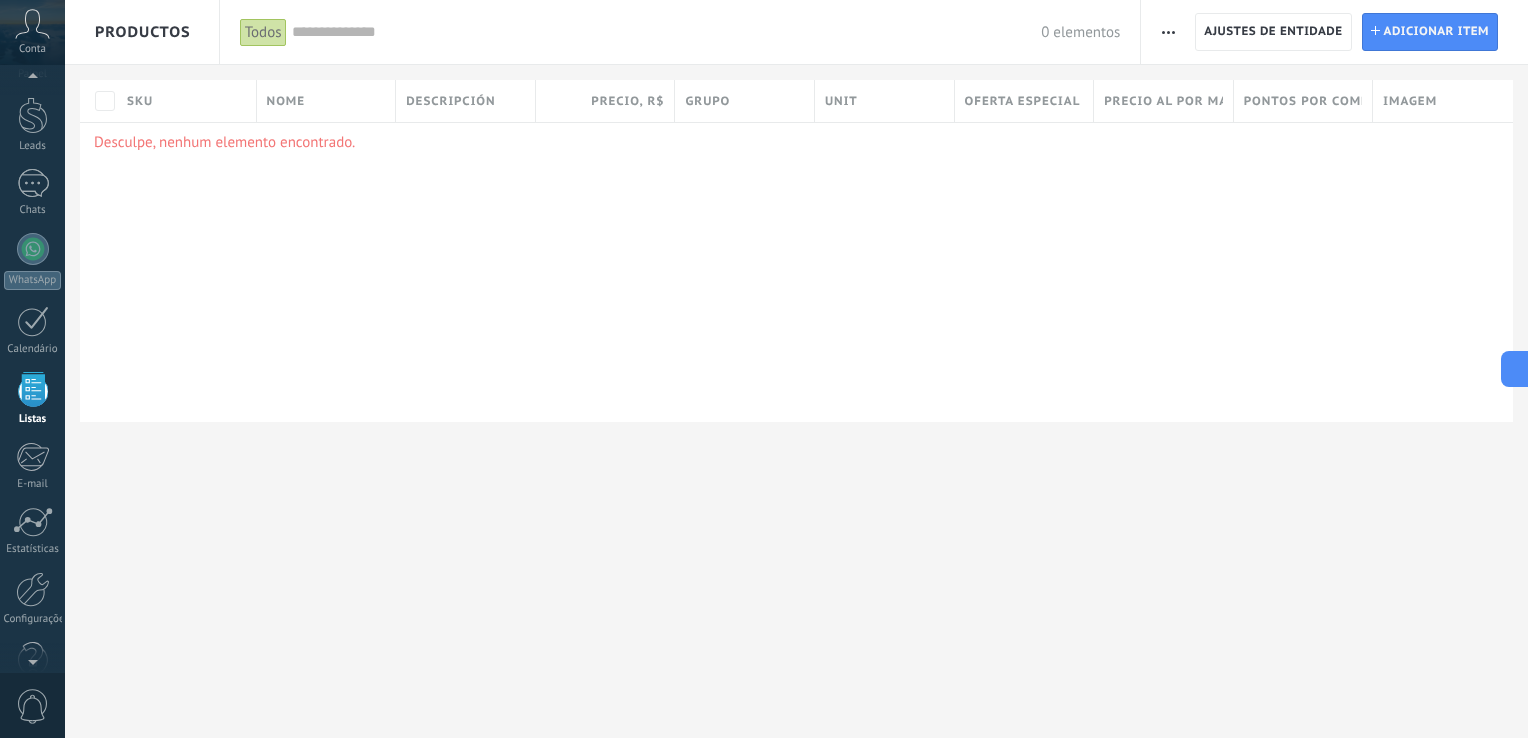 click 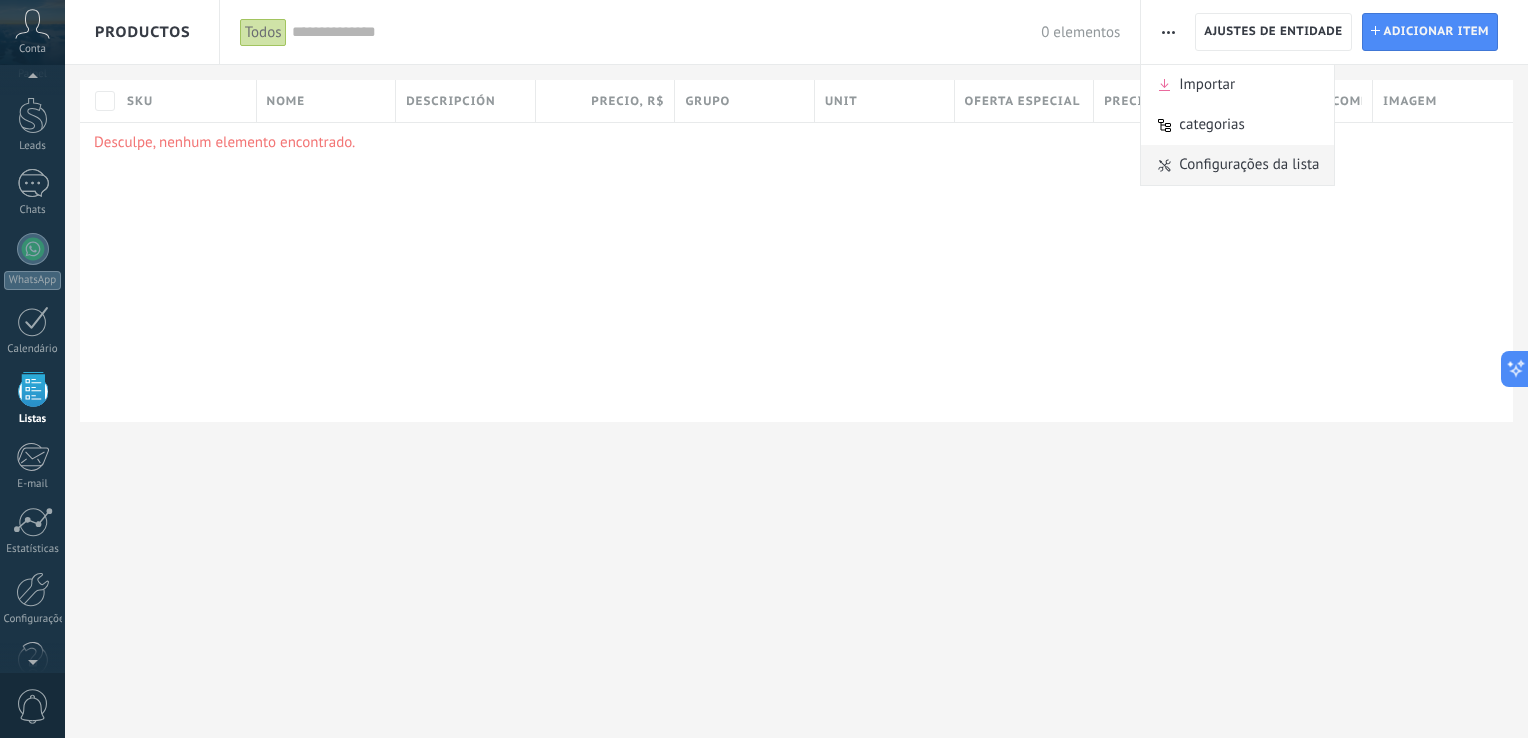 click on "Configurações da lista" at bounding box center [1249, 165] 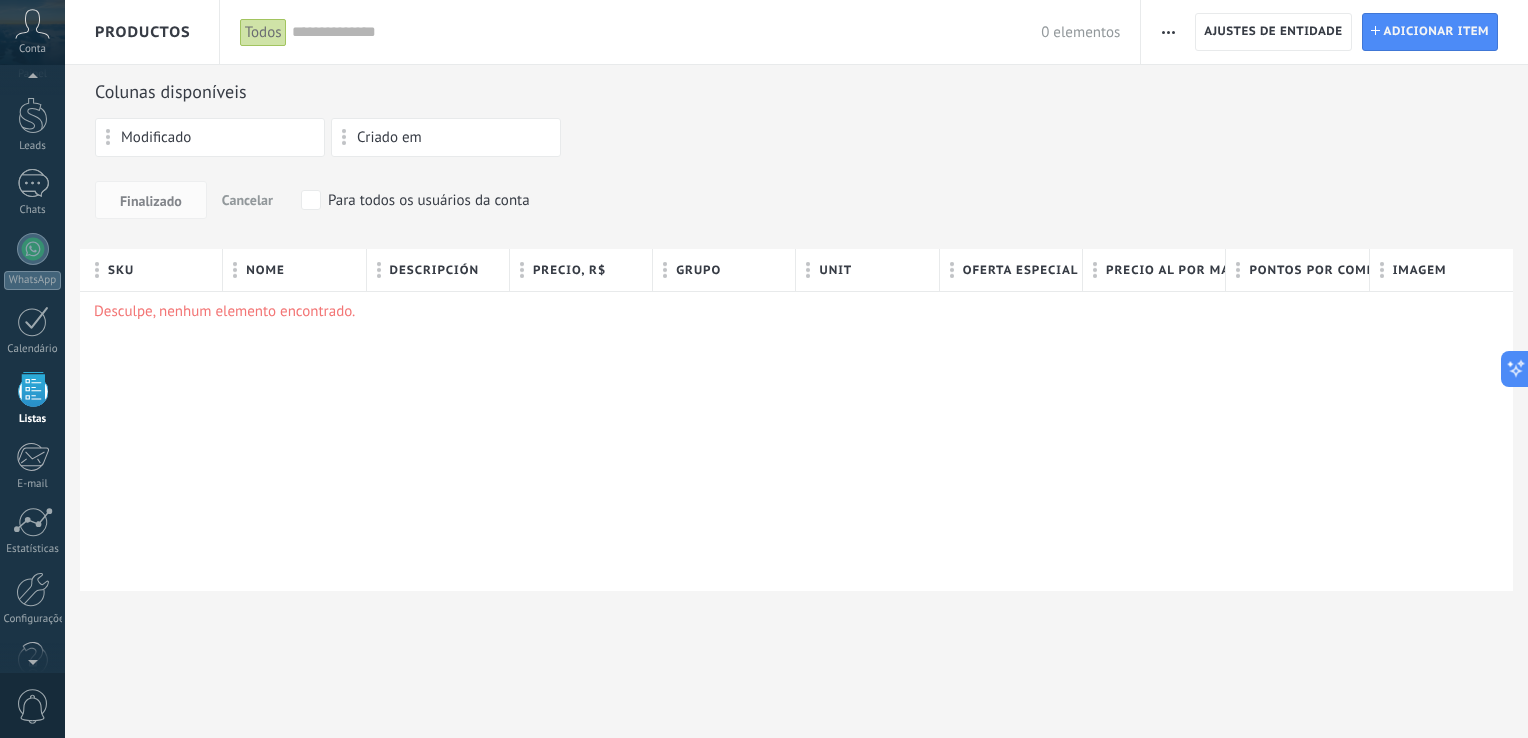 click at bounding box center [108, 137] 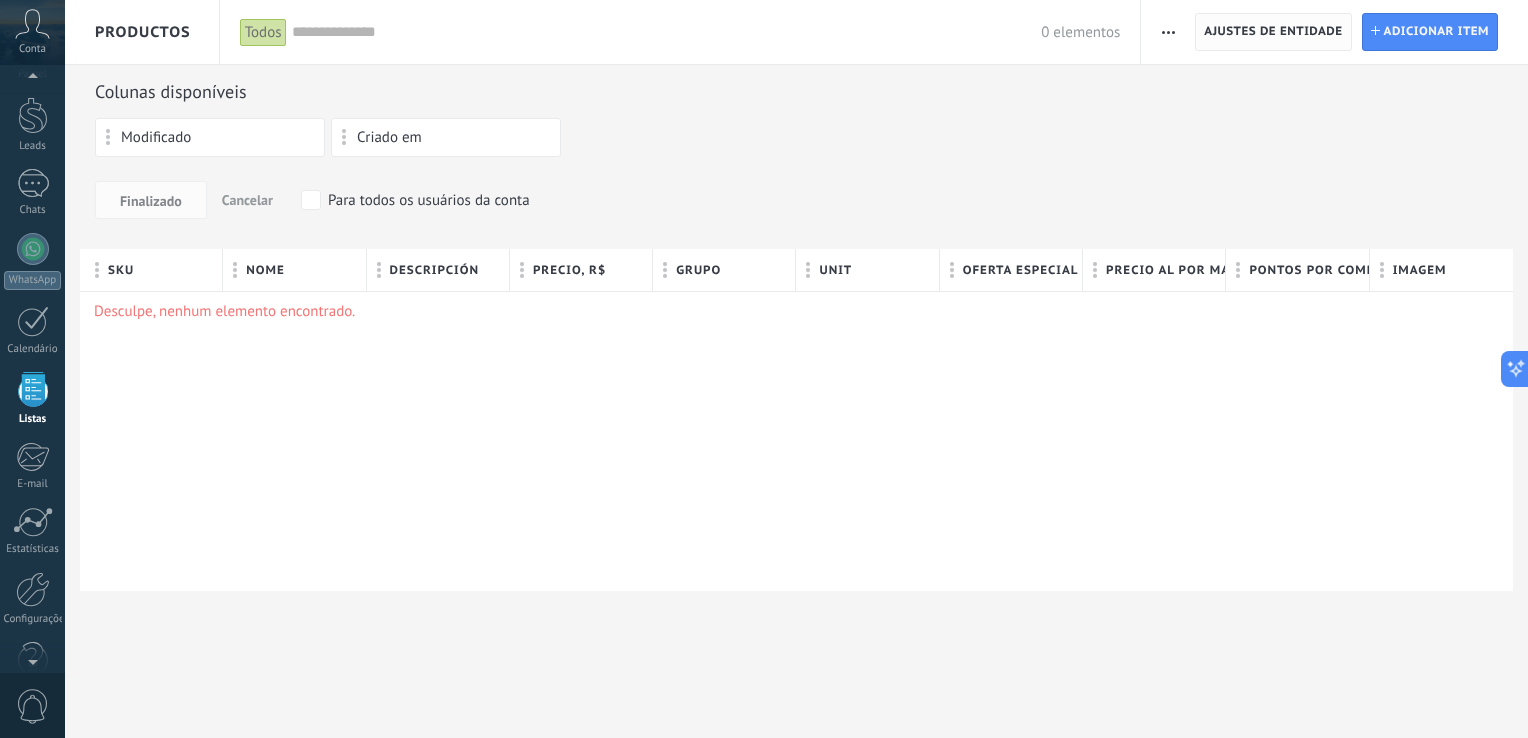 click on "Ajustes de entidade" at bounding box center [1273, 32] 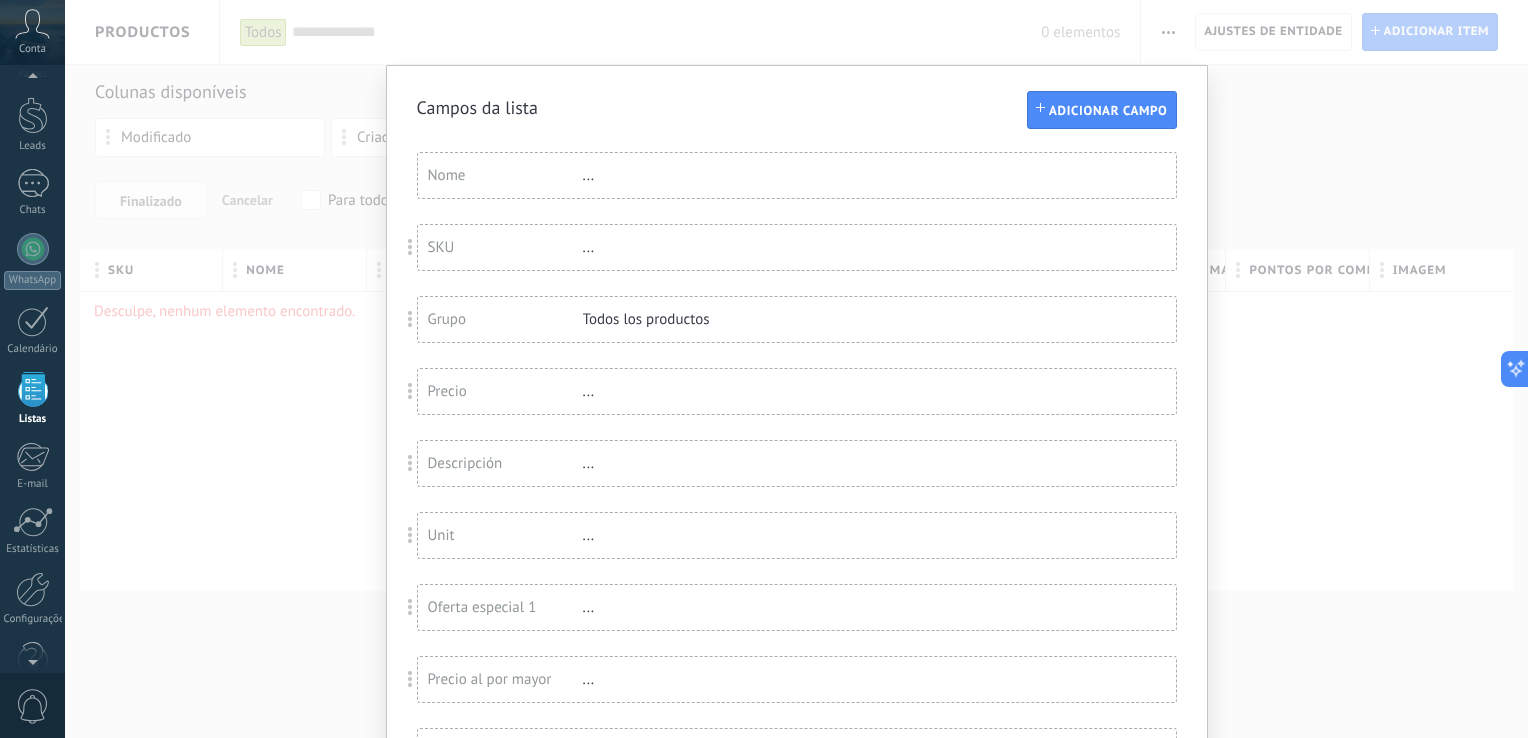 click on "..." at bounding box center [648, 175] 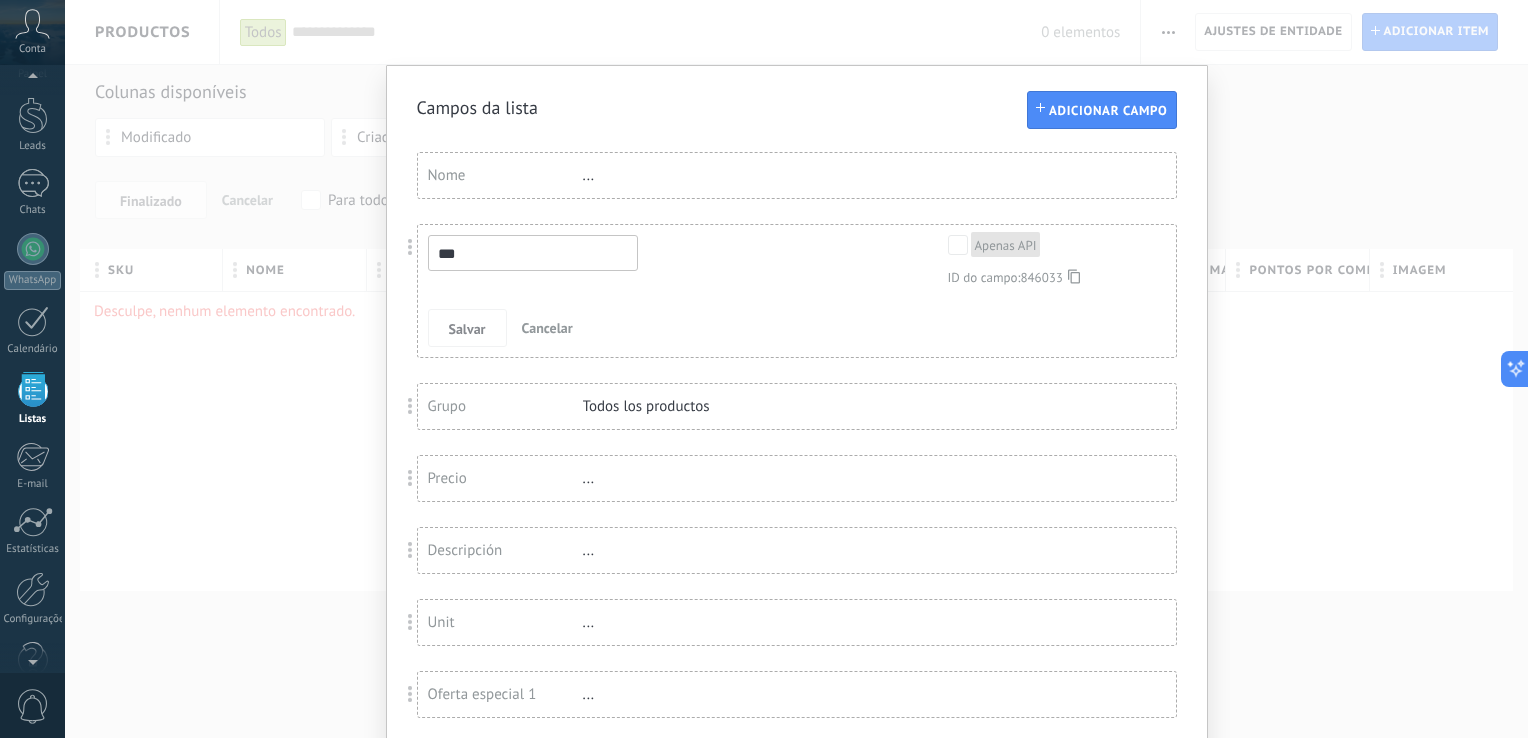 click on "Cancelar" at bounding box center (547, 328) 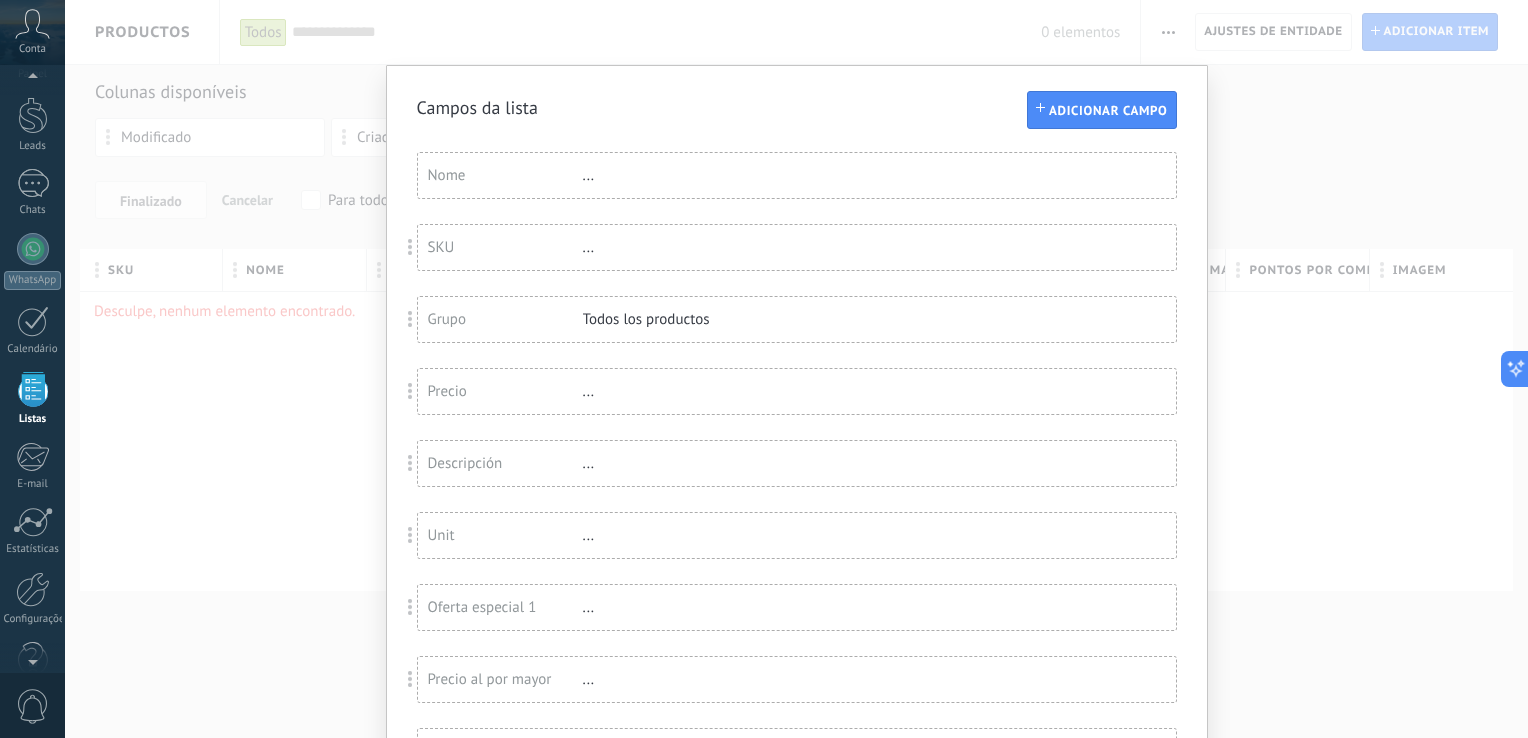 click on "SKU" at bounding box center [505, 247] 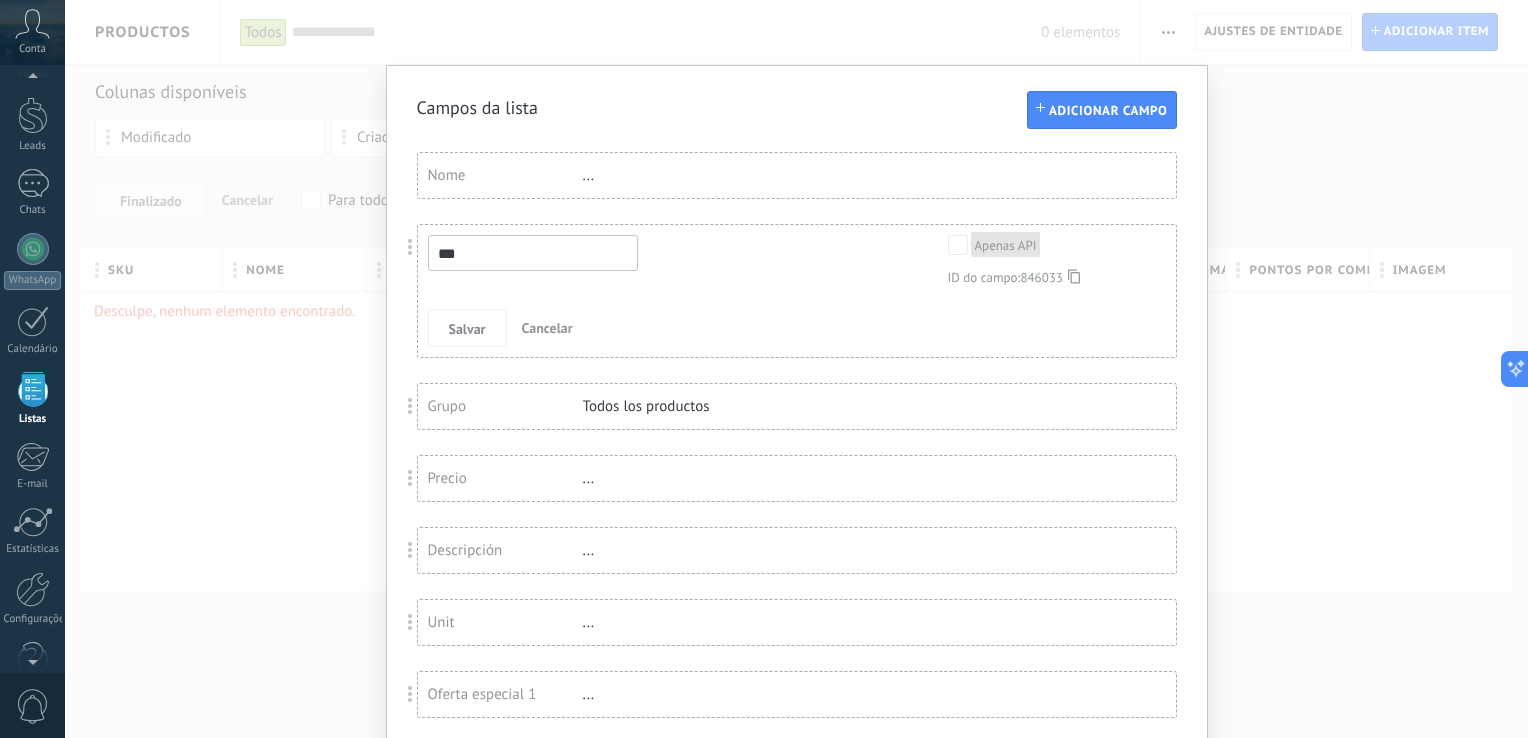 click on "Cancelar" at bounding box center [547, 328] 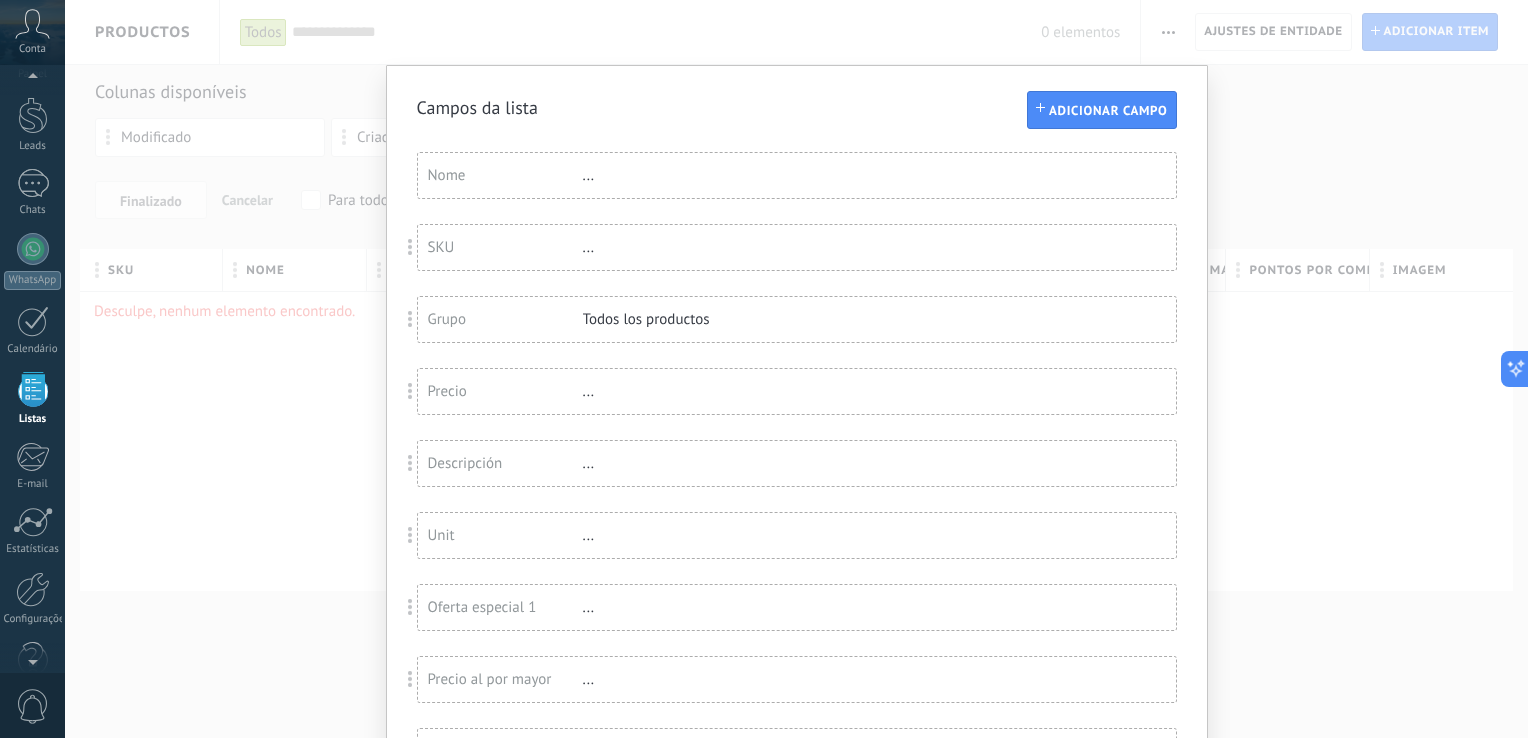 click on "Grupo" at bounding box center [505, 319] 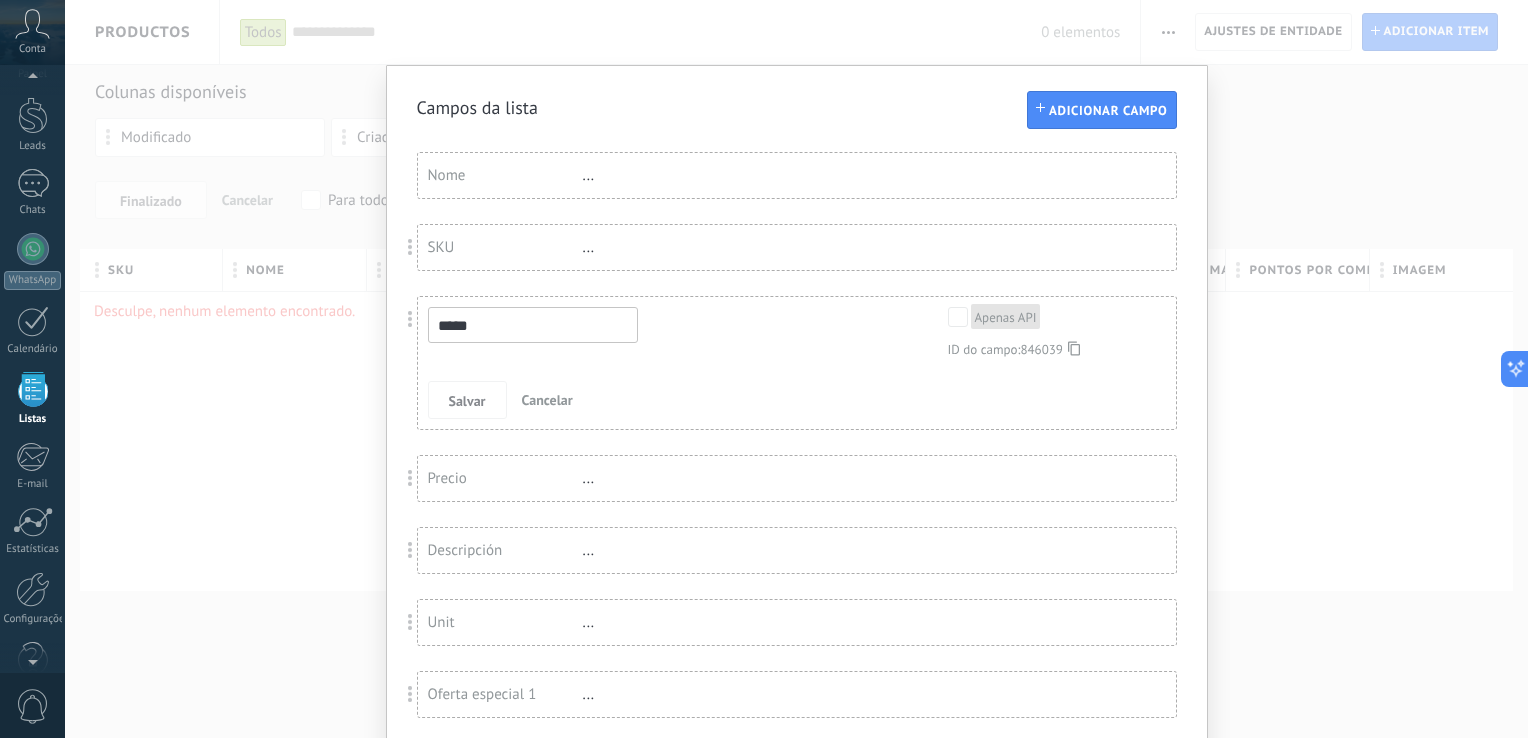 click on "*****" at bounding box center (533, 325) 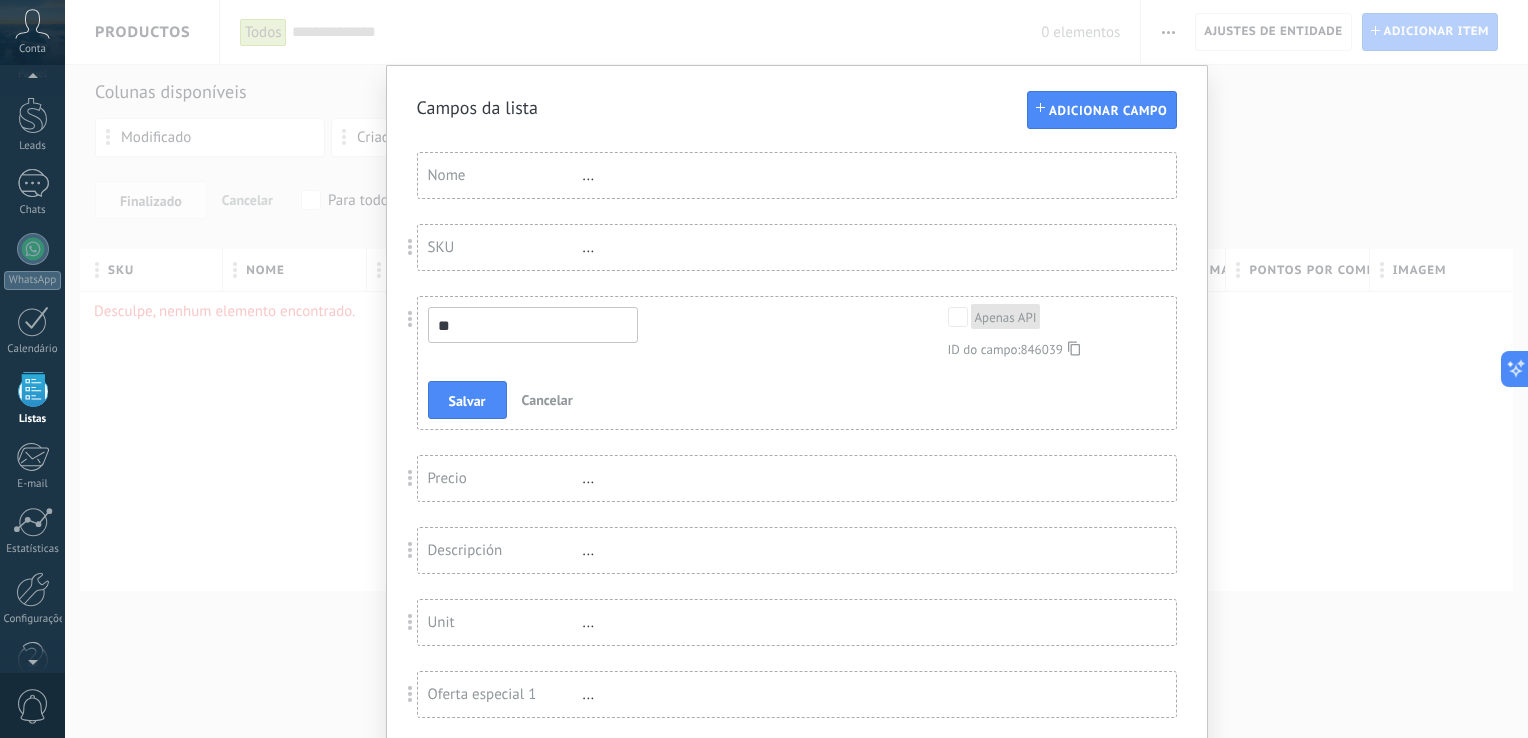type on "*" 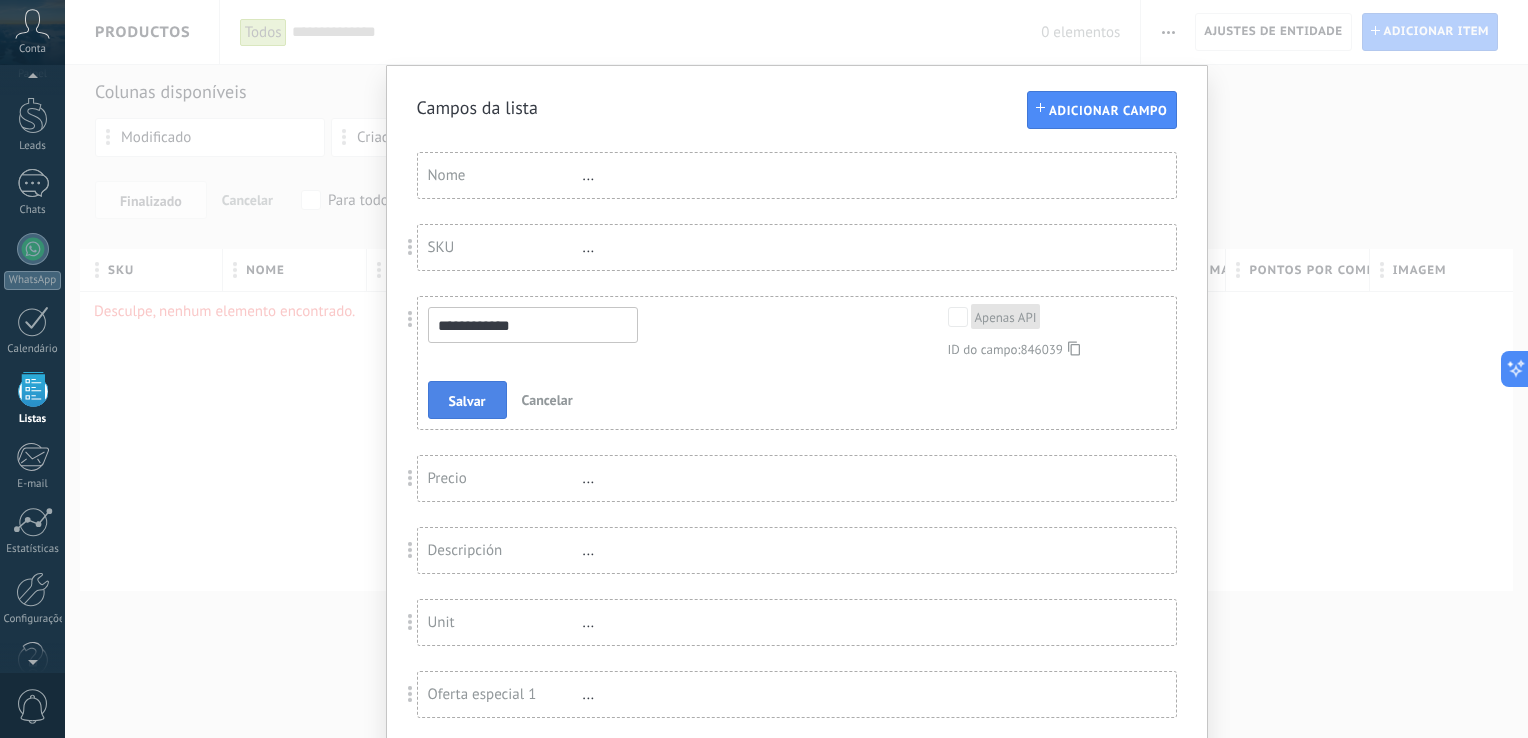 type on "**********" 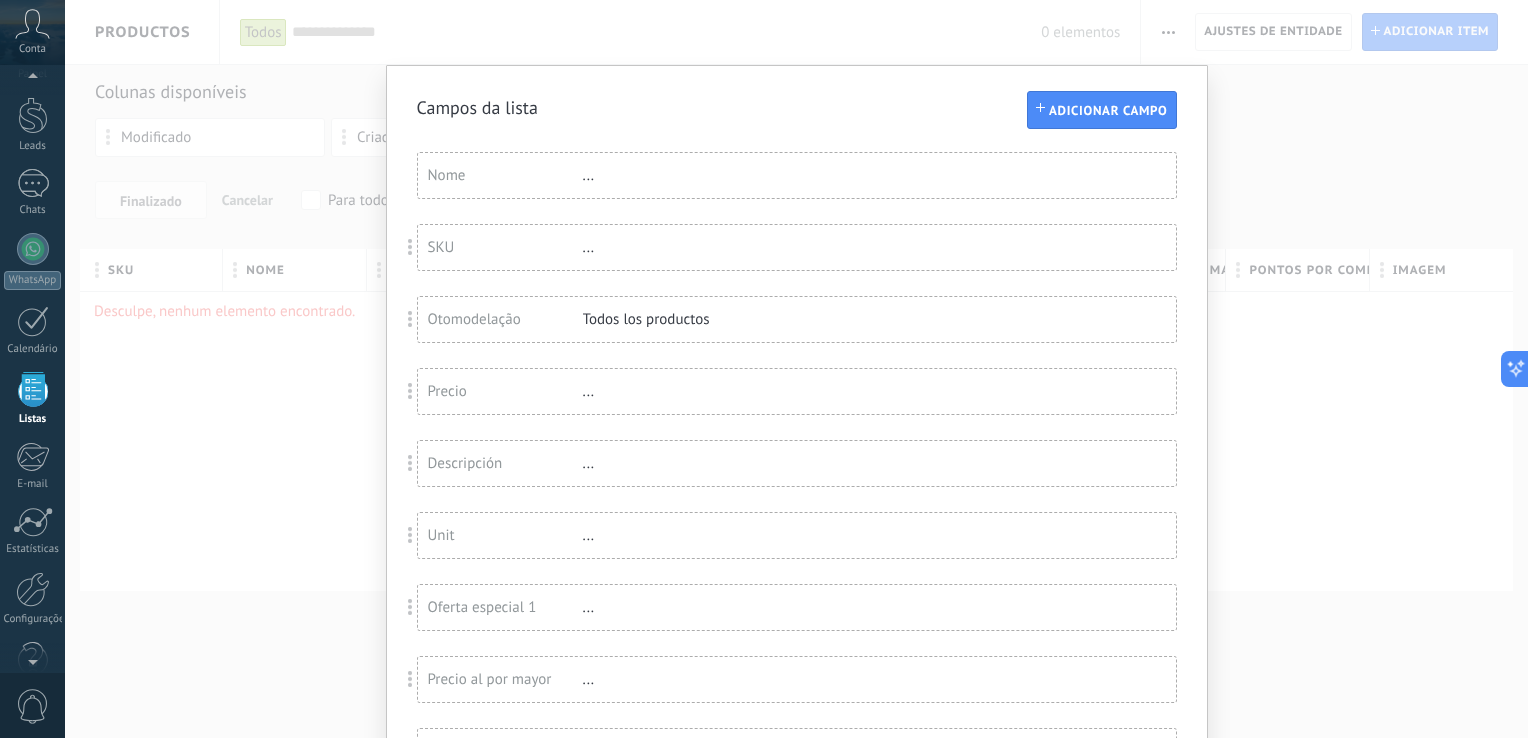click on "Todos los productos" at bounding box center (648, 319) 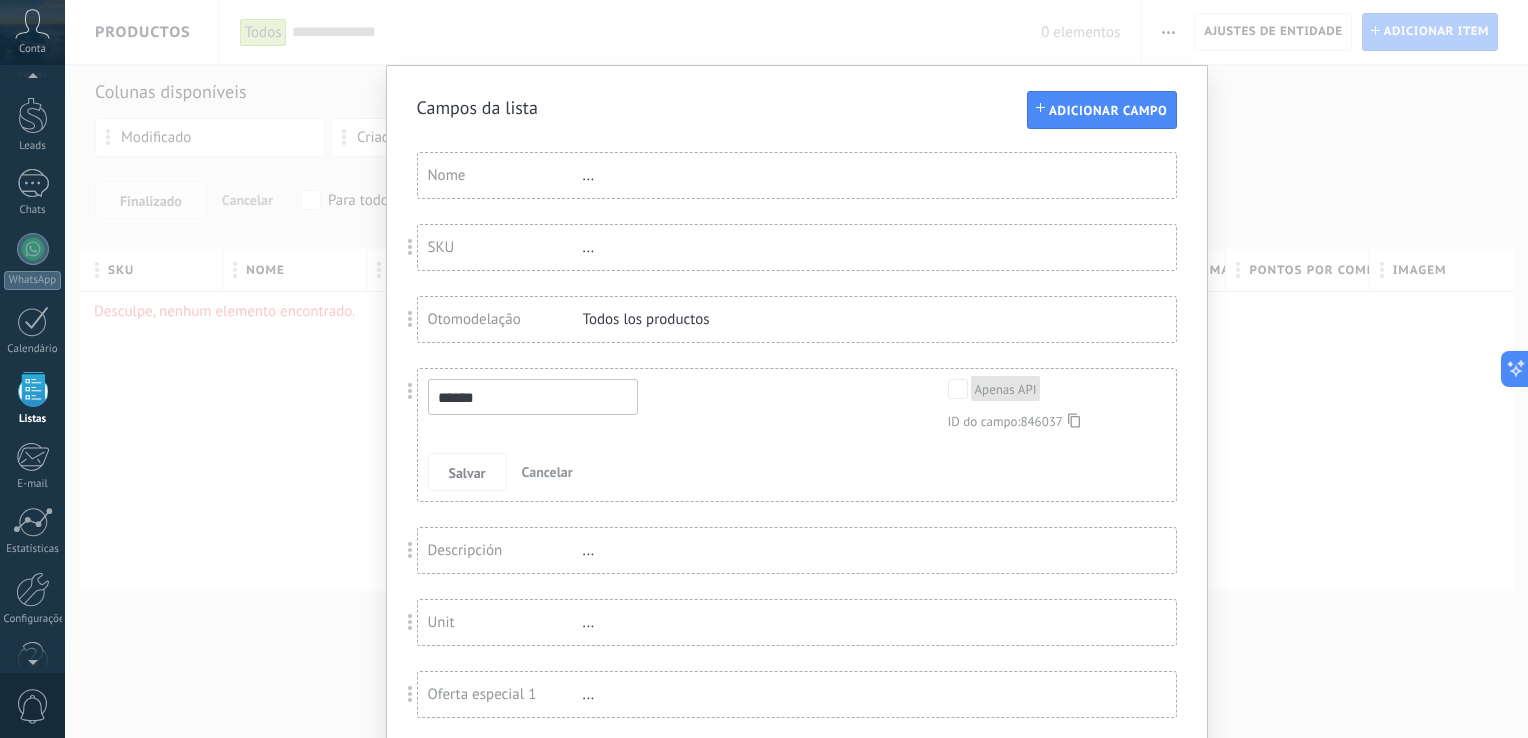 click on "Cancelar" at bounding box center [547, 472] 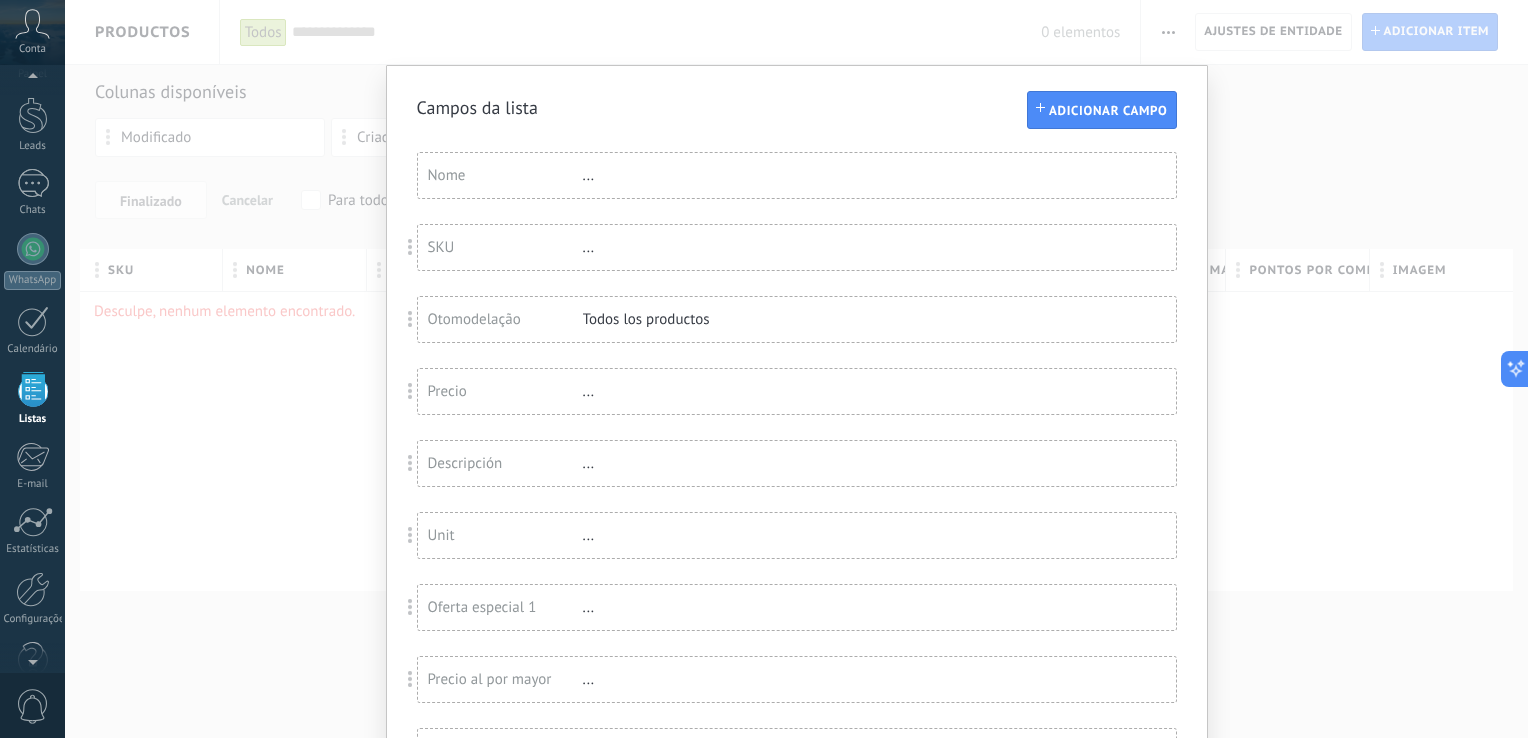 click on "Descripción" at bounding box center [505, 463] 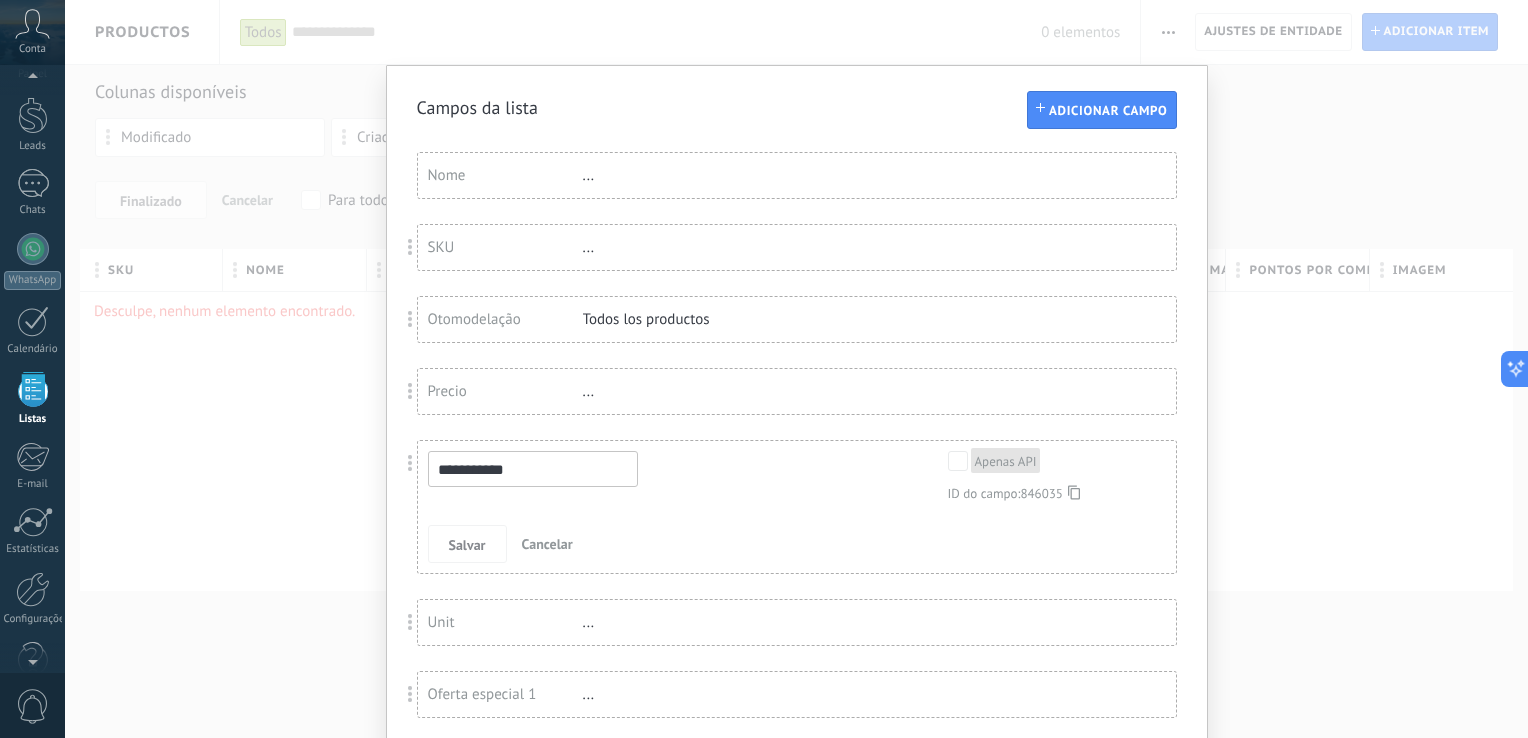 click on "Salvar Cancelar" at bounding box center [783, 544] 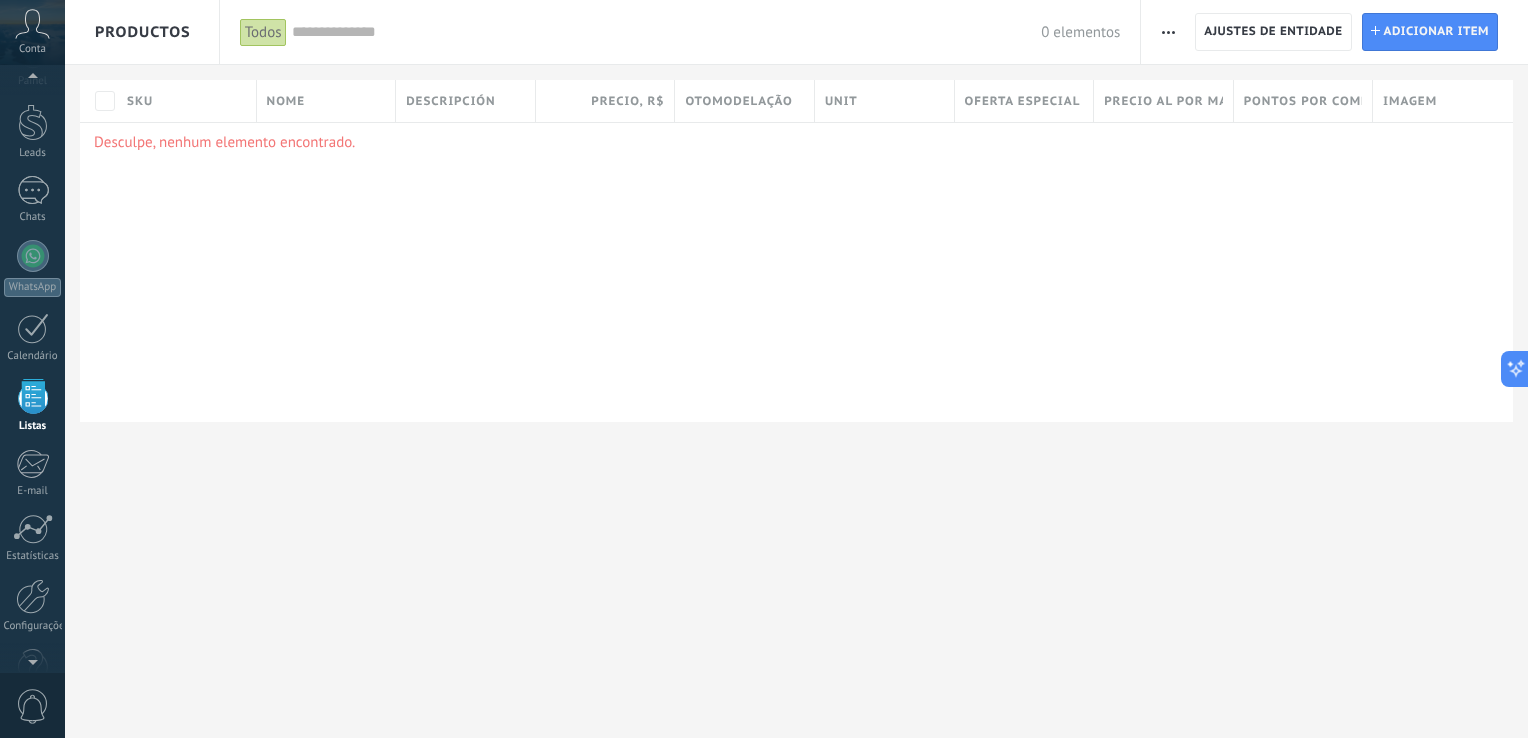 scroll, scrollTop: 22, scrollLeft: 0, axis: vertical 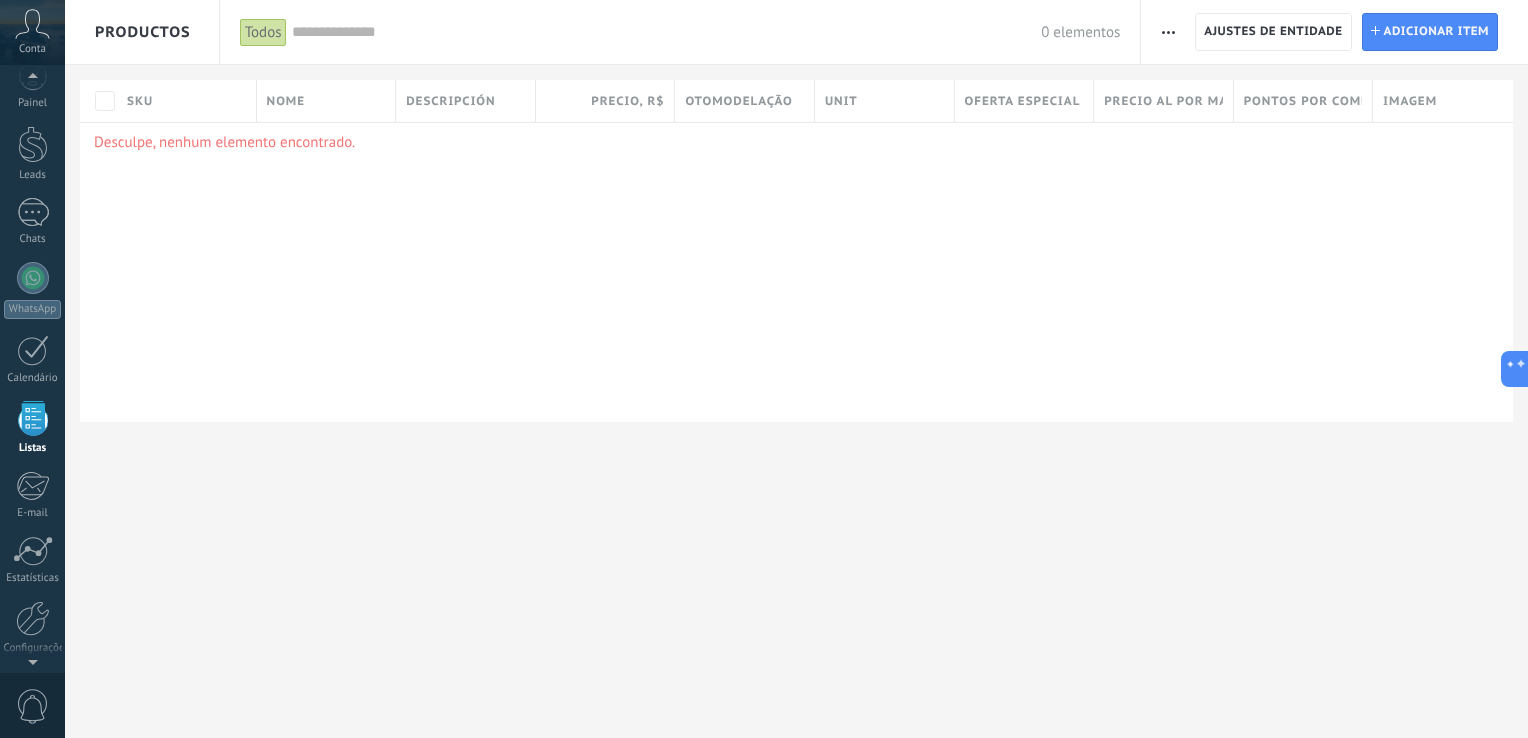 click 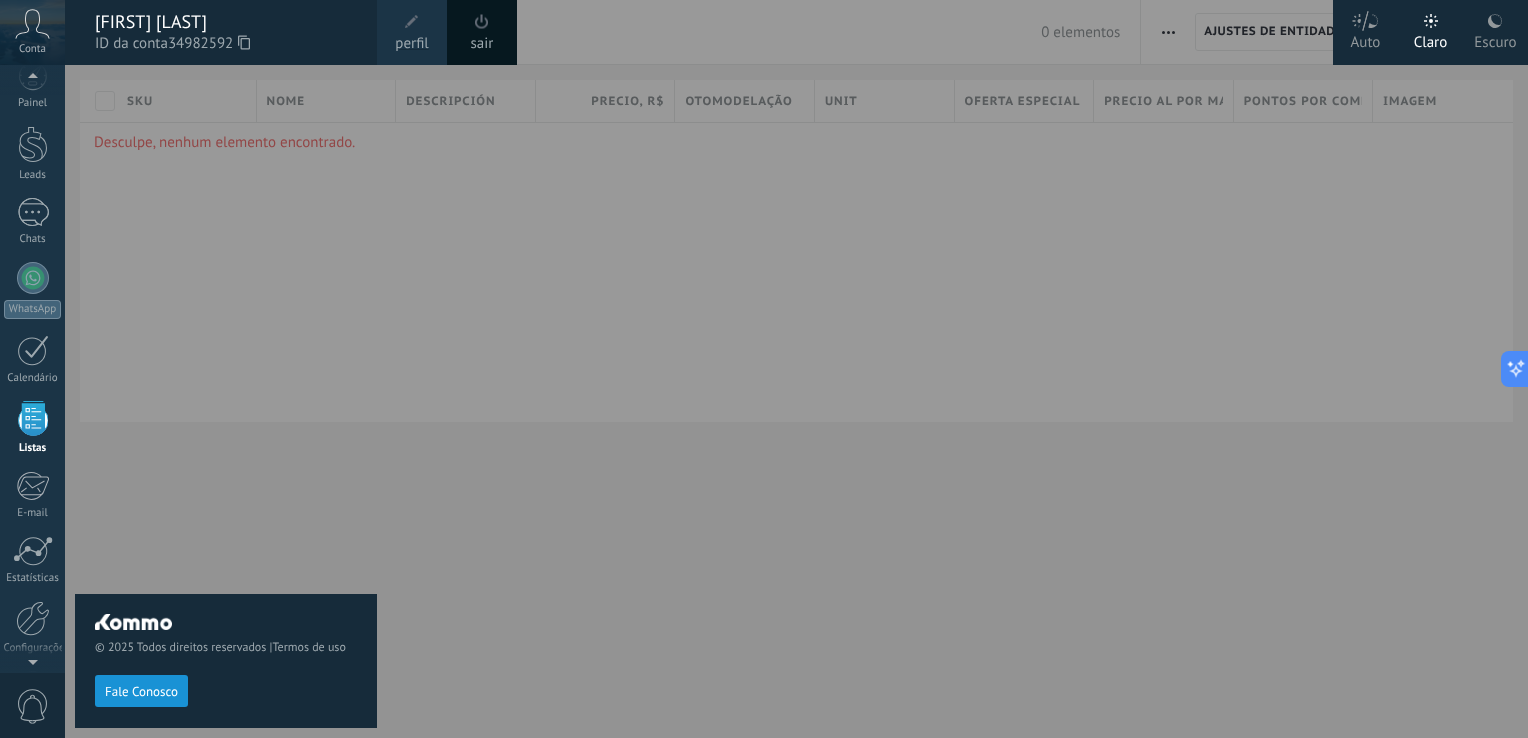 click on "perfil" at bounding box center [411, 44] 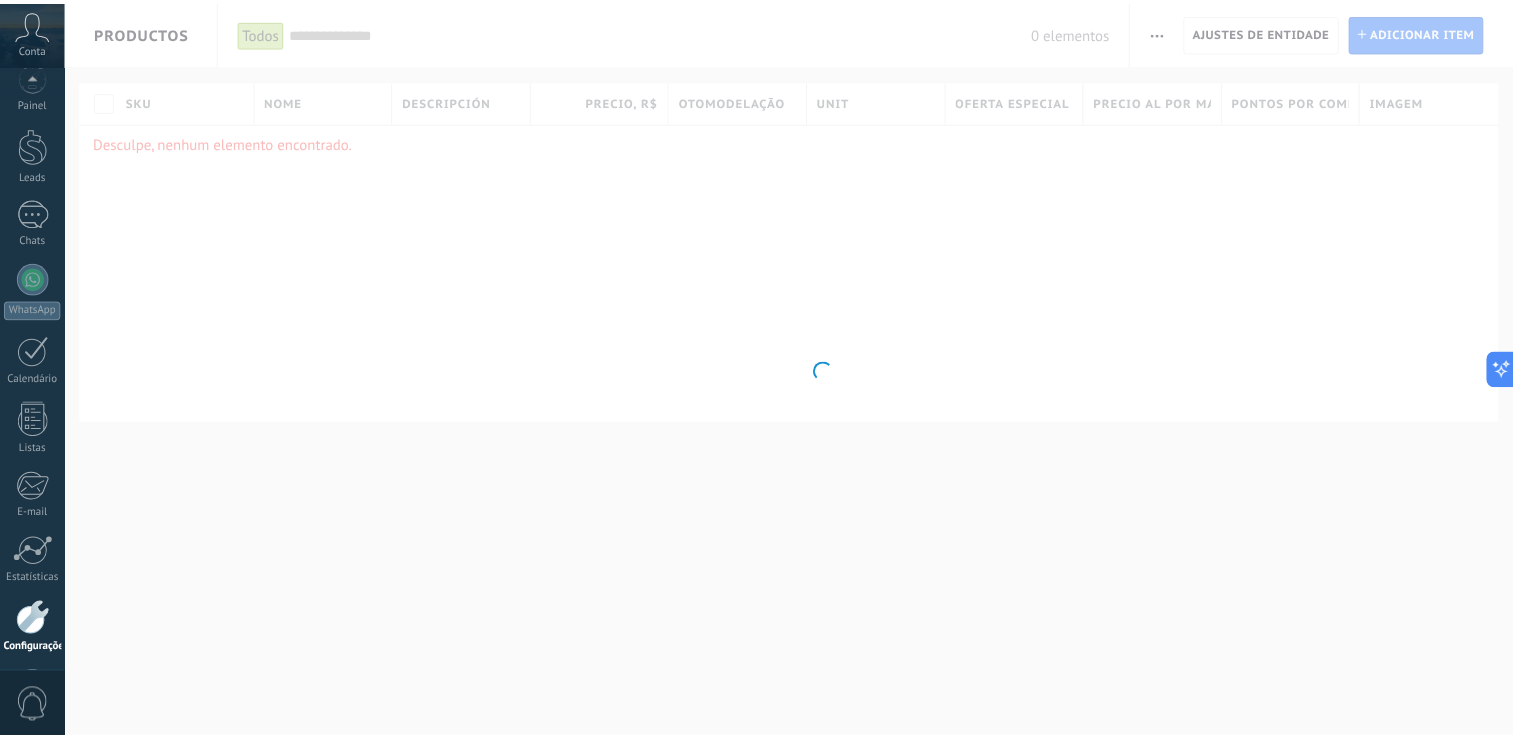 scroll, scrollTop: 92, scrollLeft: 0, axis: vertical 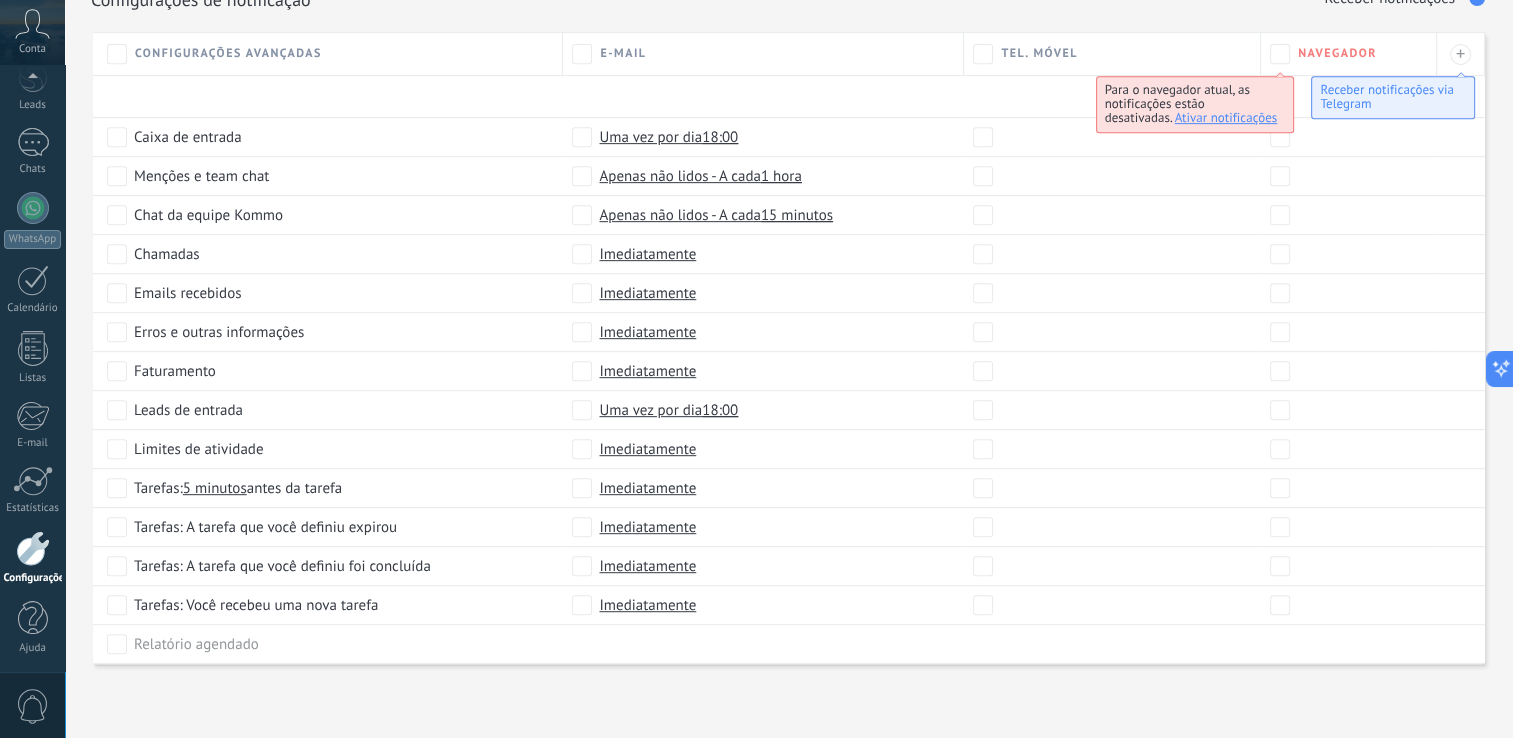 click on "0" at bounding box center (33, 706) 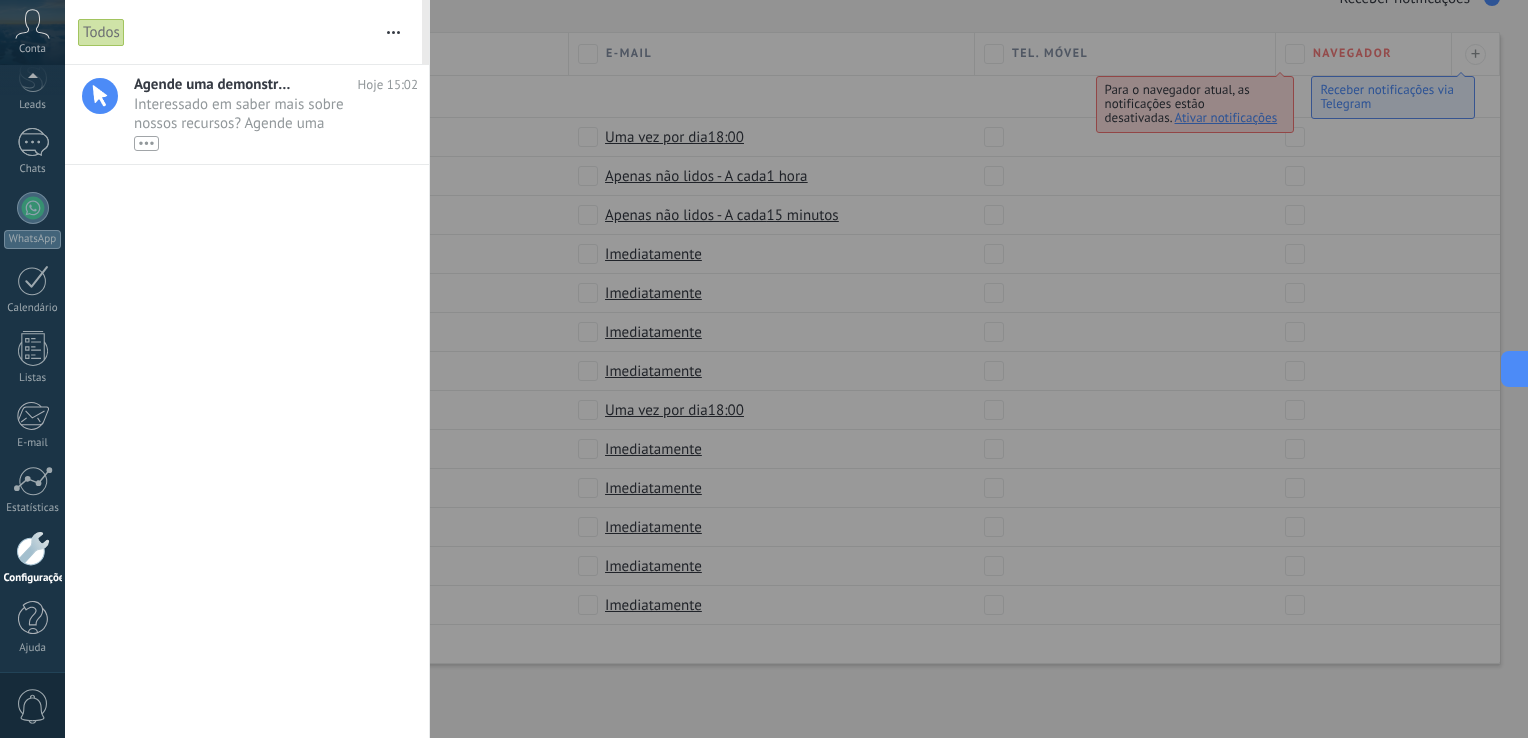 click at bounding box center (33, 548) 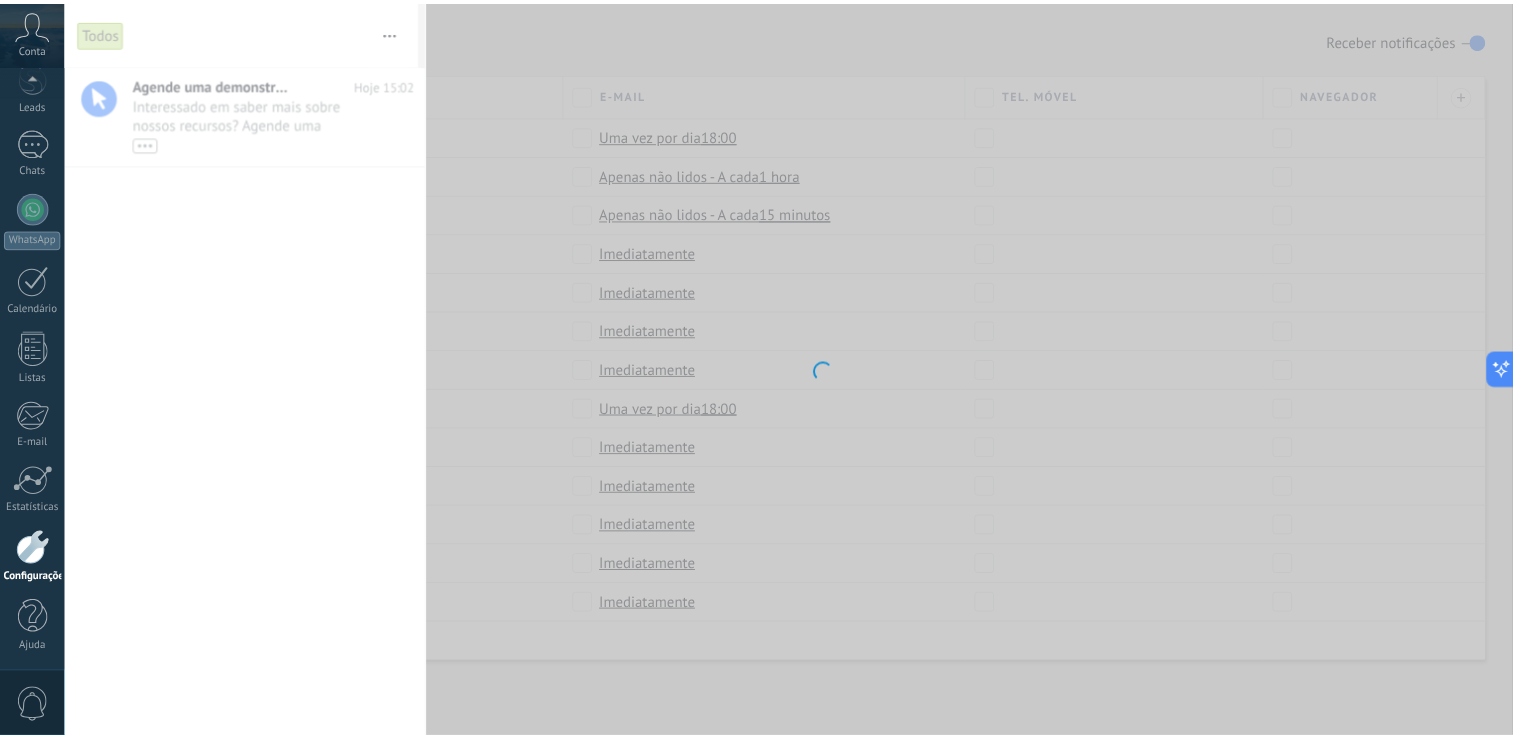 scroll, scrollTop: 0, scrollLeft: 0, axis: both 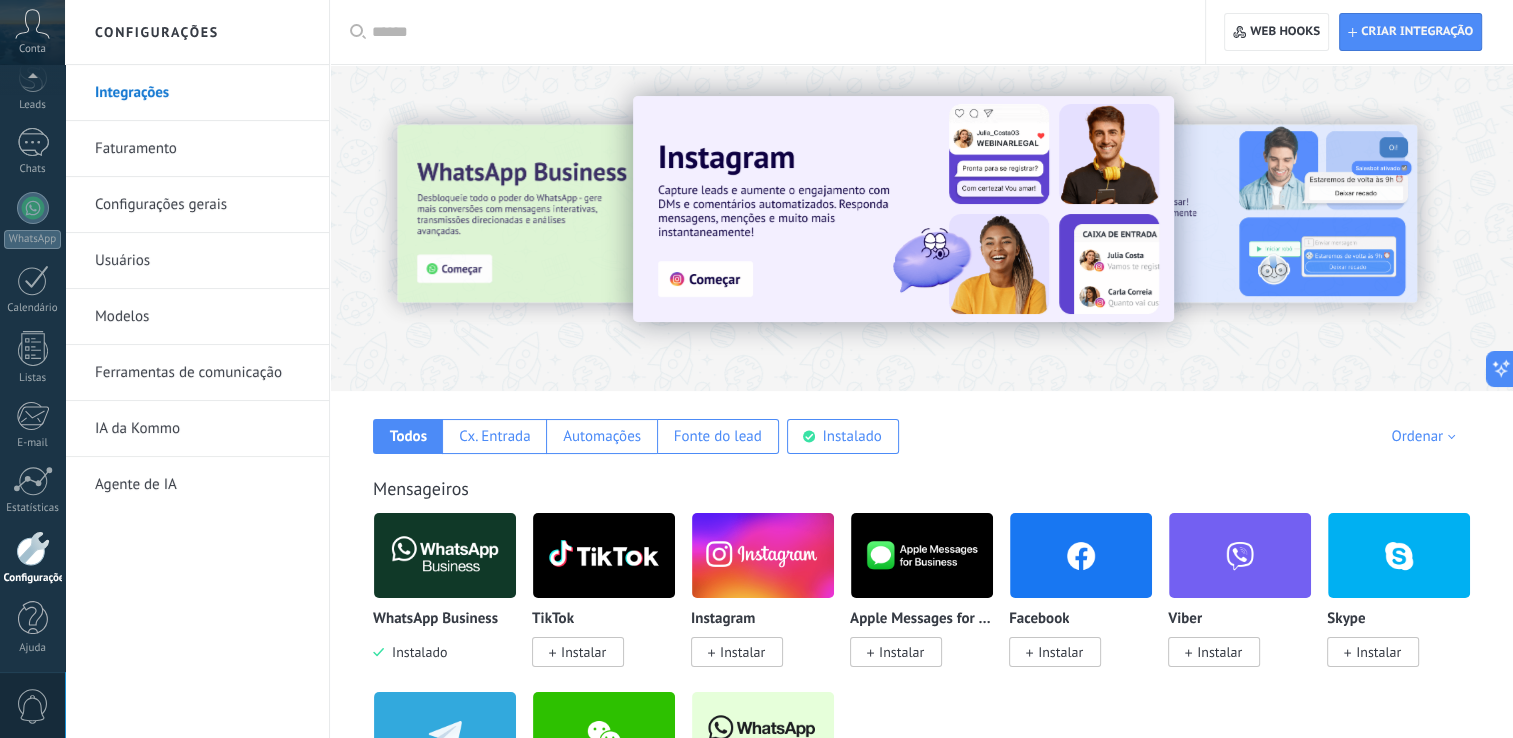 click on "Configurações gerais" at bounding box center (202, 205) 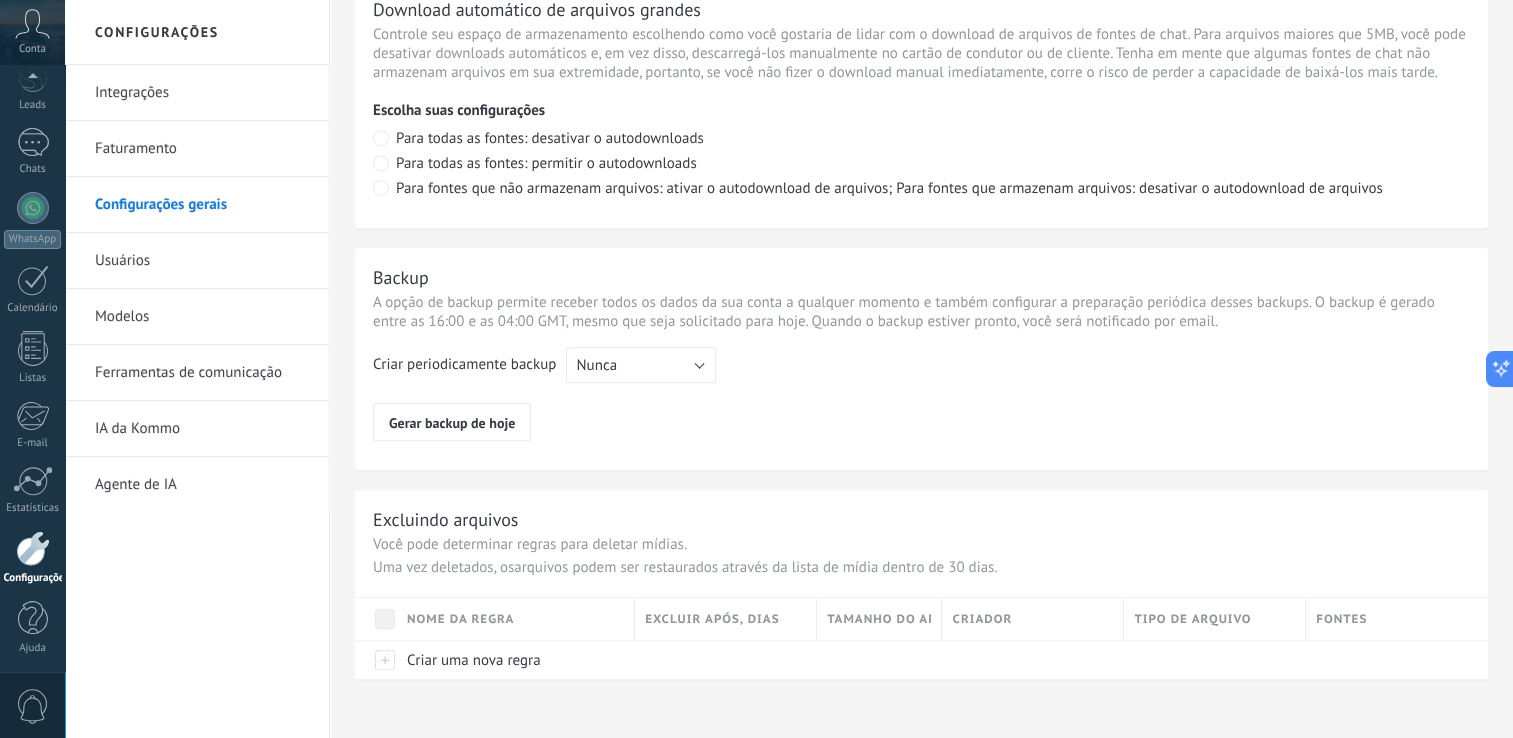 scroll, scrollTop: 1448, scrollLeft: 0, axis: vertical 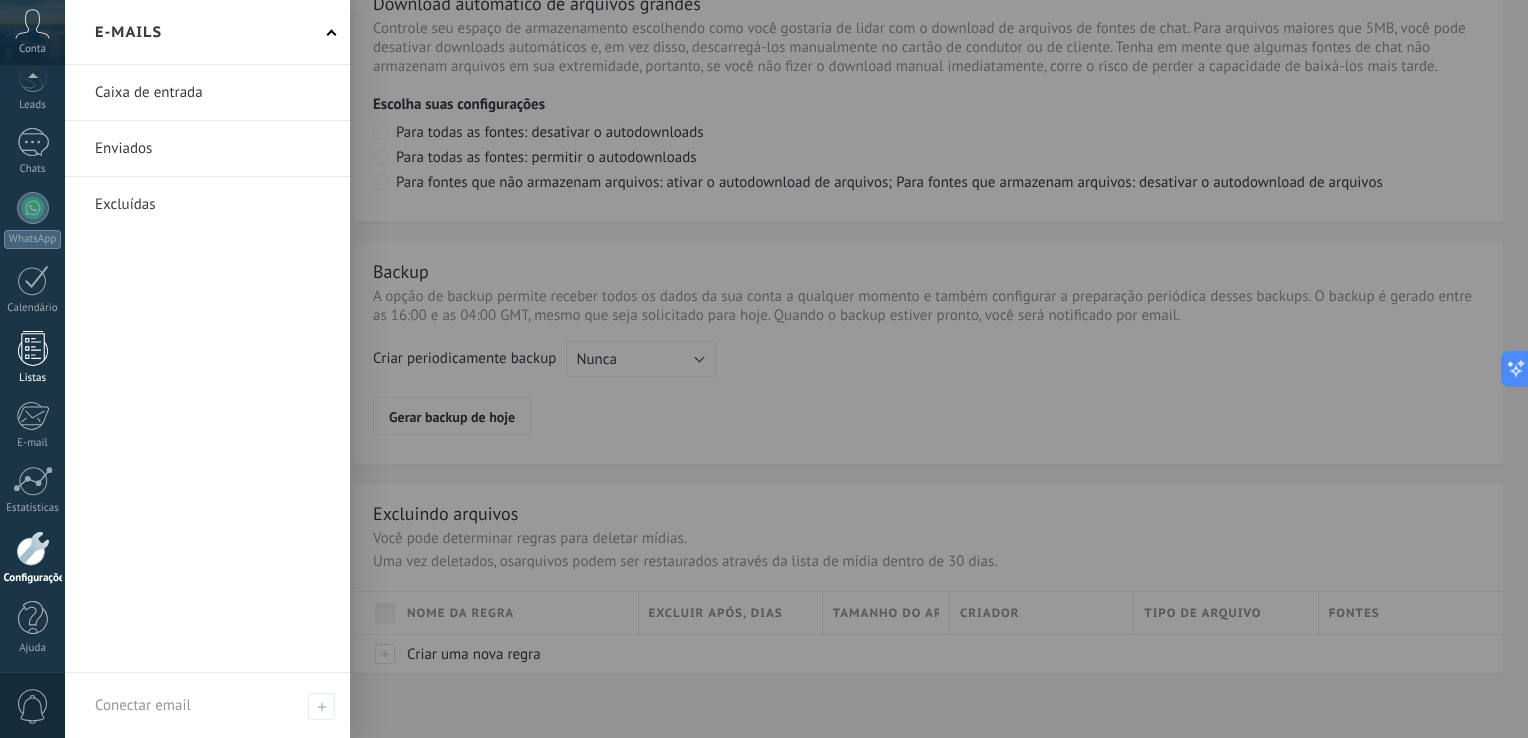 click at bounding box center (33, 348) 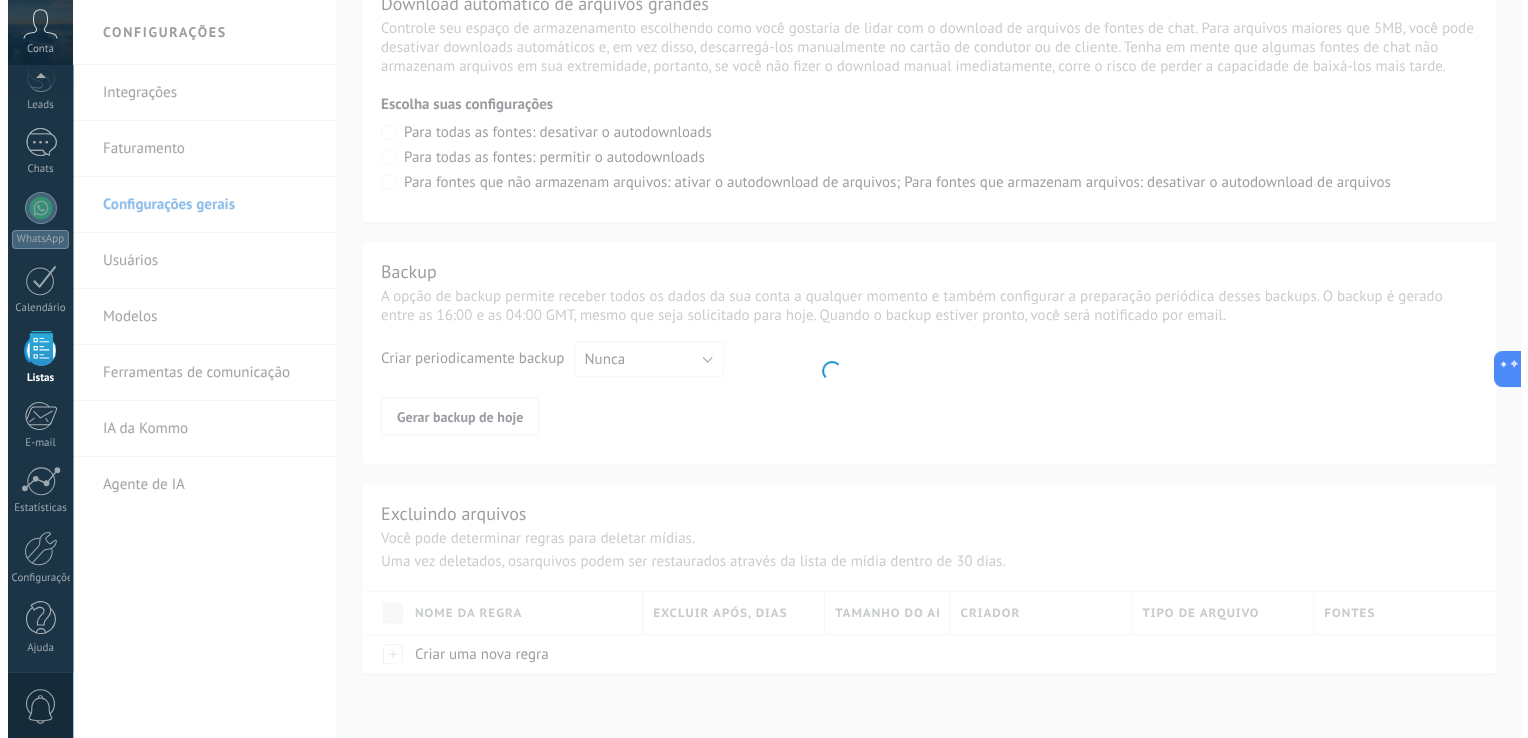 scroll, scrollTop: 0, scrollLeft: 0, axis: both 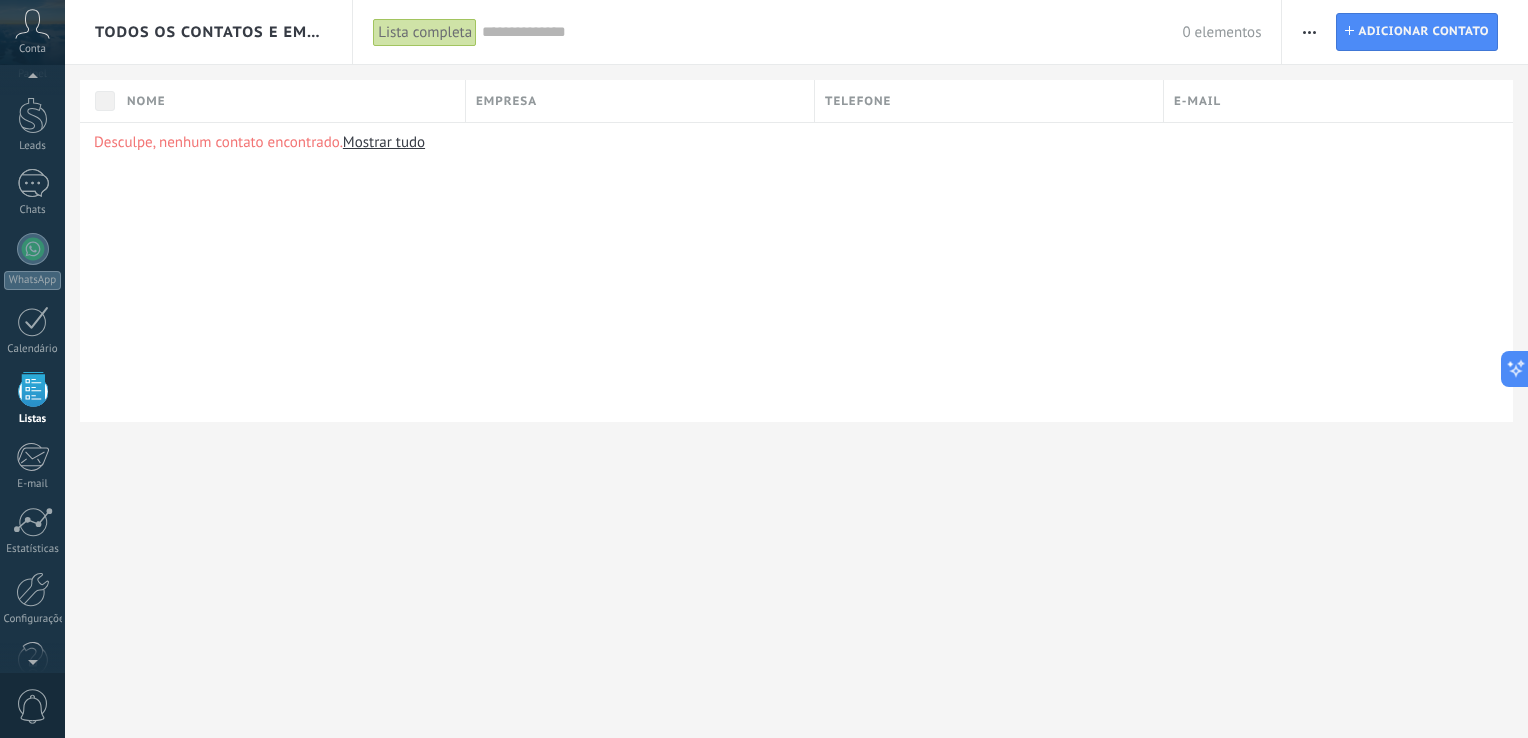 click 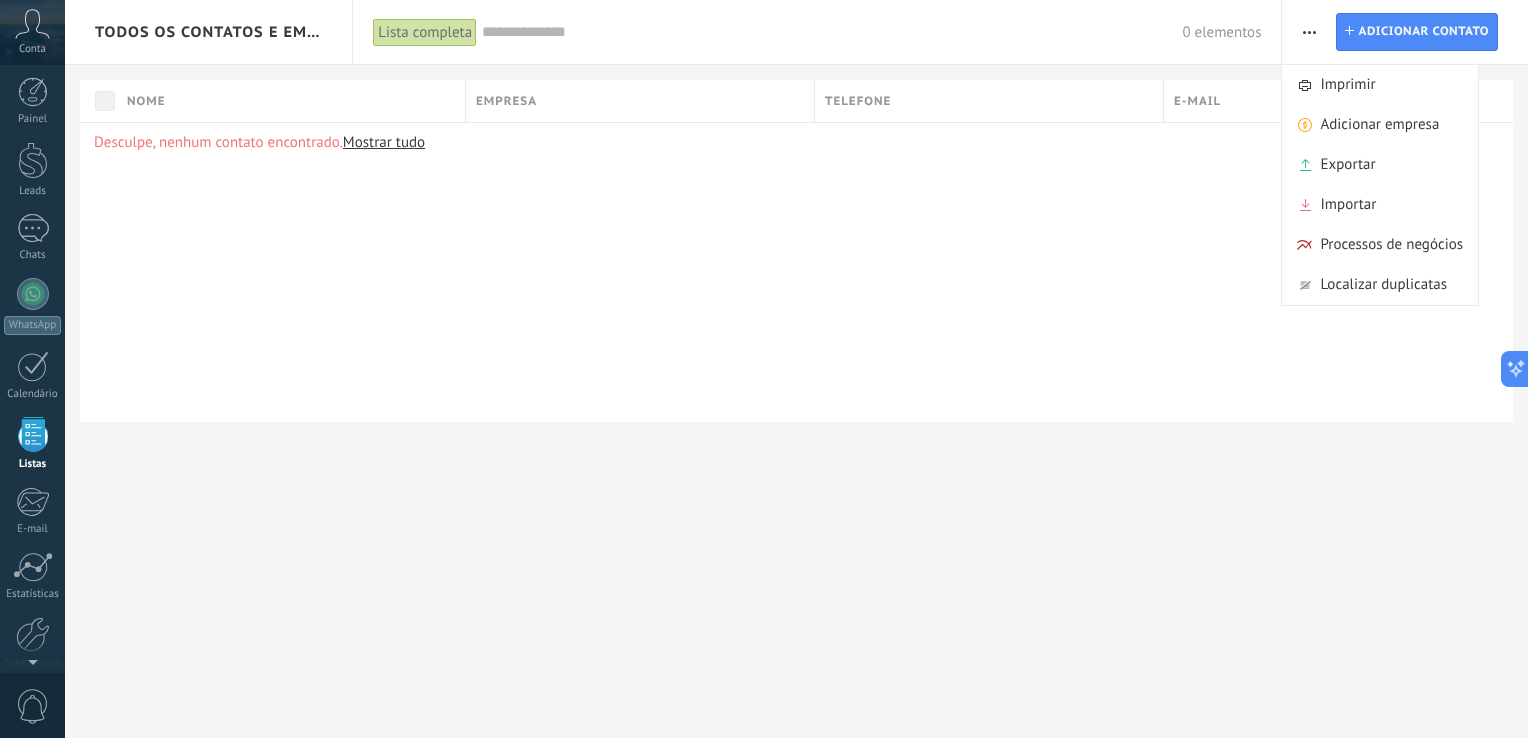 scroll, scrollTop: 0, scrollLeft: 0, axis: both 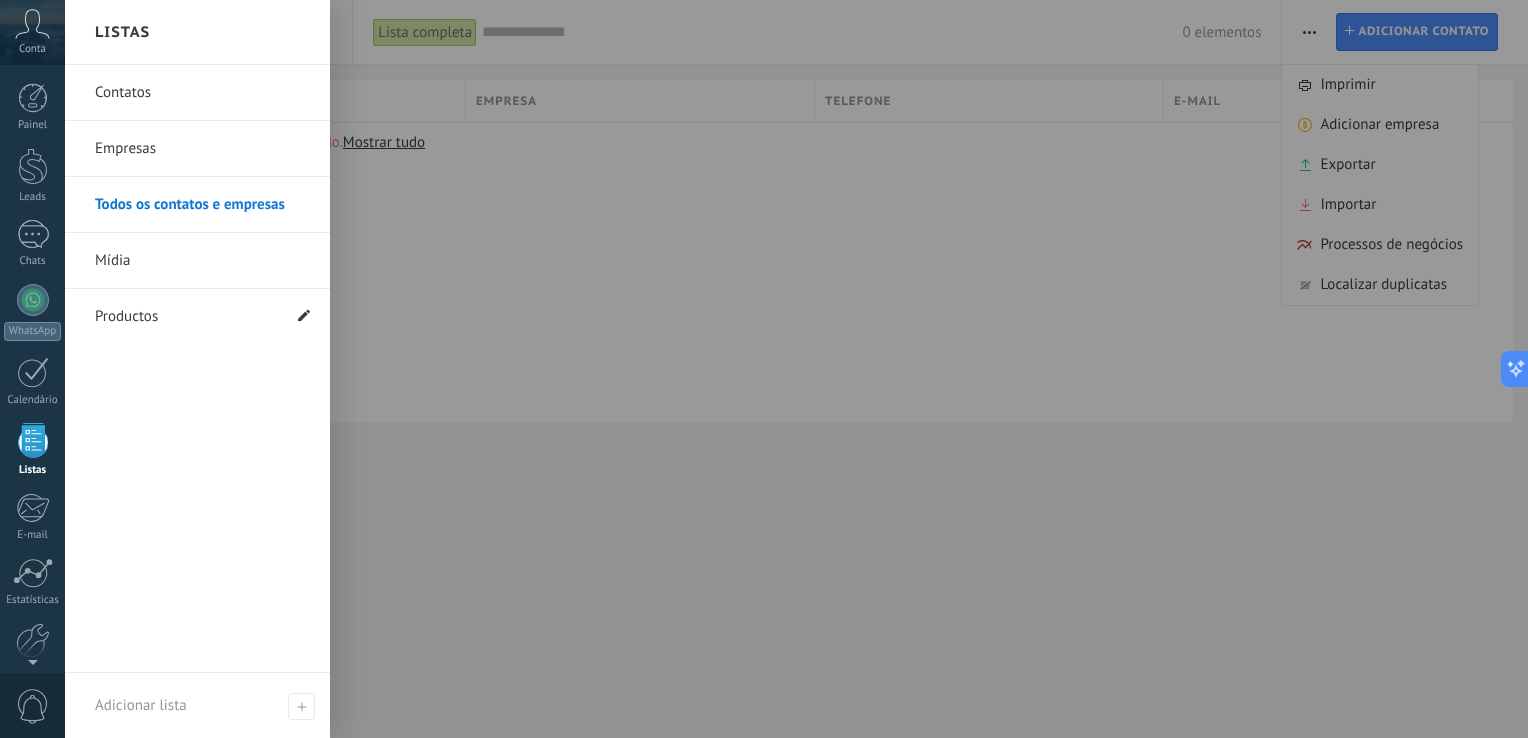 click 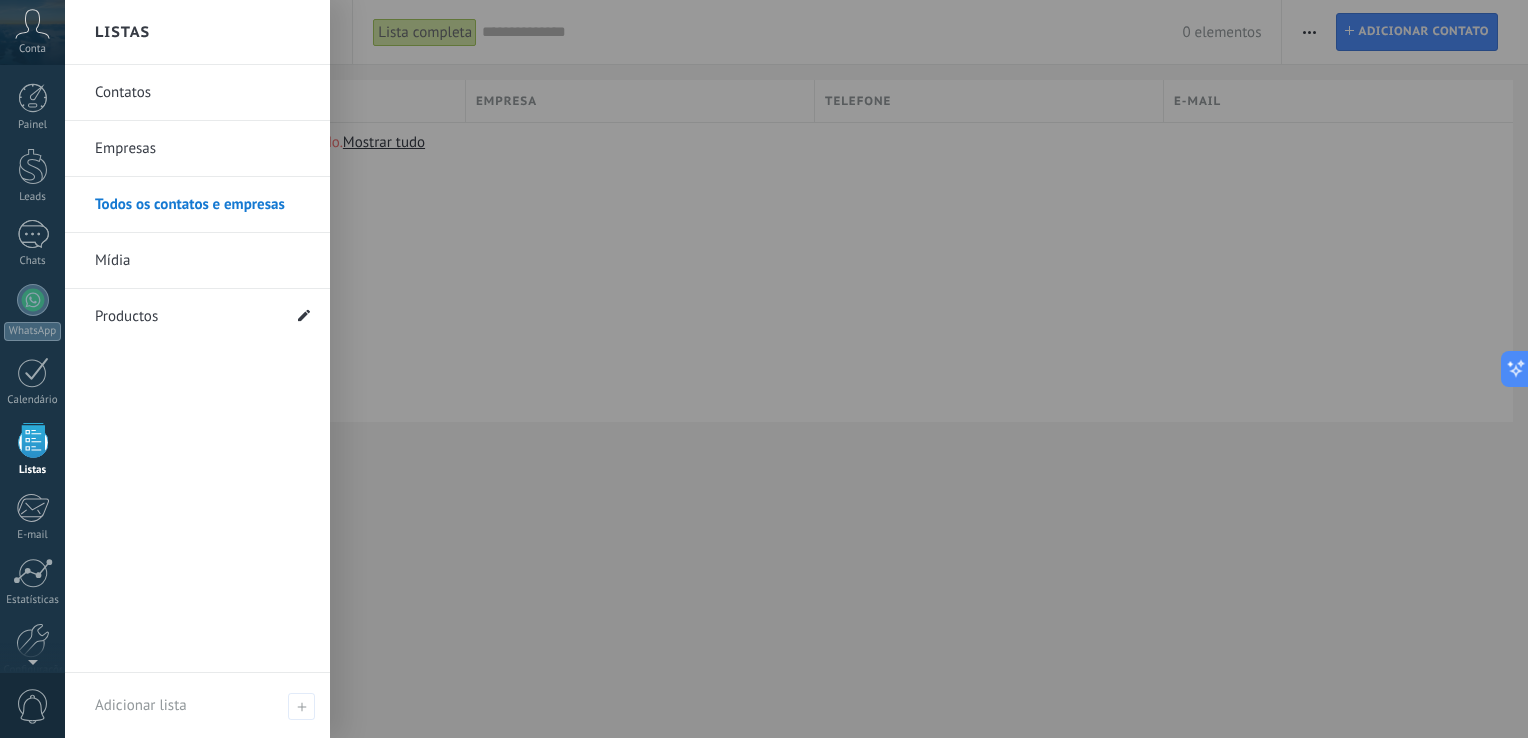 click 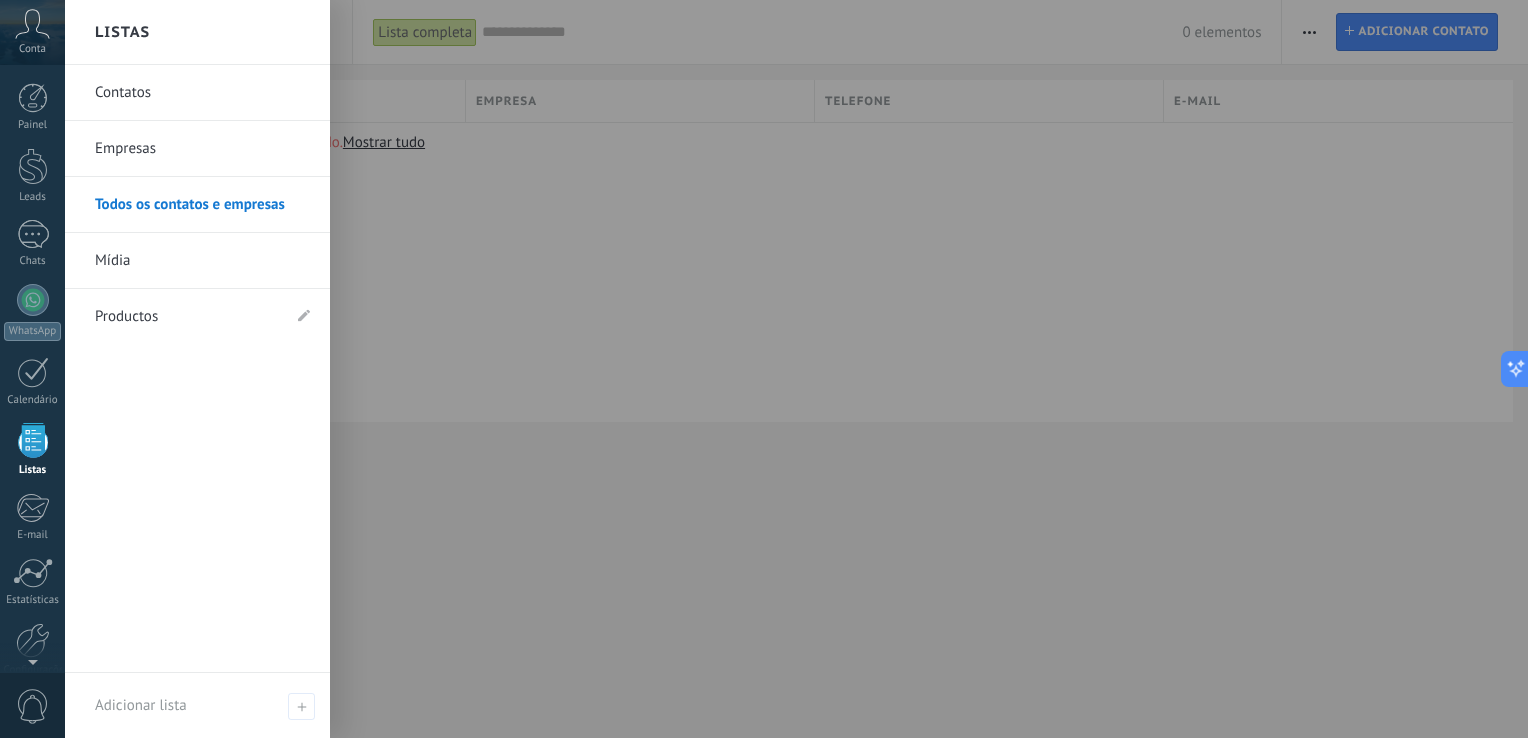 click on "Productos" at bounding box center [187, 317] 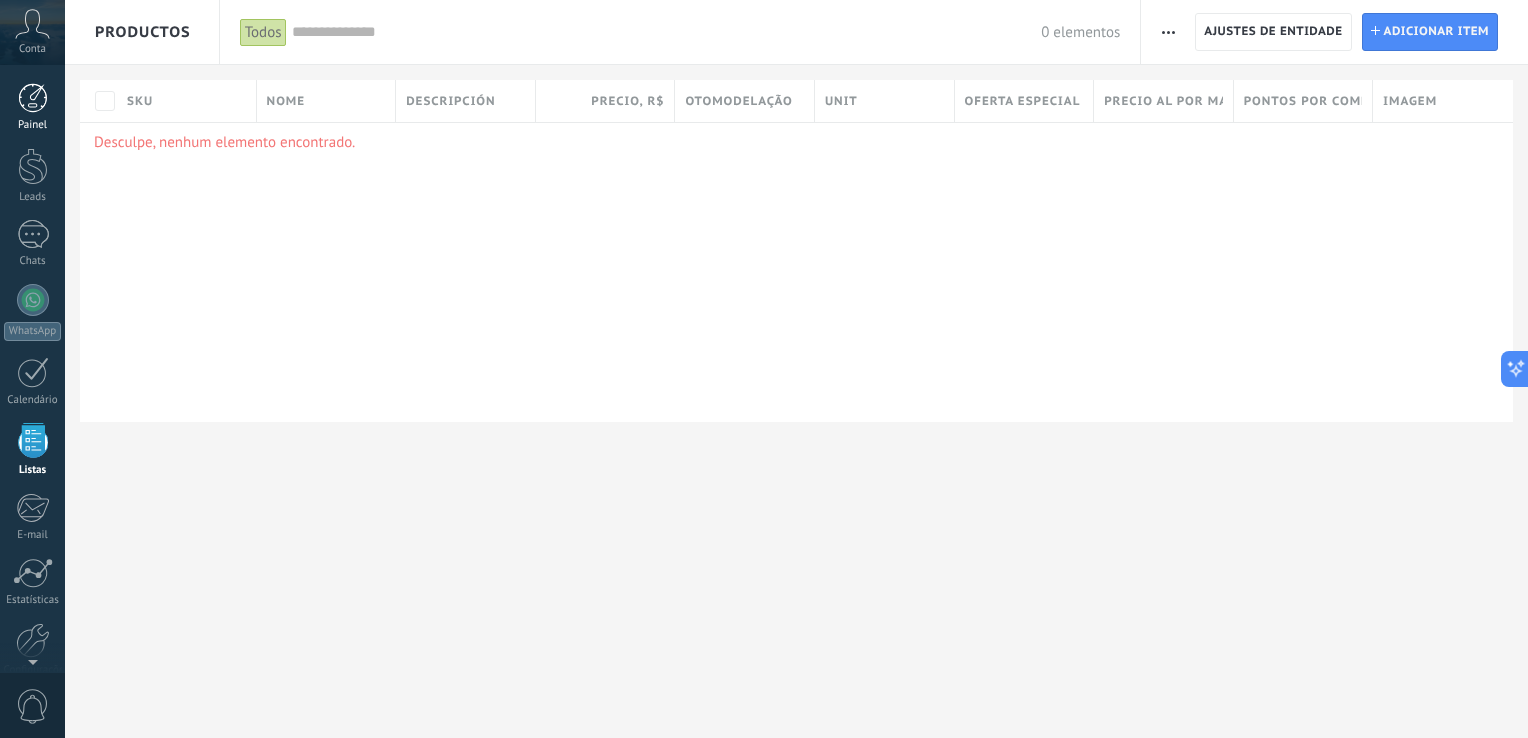 scroll, scrollTop: 51, scrollLeft: 0, axis: vertical 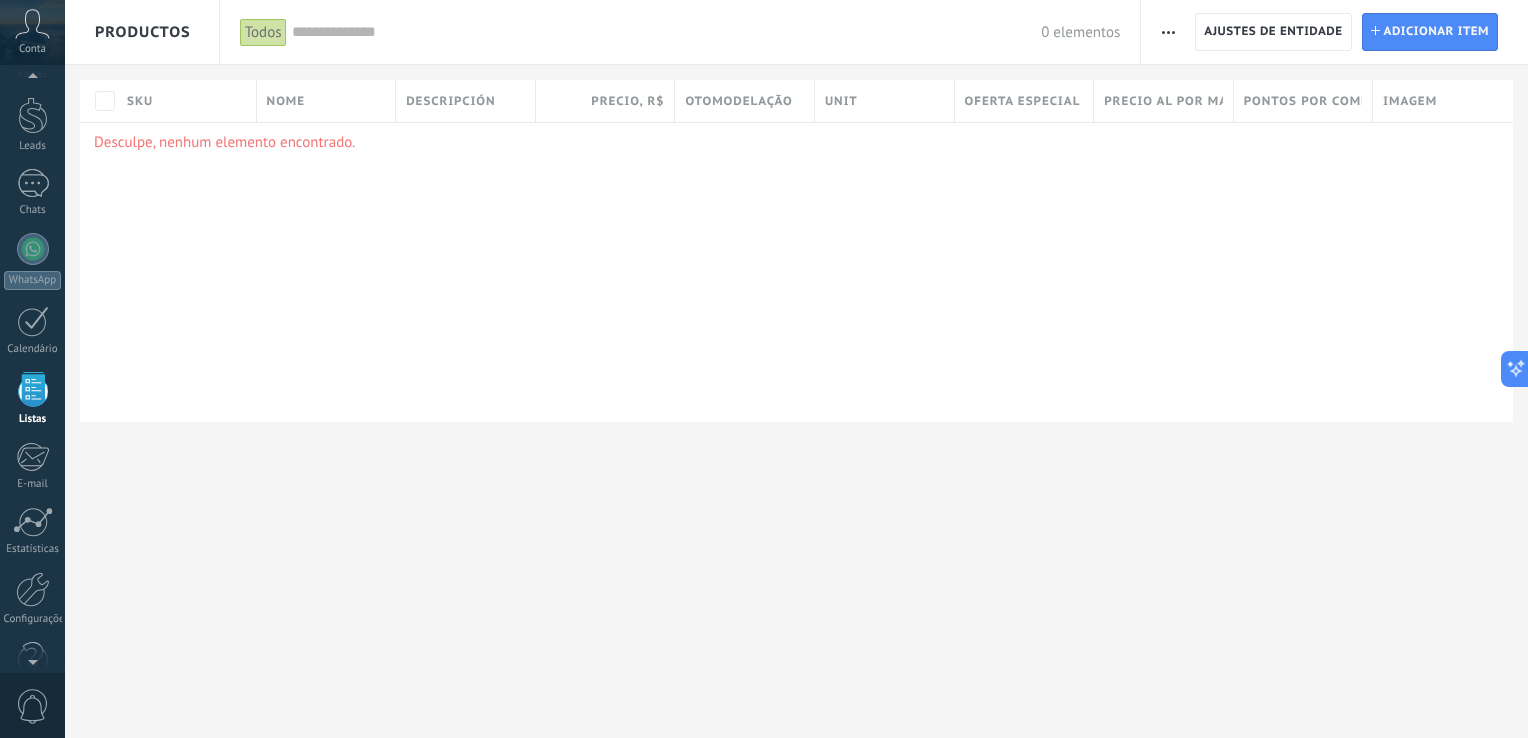 click on "Desculpe, nenhum elemento encontrado." at bounding box center (796, 272) 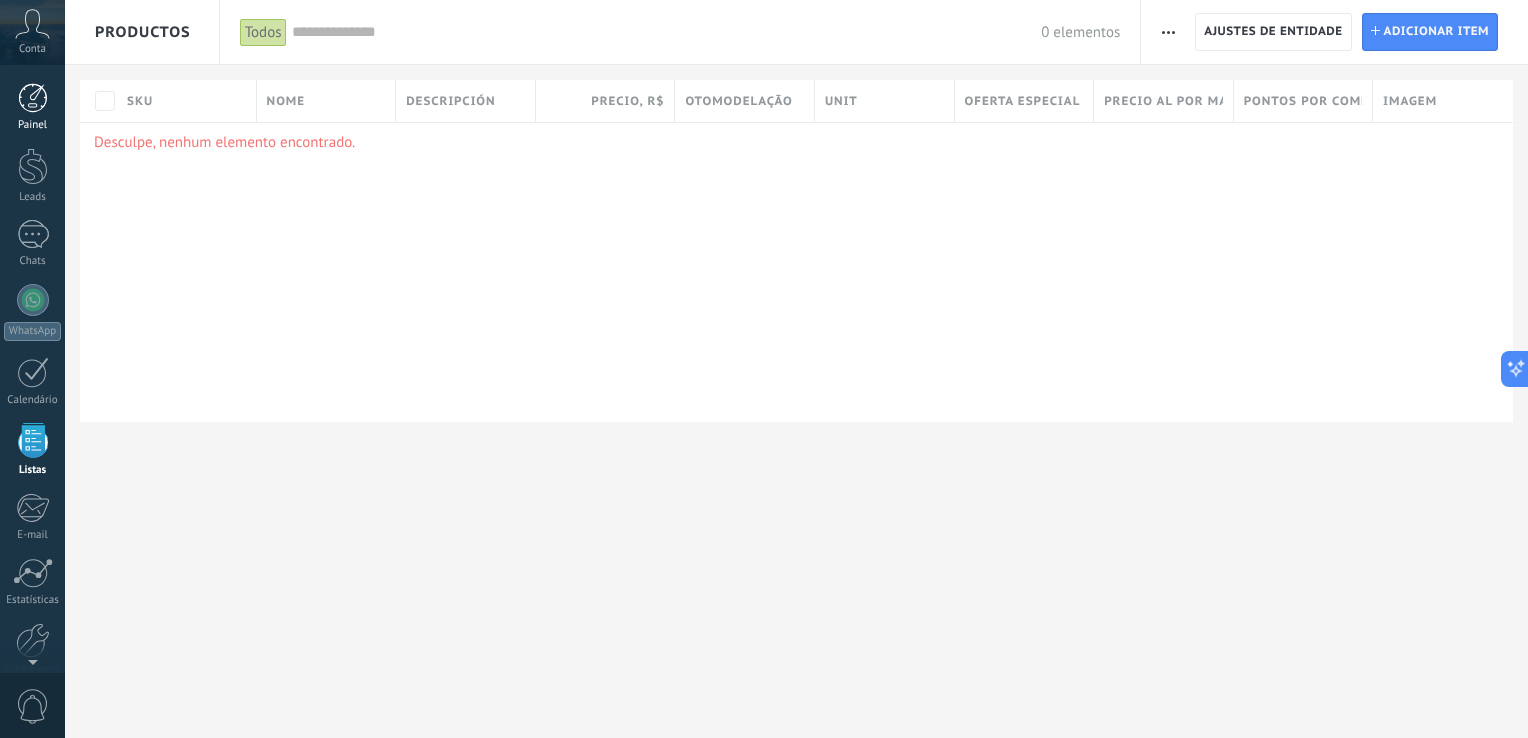 click at bounding box center (33, 98) 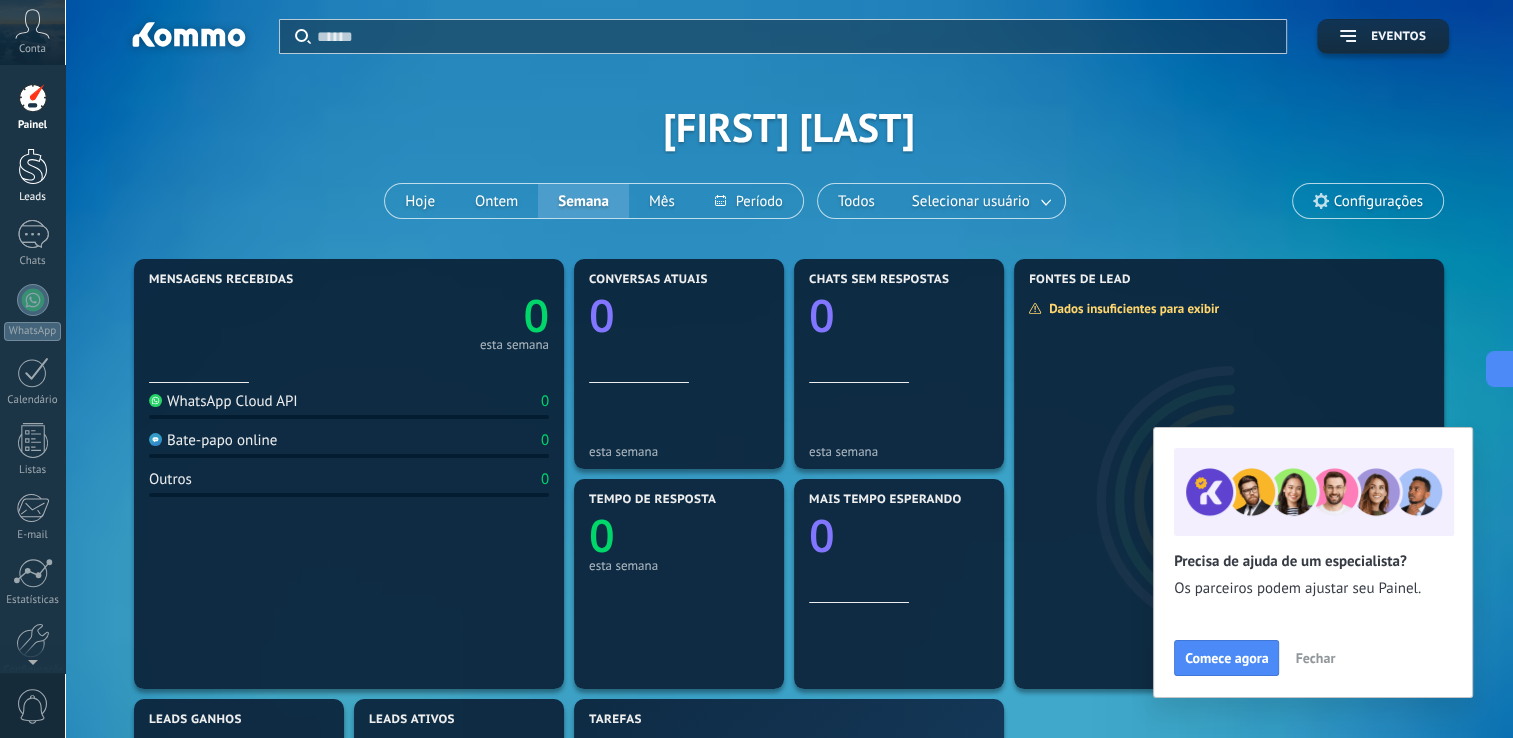 click at bounding box center [33, 166] 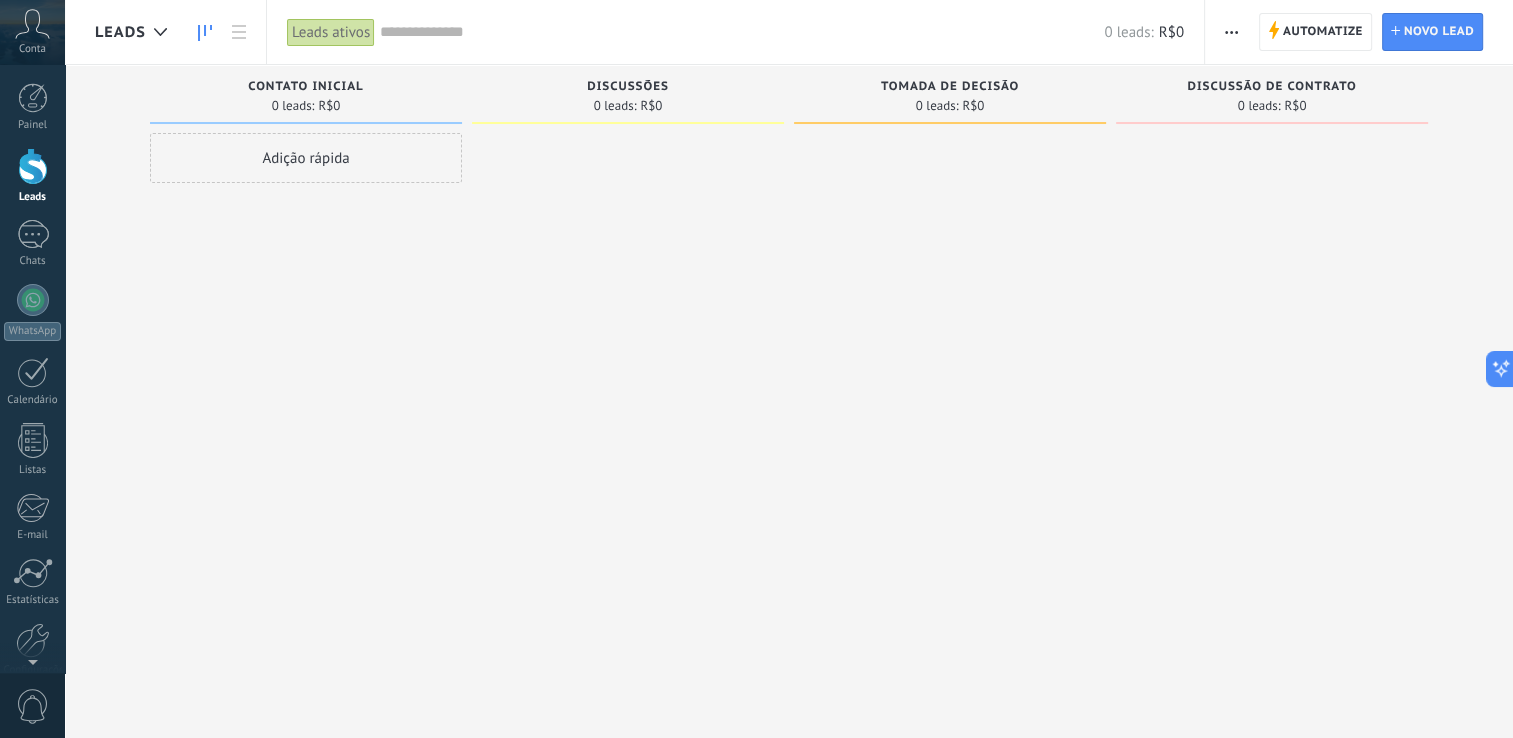 click on "Discussões" at bounding box center [628, 87] 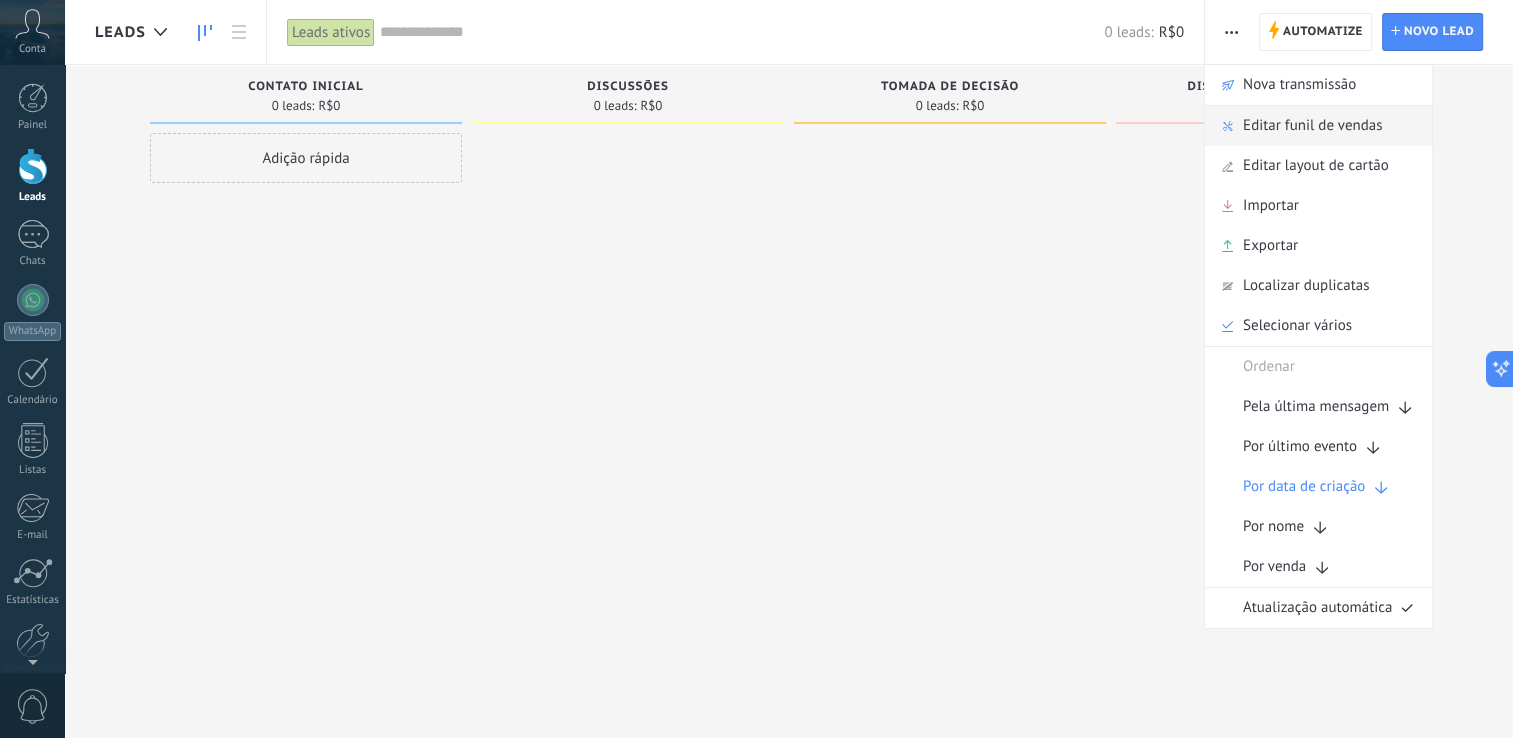 click on "Editar funil de vendas" at bounding box center [1312, 126] 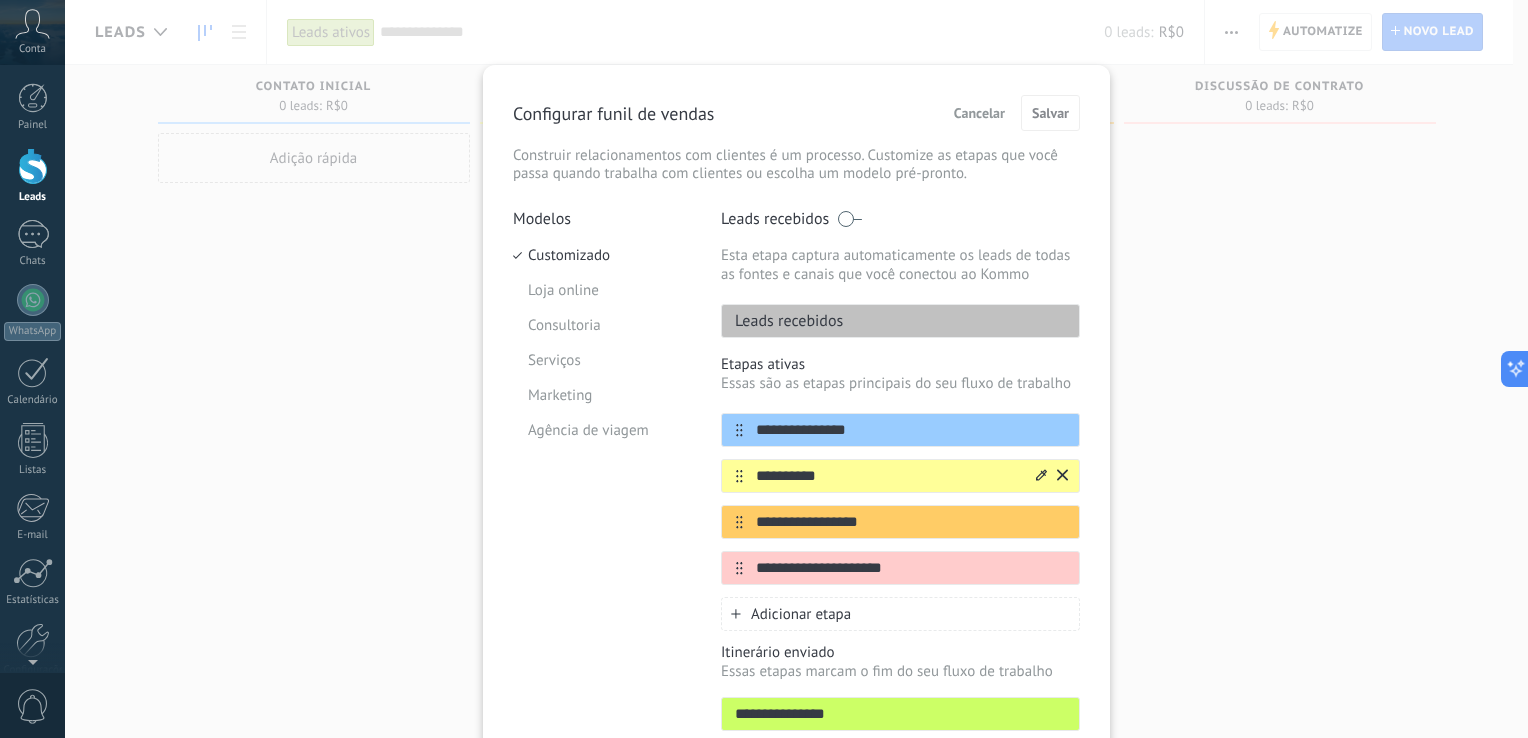 click 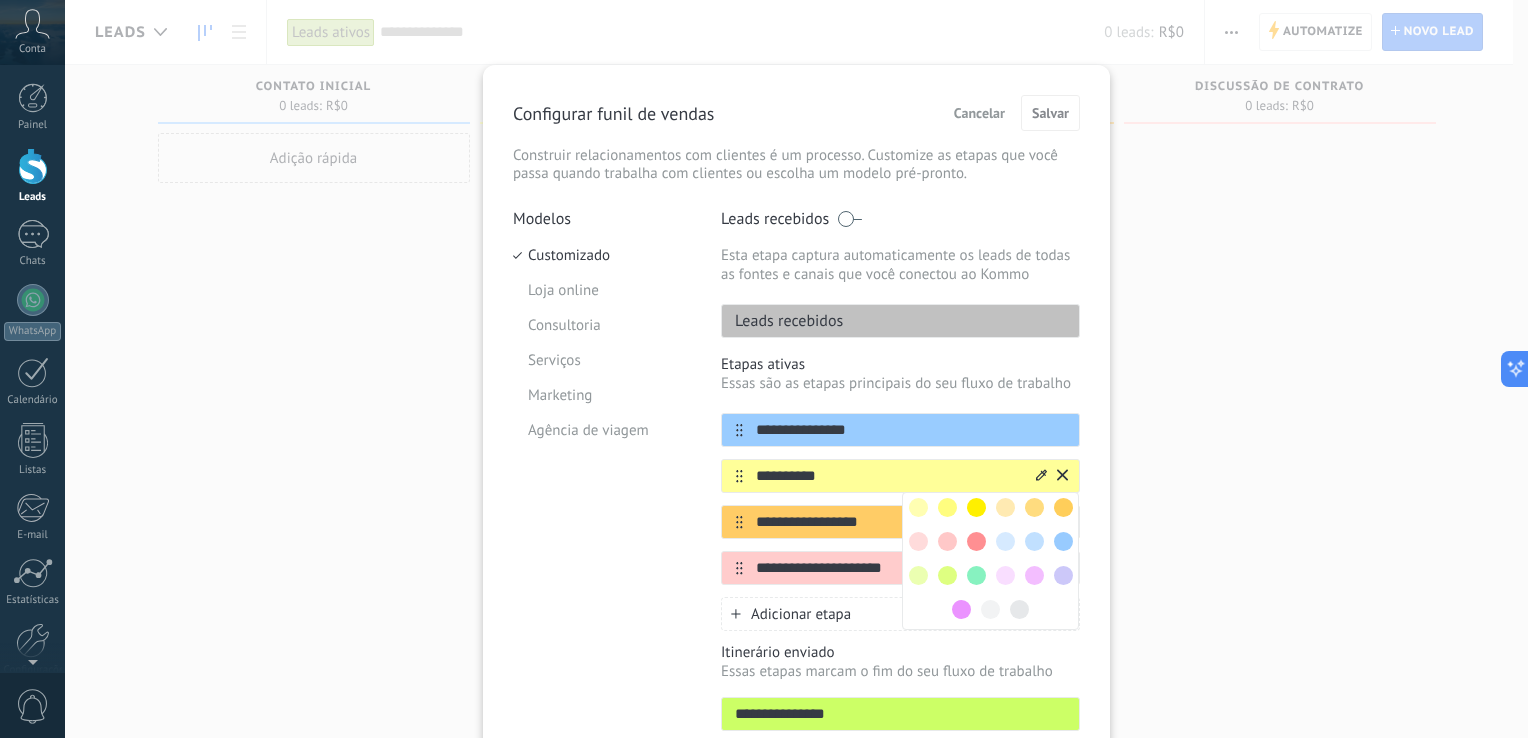 click 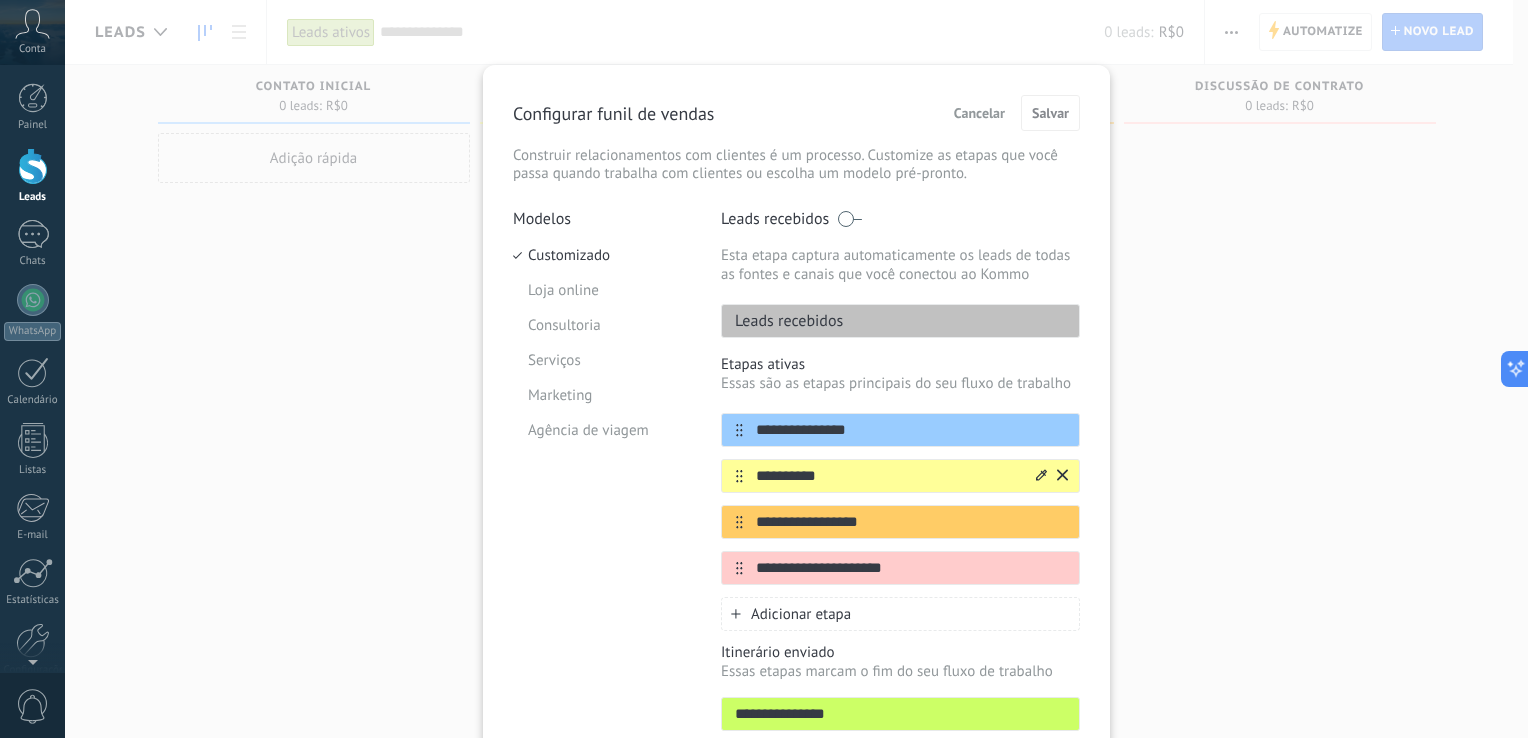 click on "**********" at bounding box center [888, 476] 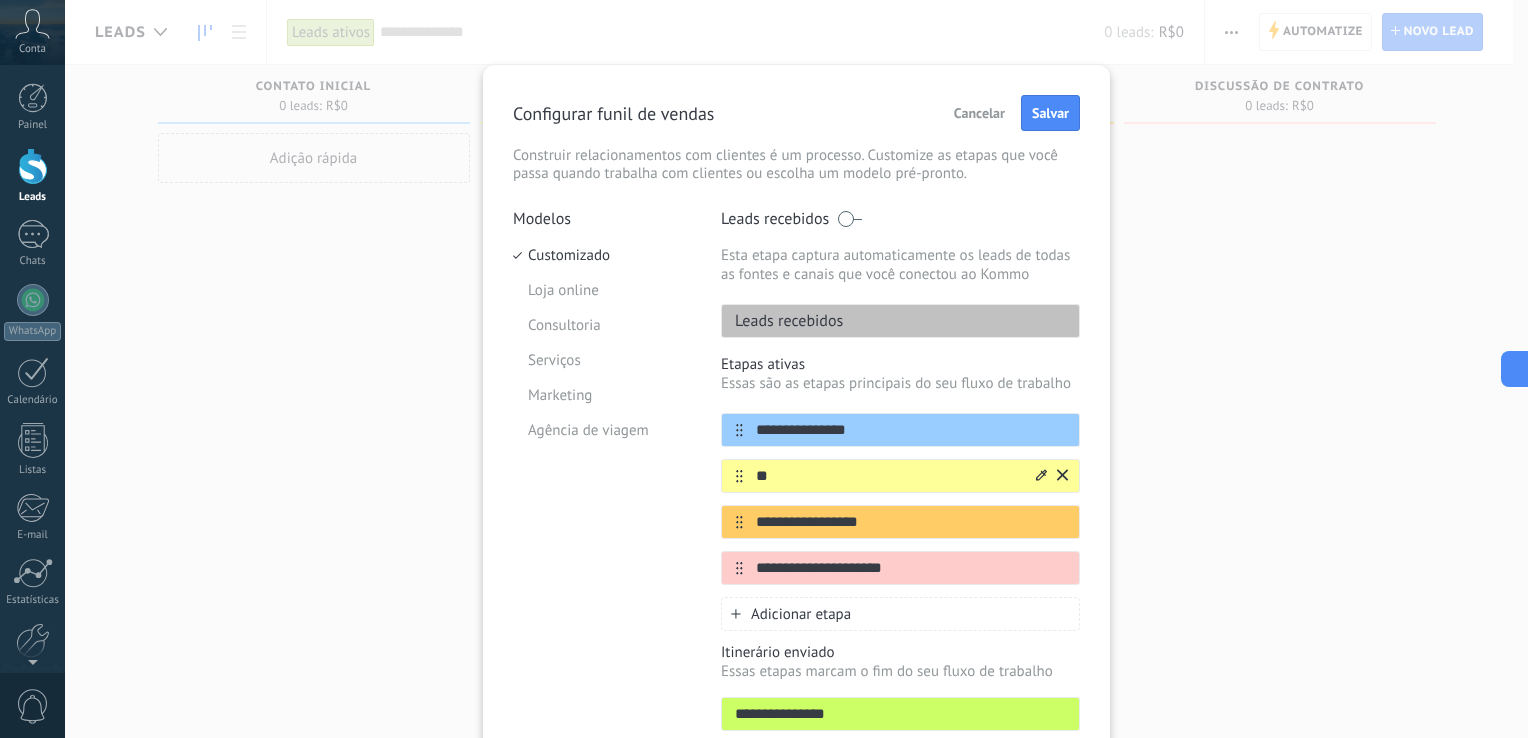 type on "*" 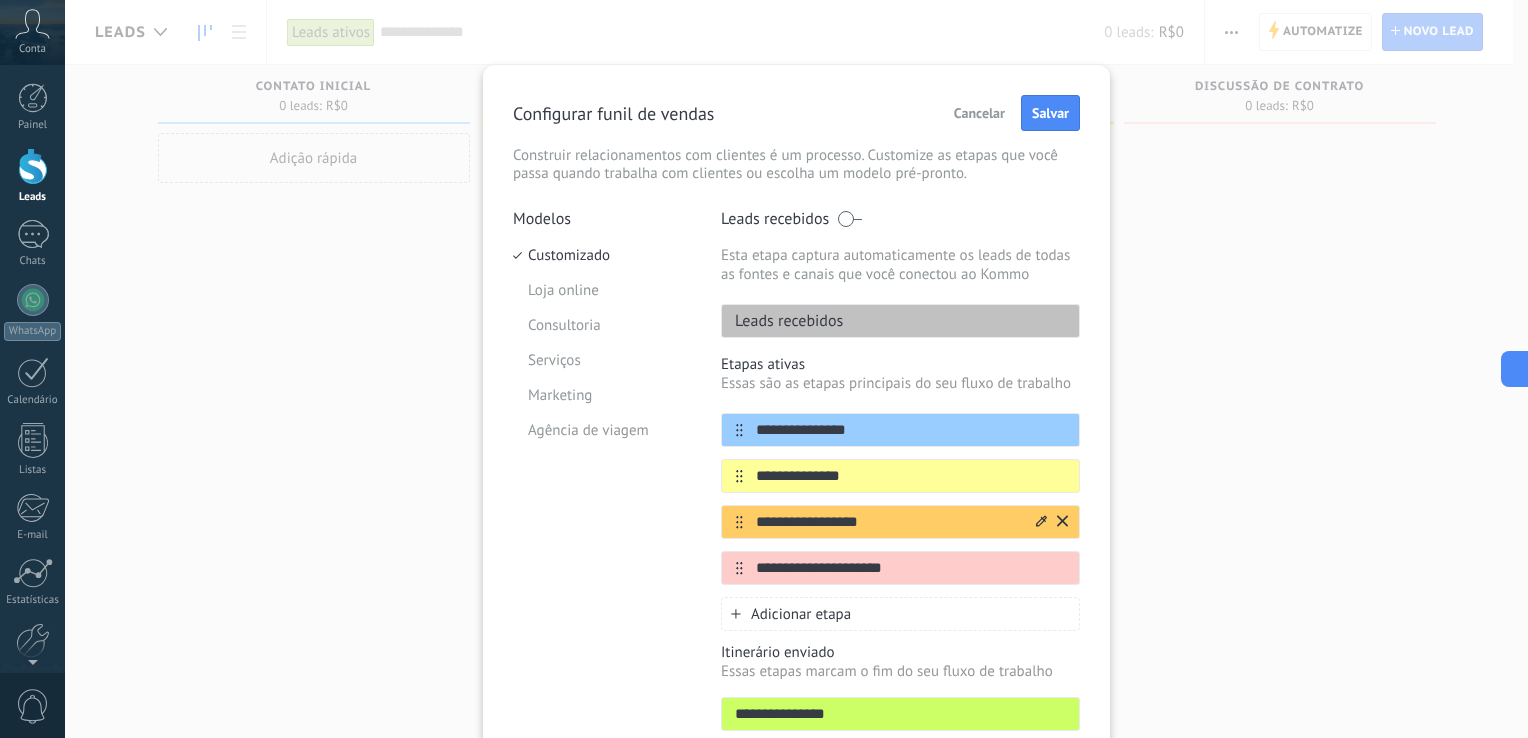 type on "**********" 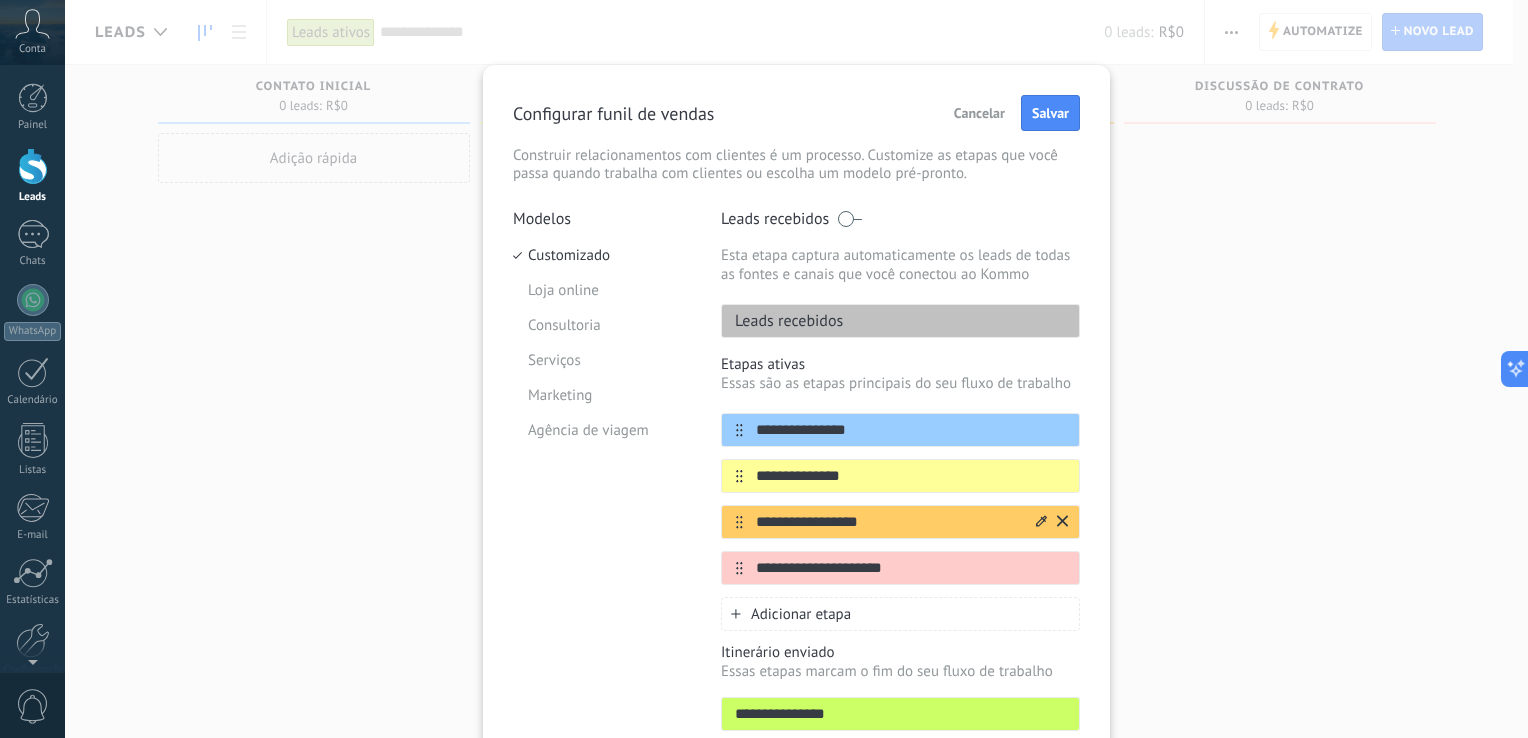 click on "**********" at bounding box center (888, 522) 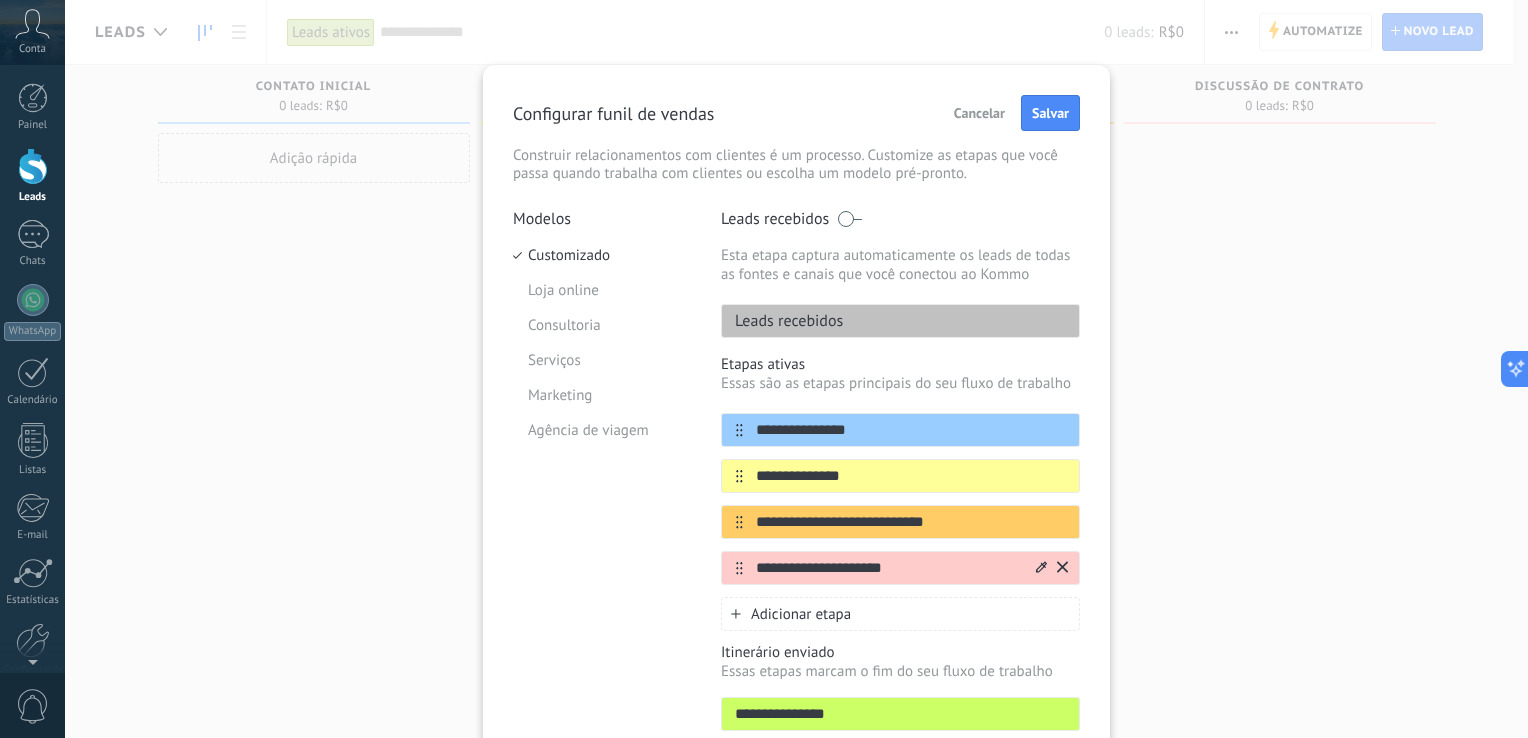 type on "**********" 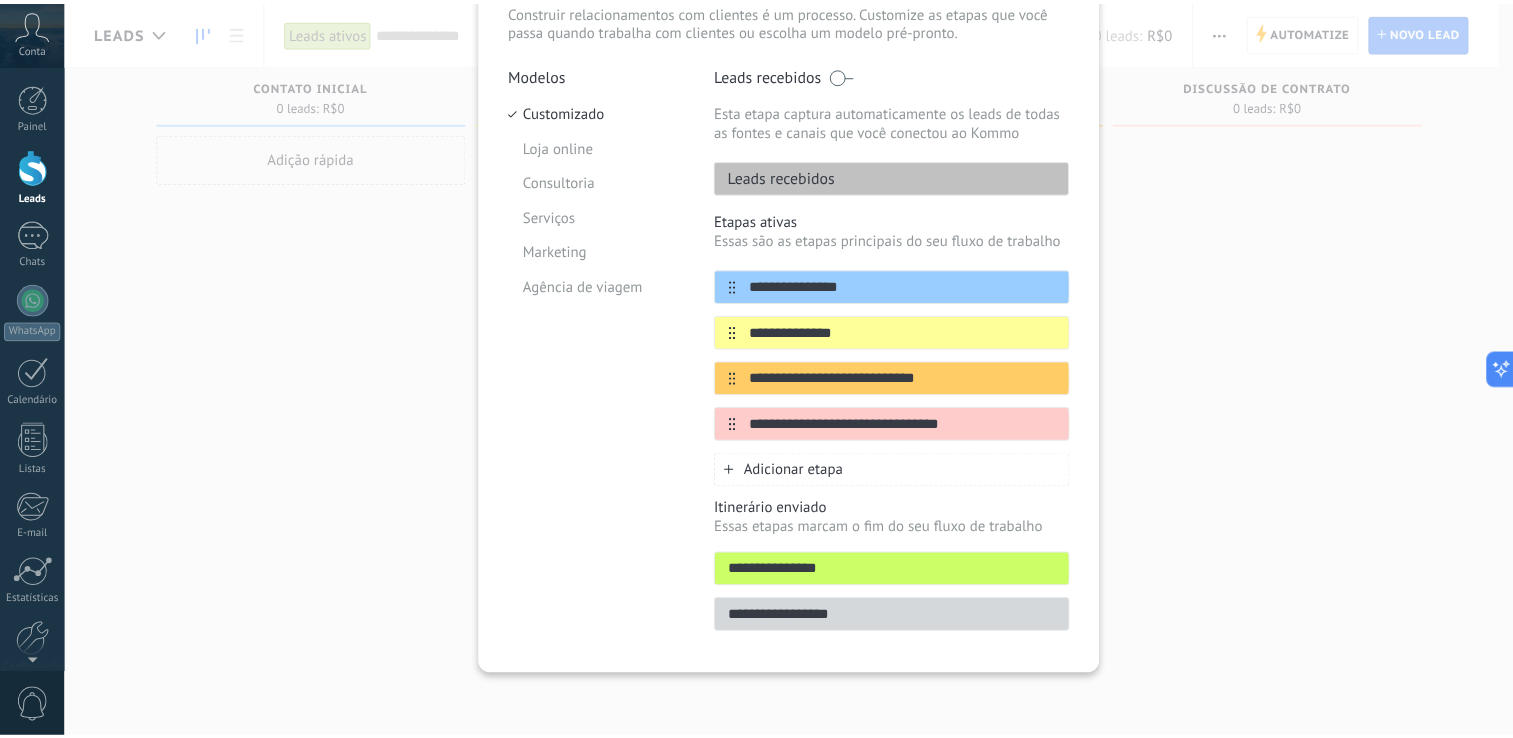 scroll, scrollTop: 44, scrollLeft: 0, axis: vertical 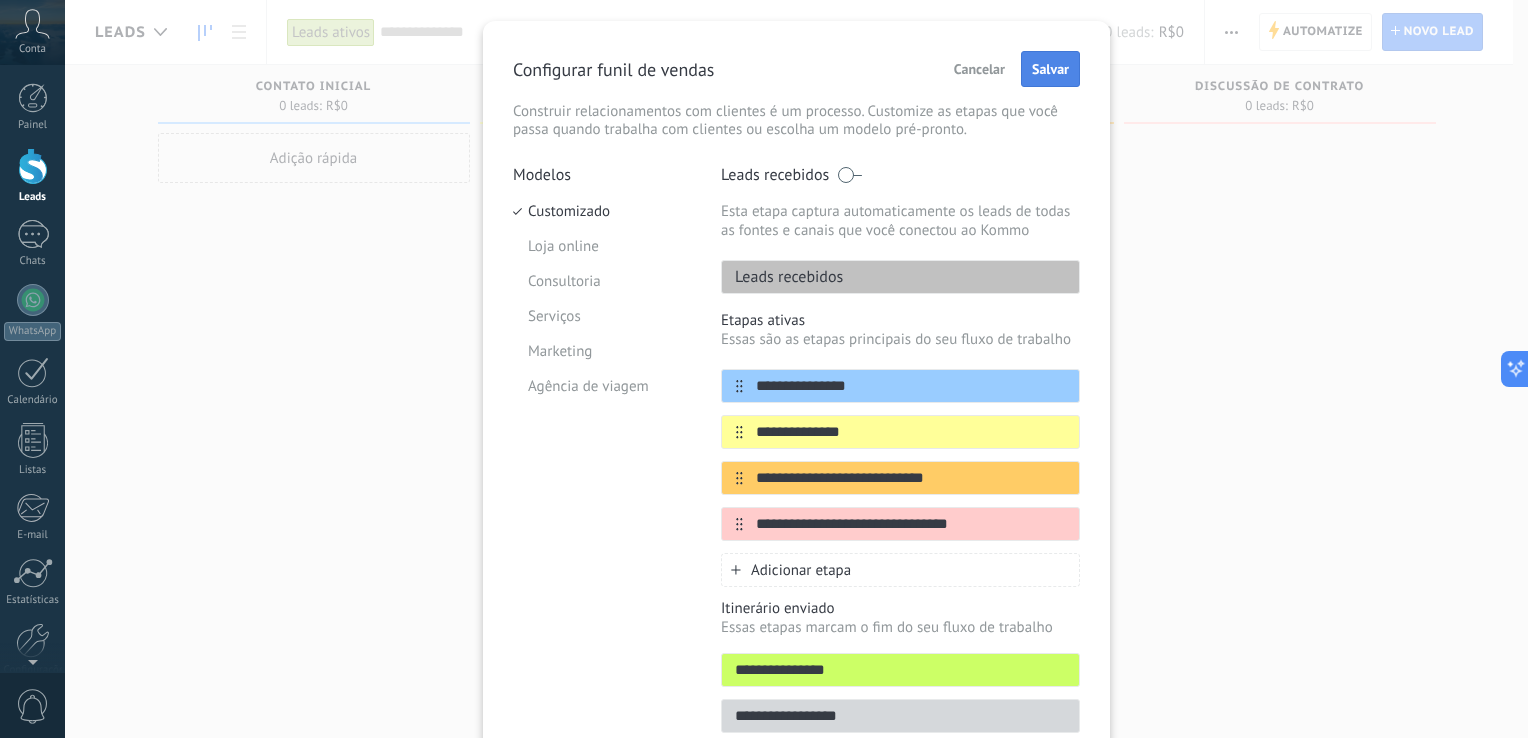 type on "**********" 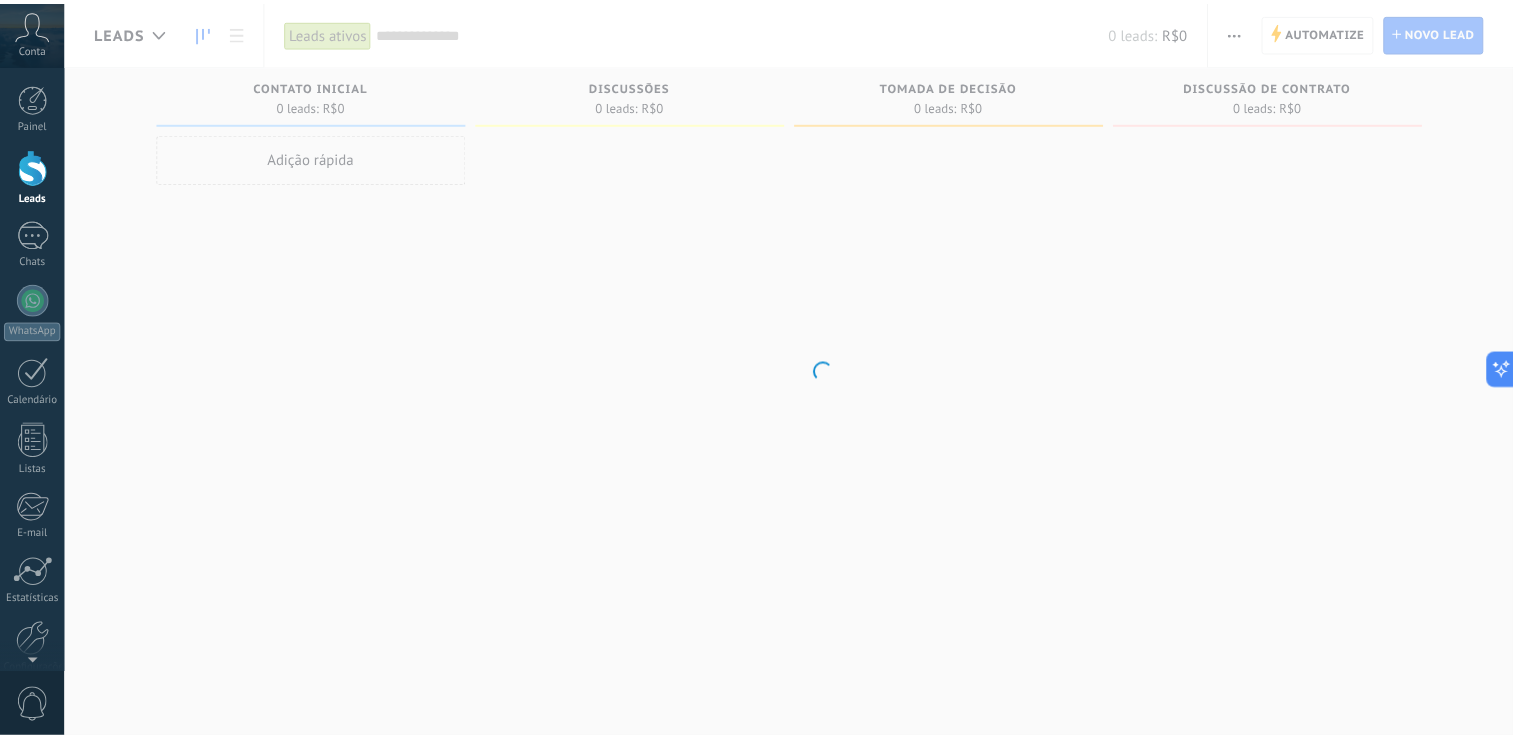 scroll, scrollTop: 0, scrollLeft: 0, axis: both 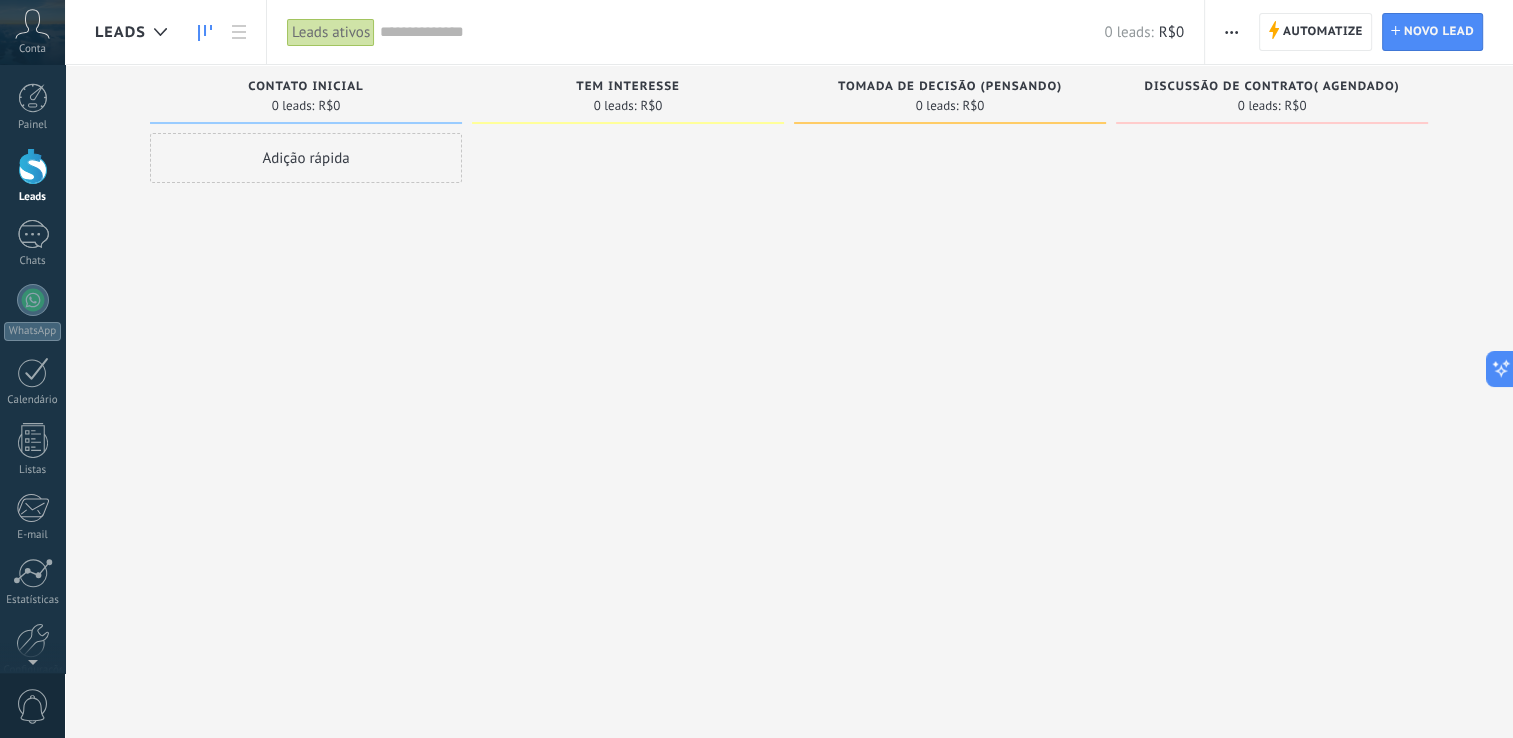 drag, startPoint x: 1400, startPoint y: 206, endPoint x: 847, endPoint y: 223, distance: 553.2612 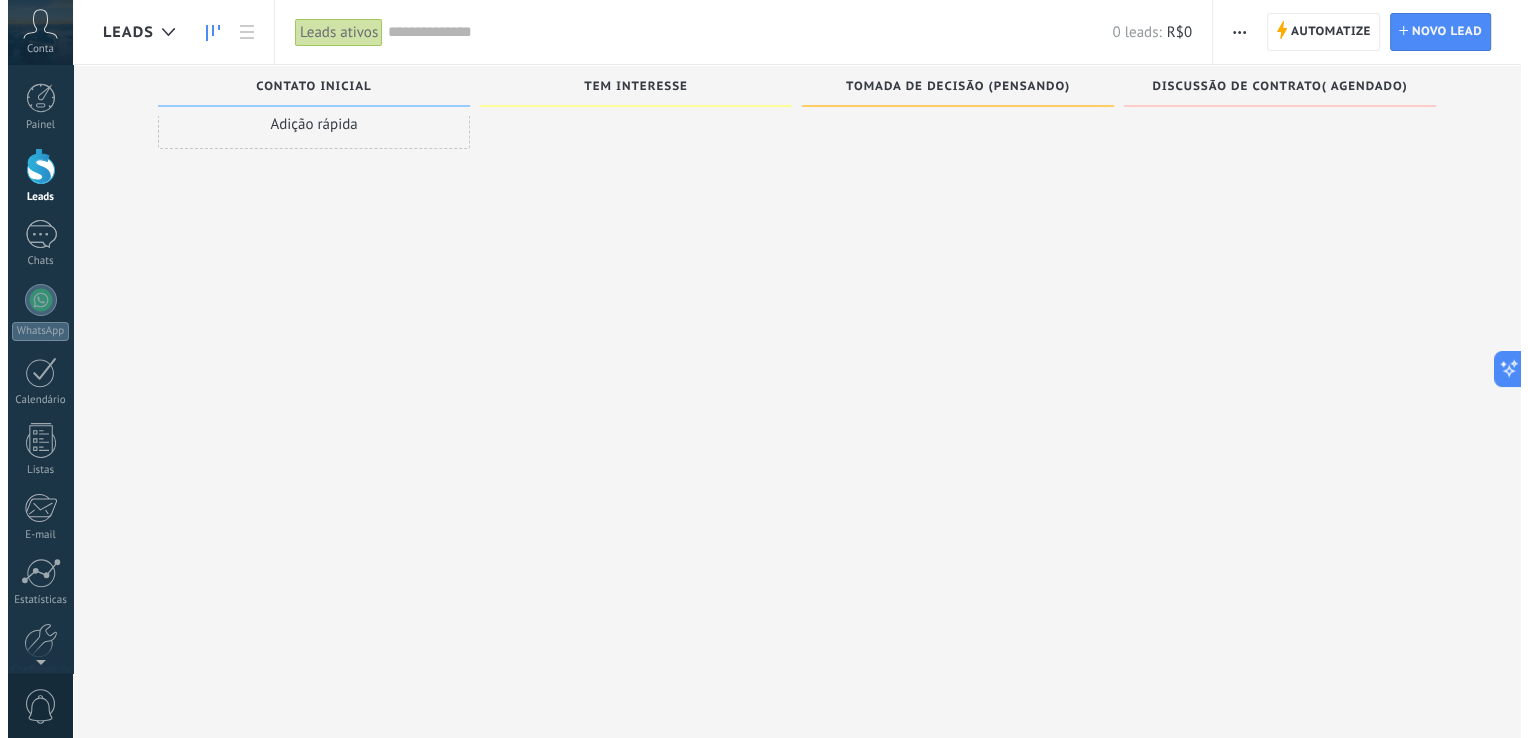 scroll, scrollTop: 0, scrollLeft: 0, axis: both 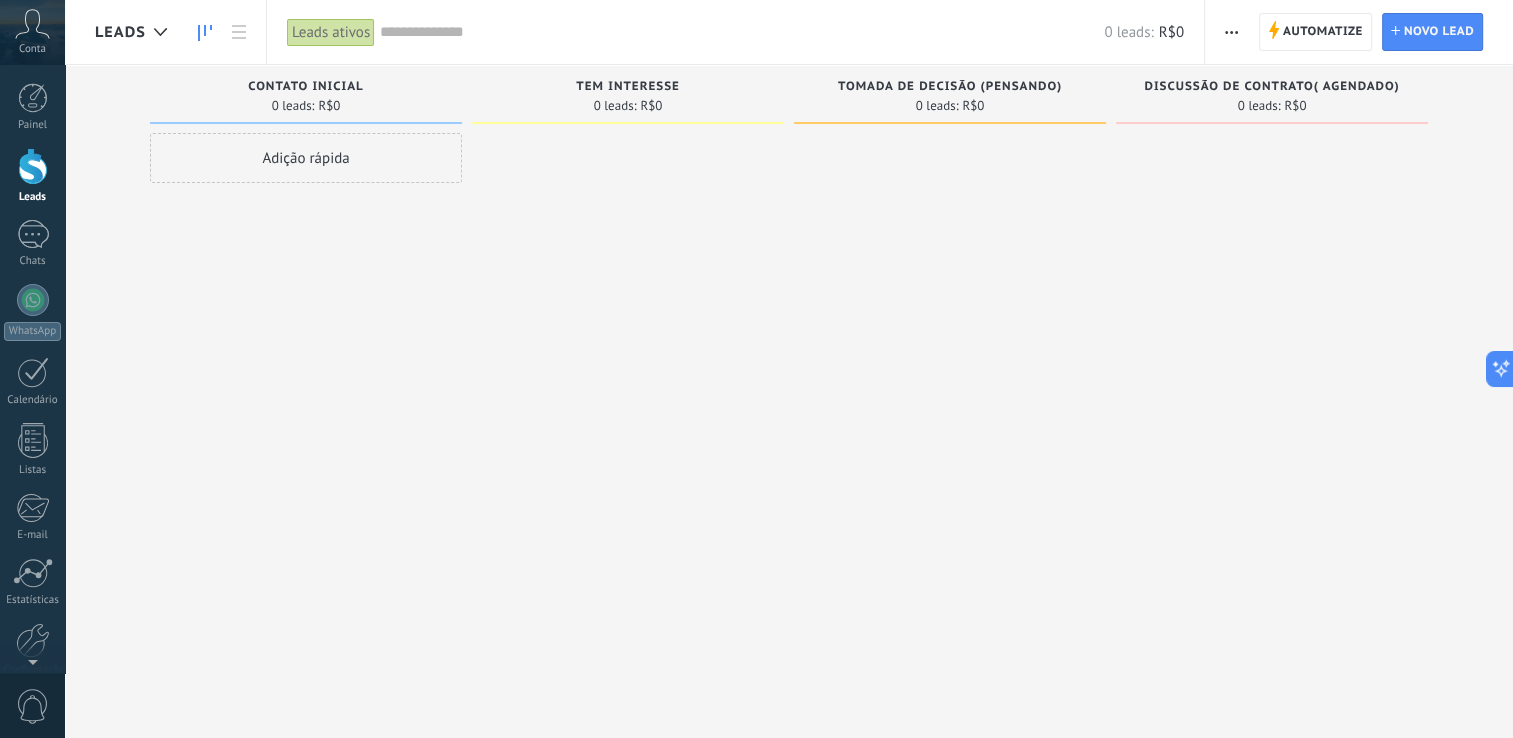 click on "0 leads:" at bounding box center (615, 106) 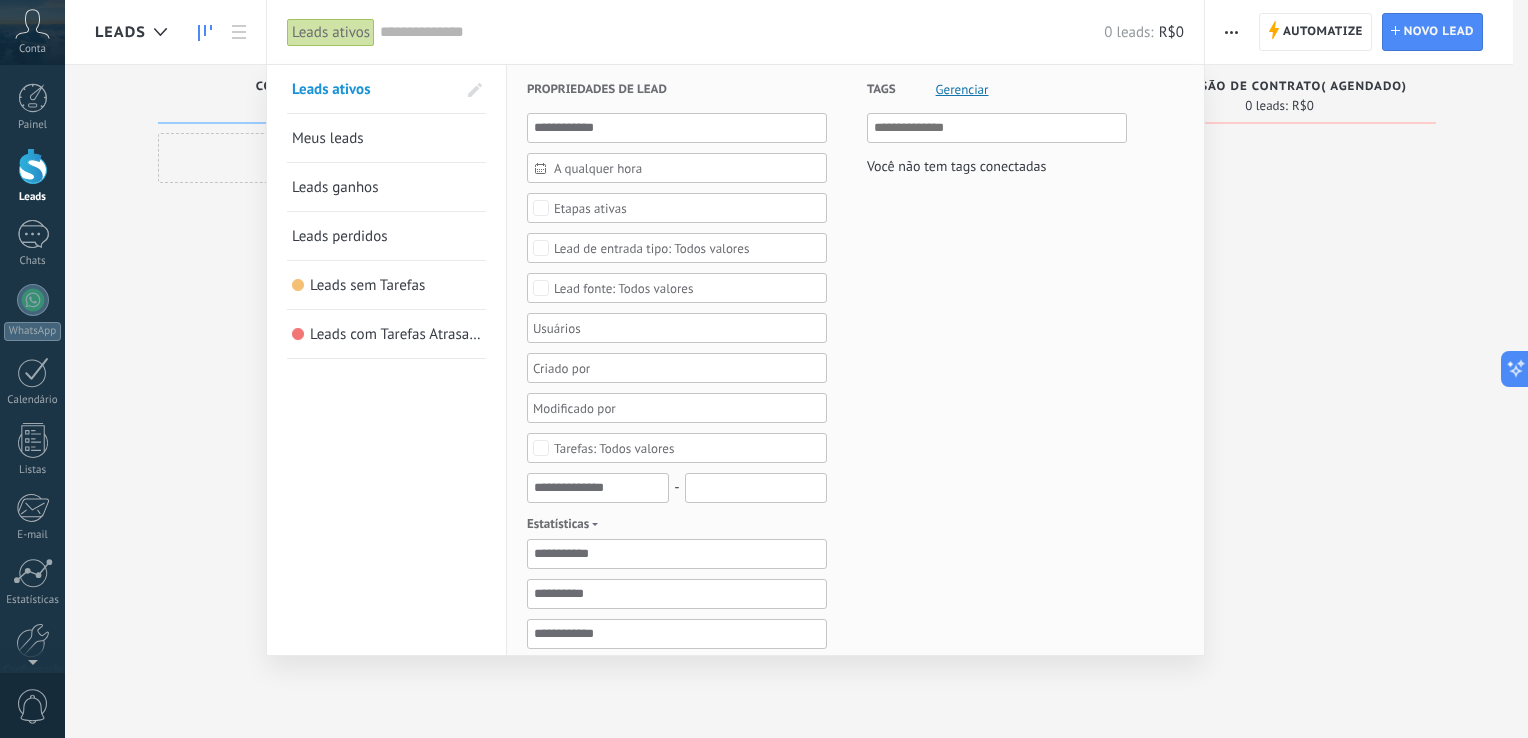click at bounding box center (764, 369) 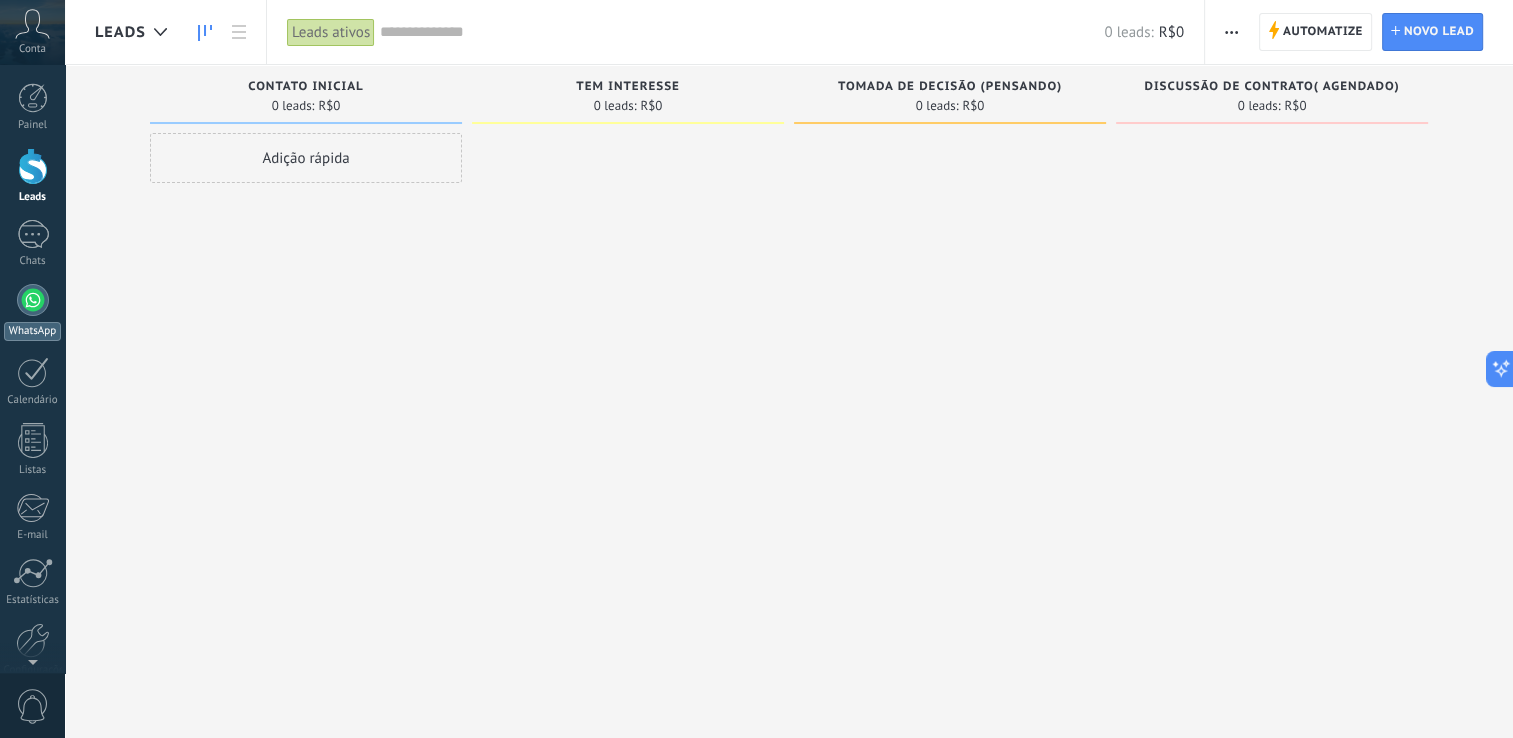 click at bounding box center [33, 300] 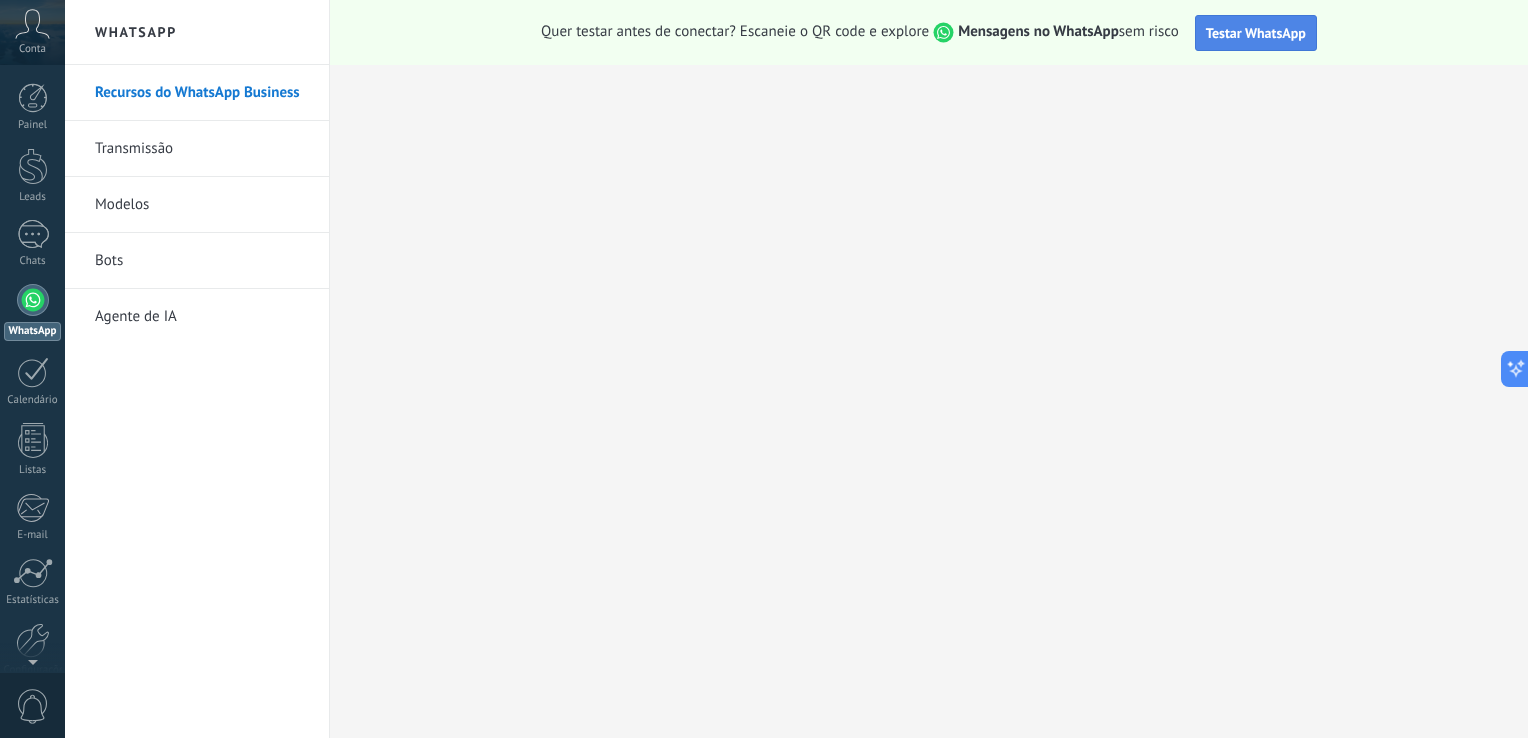 click on "Testar WhatsApp" at bounding box center [1256, 33] 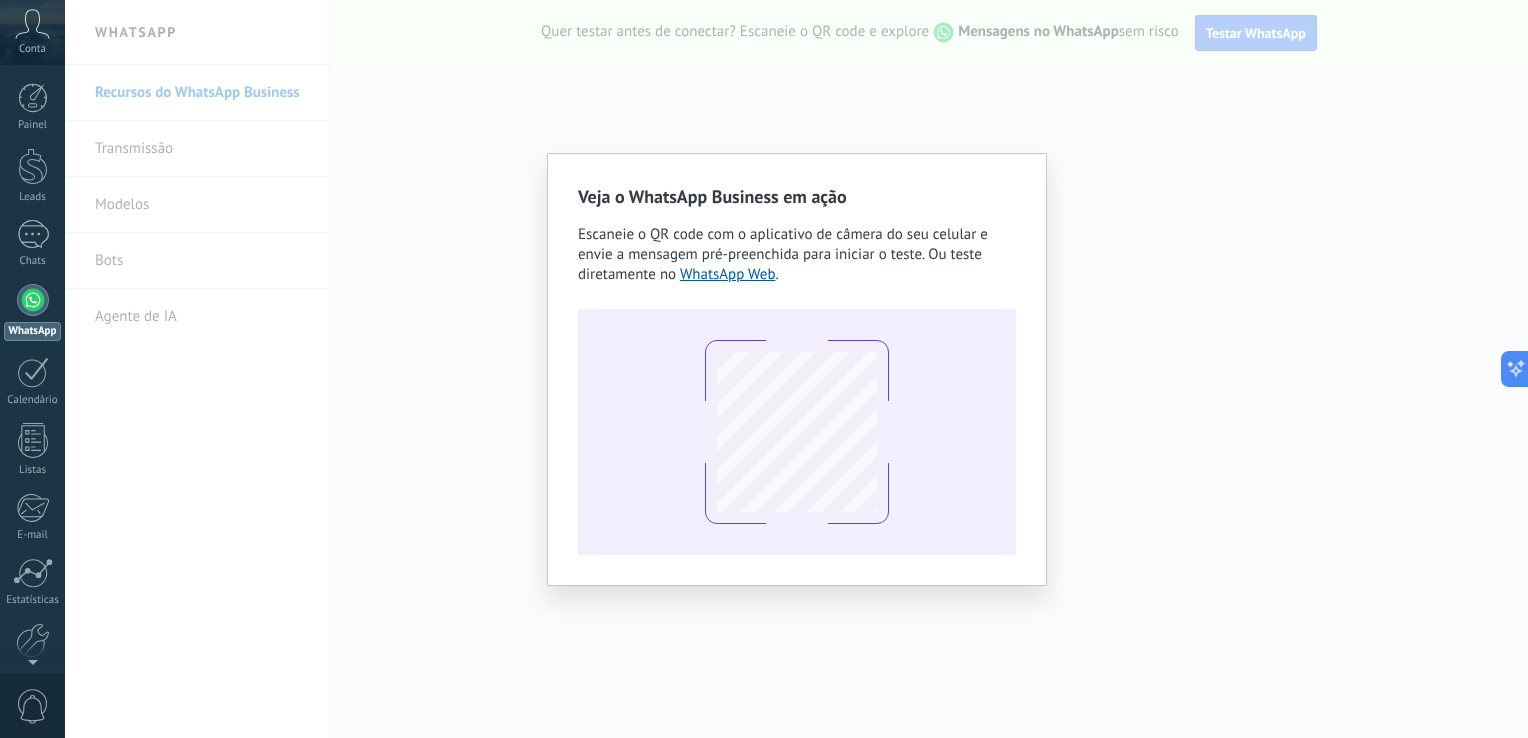 type 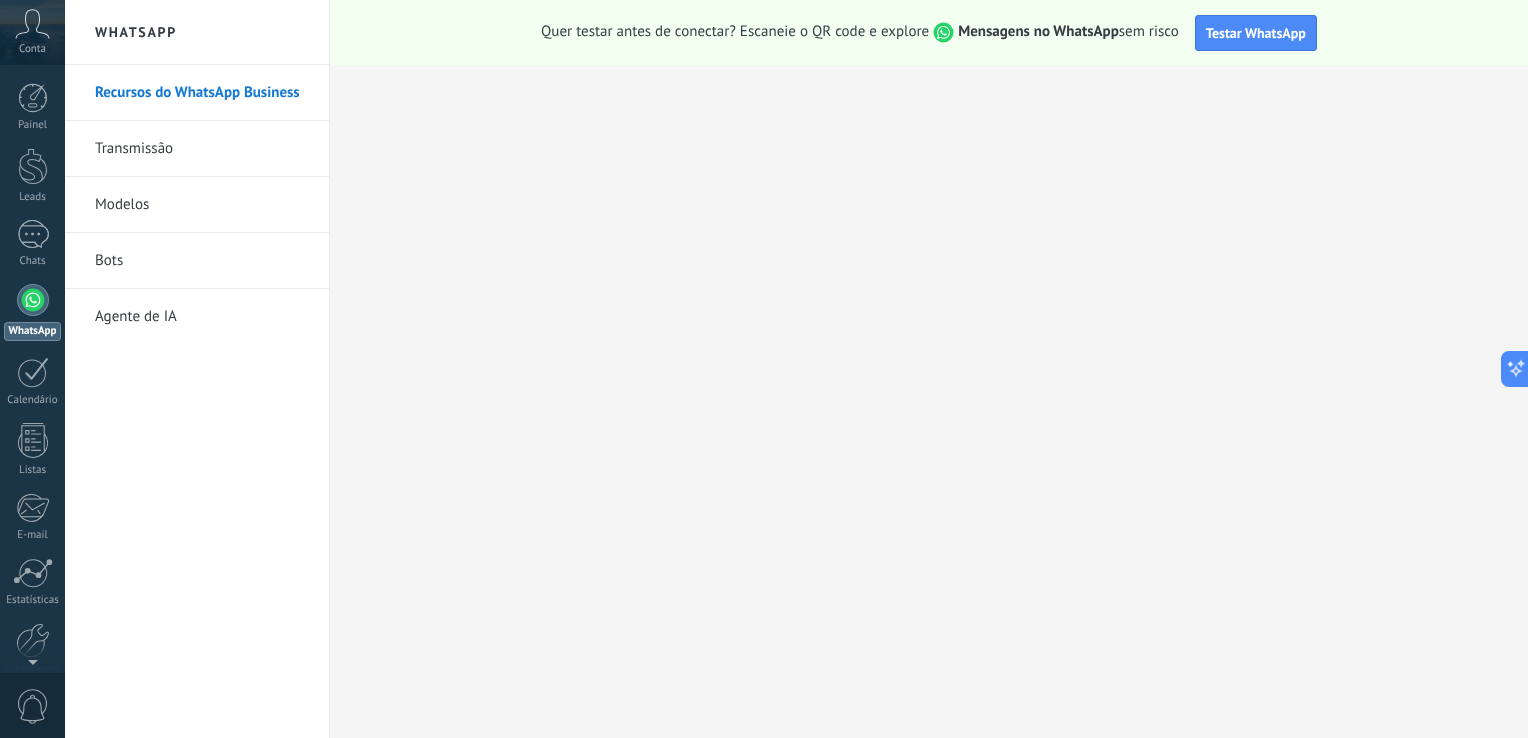 click at bounding box center (33, 300) 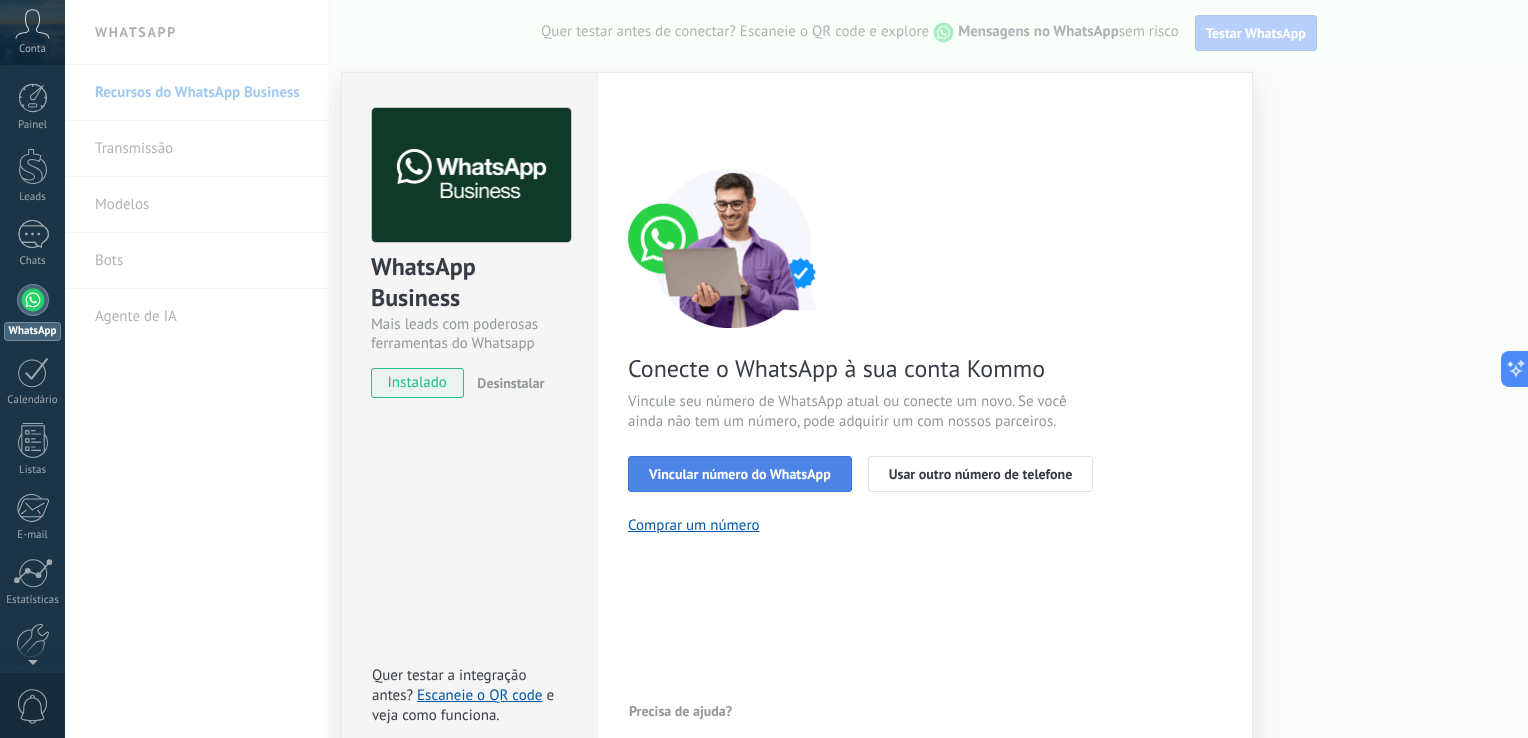 click on "Vincular número do WhatsApp" at bounding box center (740, 474) 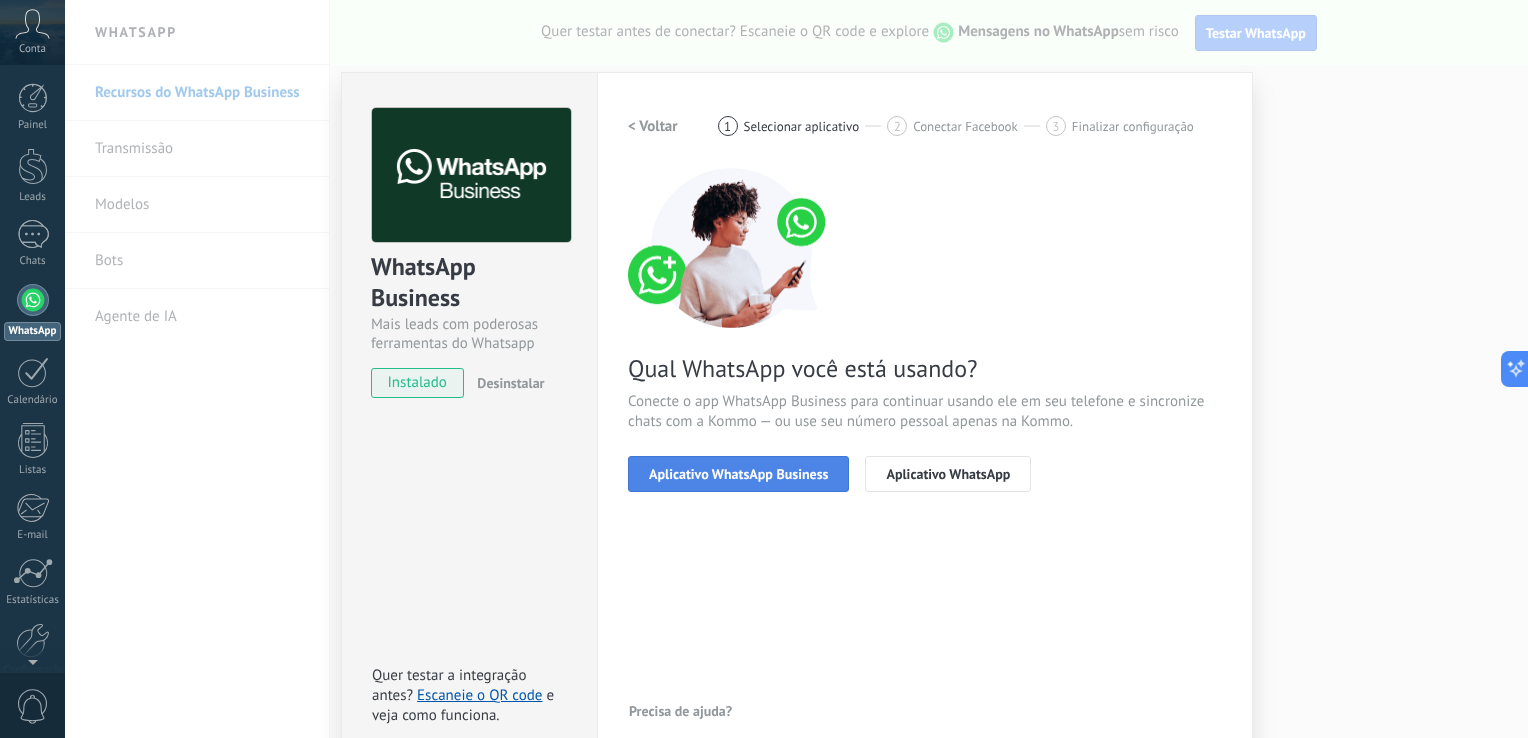 click on "Aplicativo WhatsApp Business" at bounding box center (738, 474) 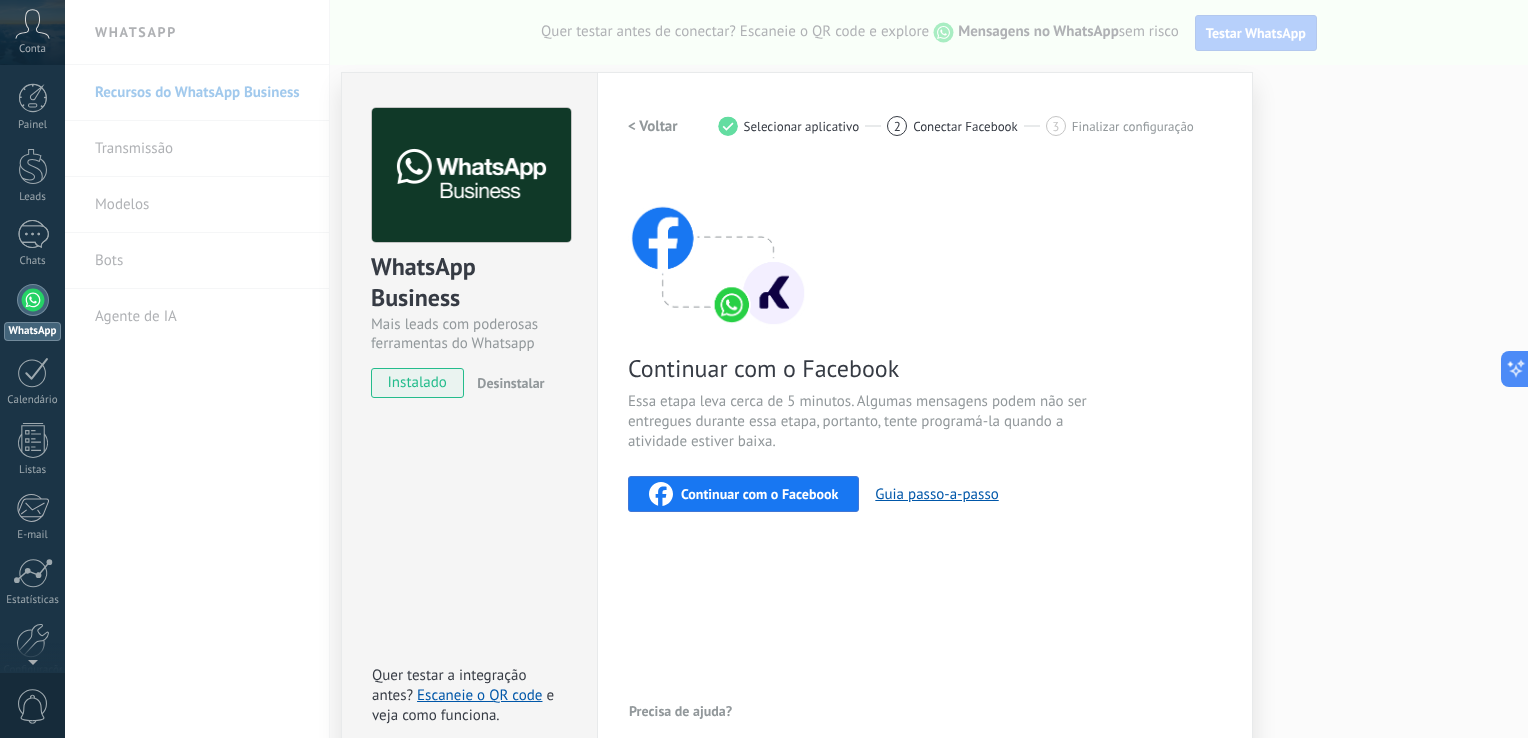 scroll, scrollTop: 24, scrollLeft: 0, axis: vertical 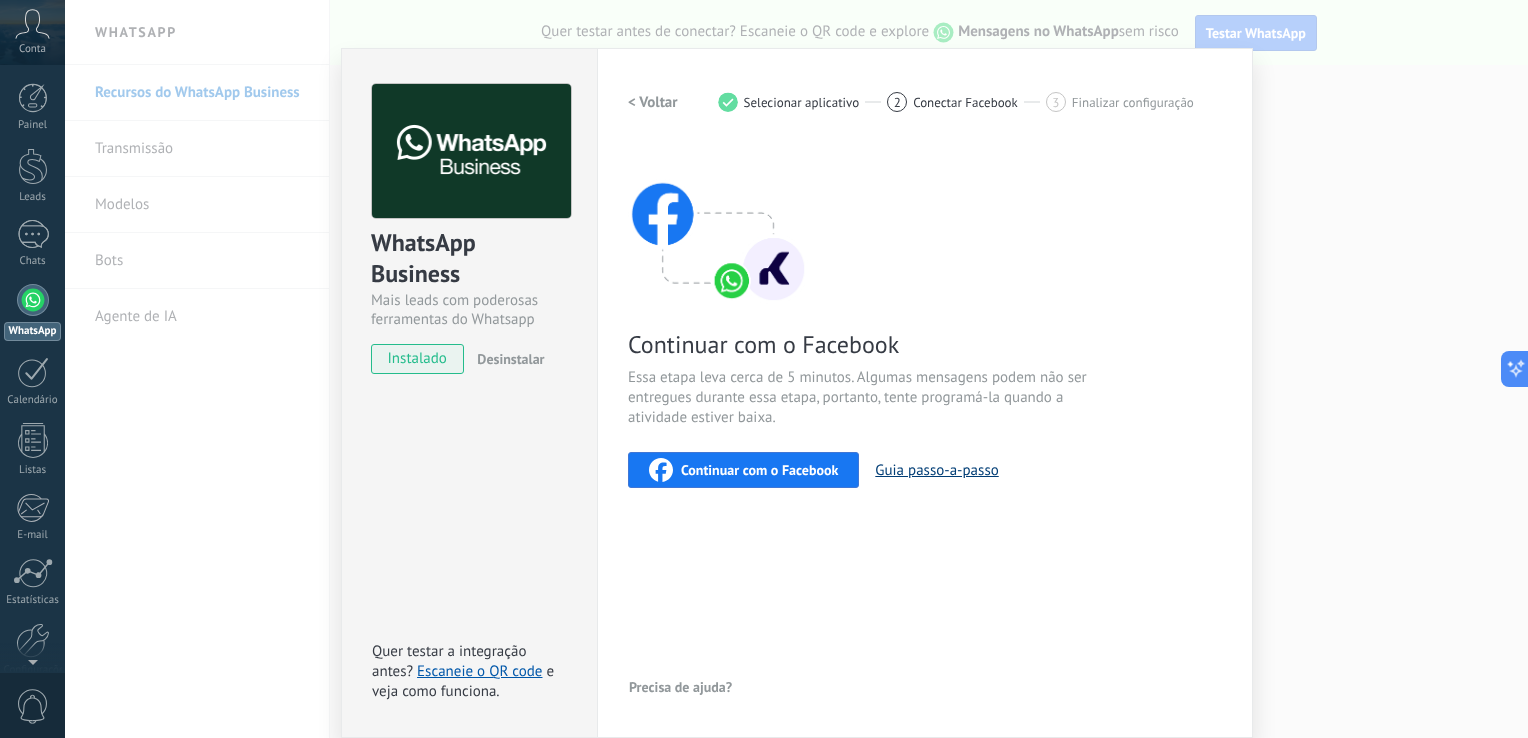 click on "Guia passo-a-passo" at bounding box center [936, 470] 